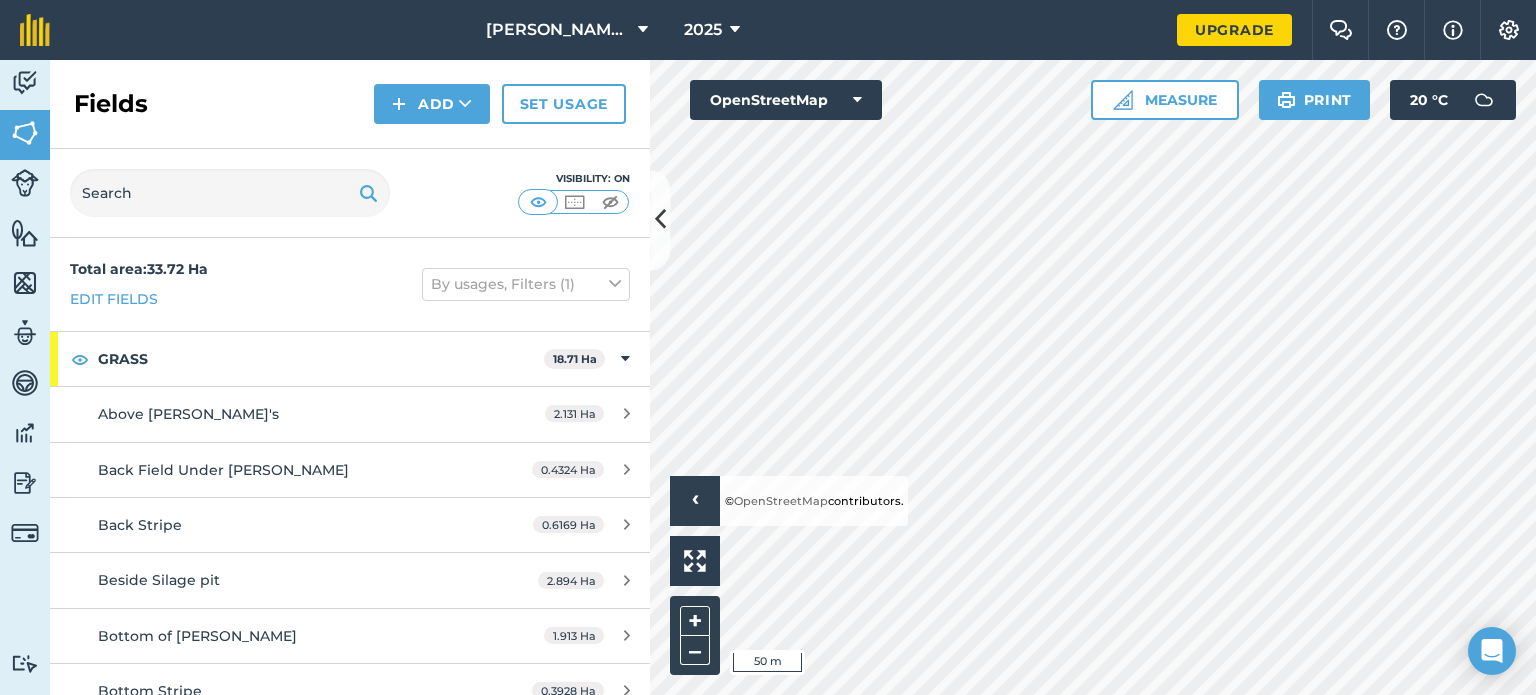 scroll, scrollTop: 0, scrollLeft: 0, axis: both 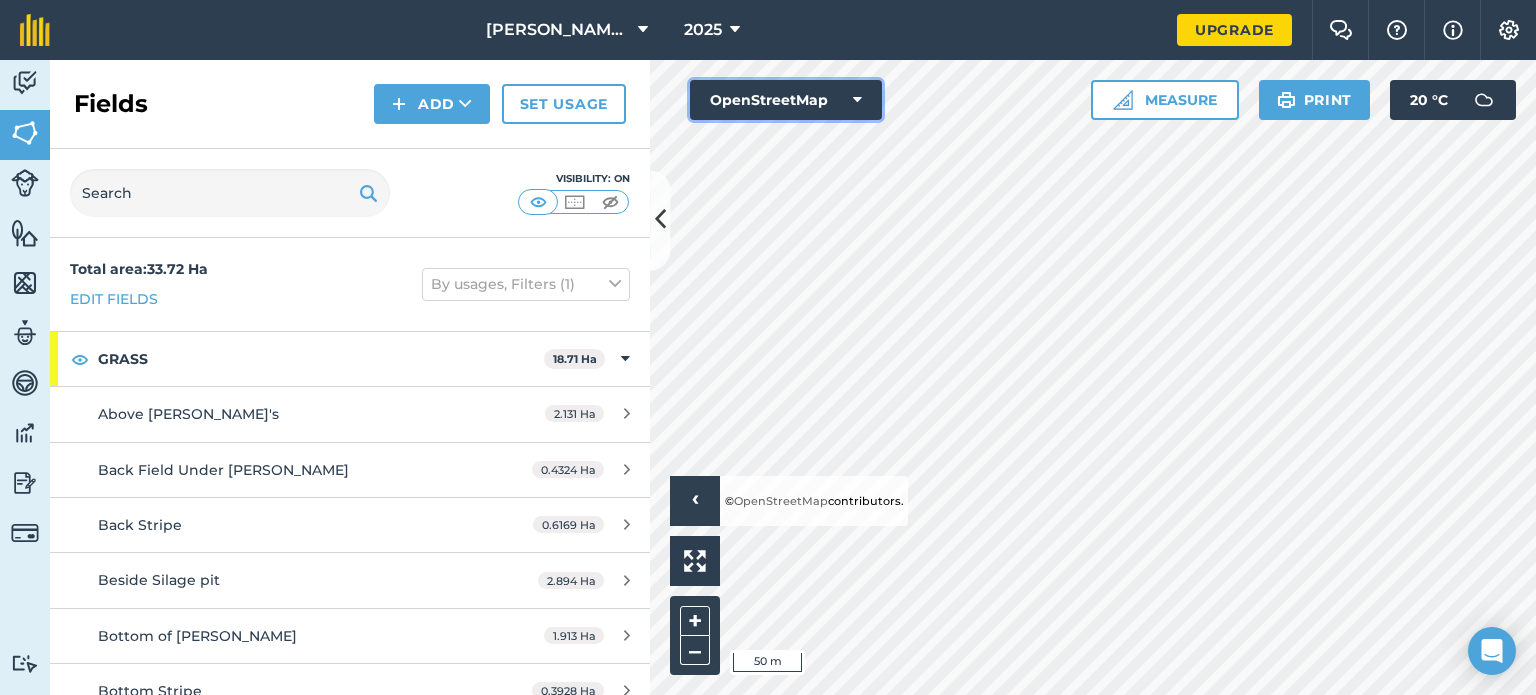 click on "OpenStreetMap" at bounding box center [786, 100] 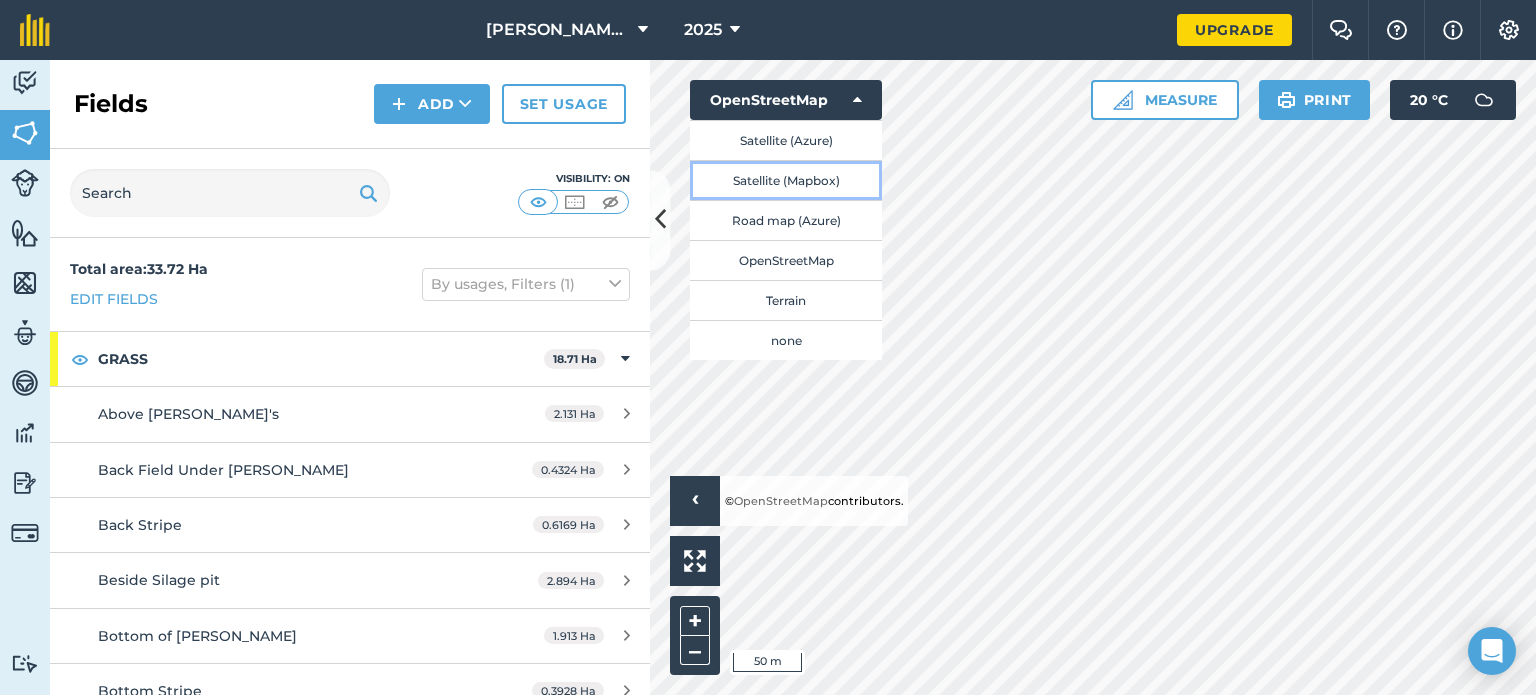 click on "Satellite (Mapbox)" at bounding box center [786, 180] 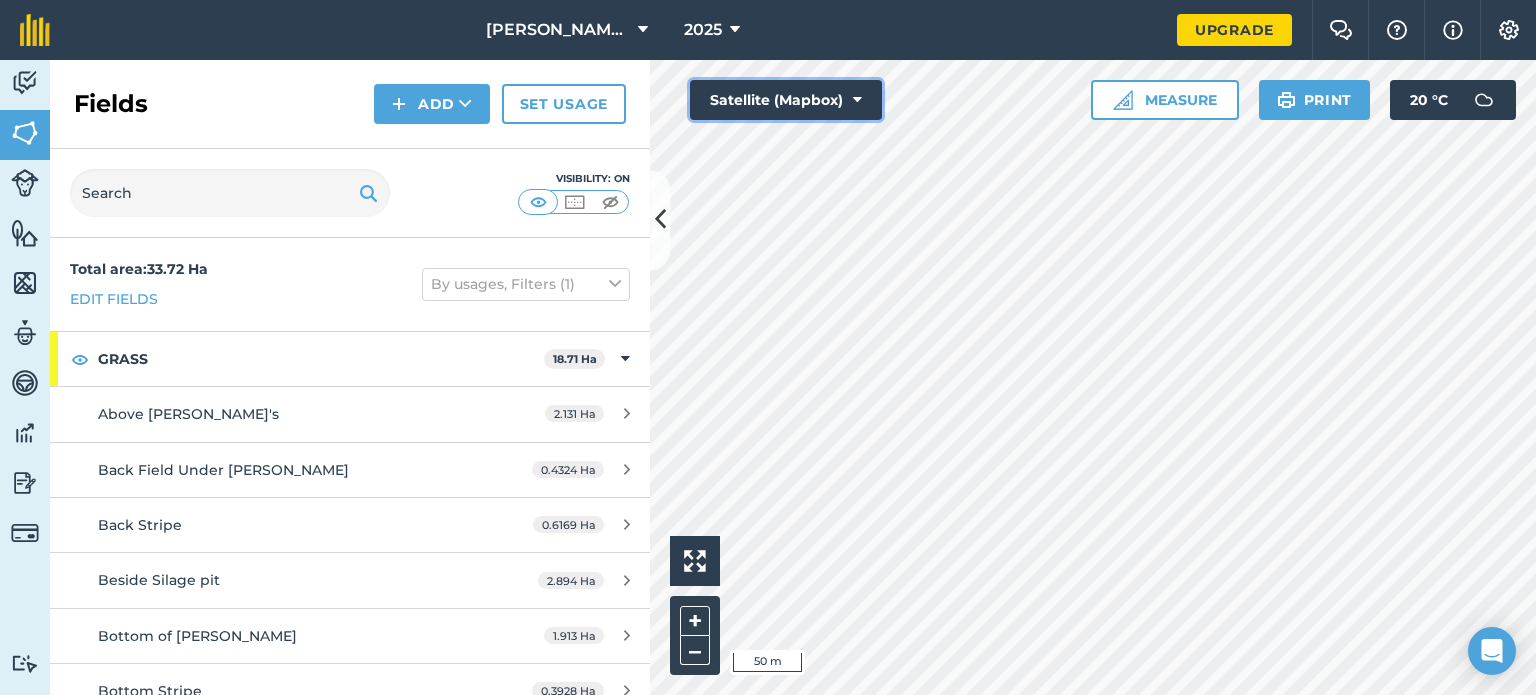 click on "Satellite (Mapbox)" at bounding box center [786, 100] 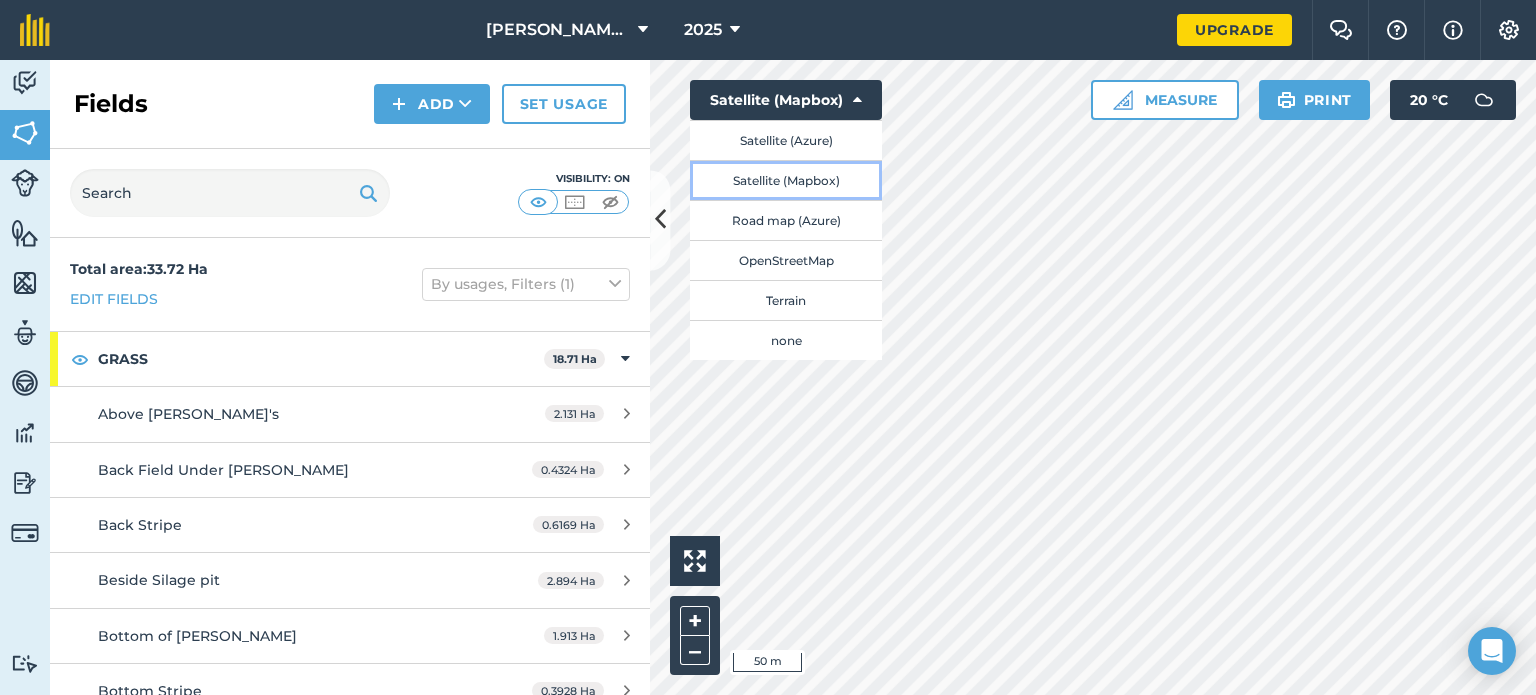 drag, startPoint x: 812, startPoint y: 161, endPoint x: 812, endPoint y: 143, distance: 18 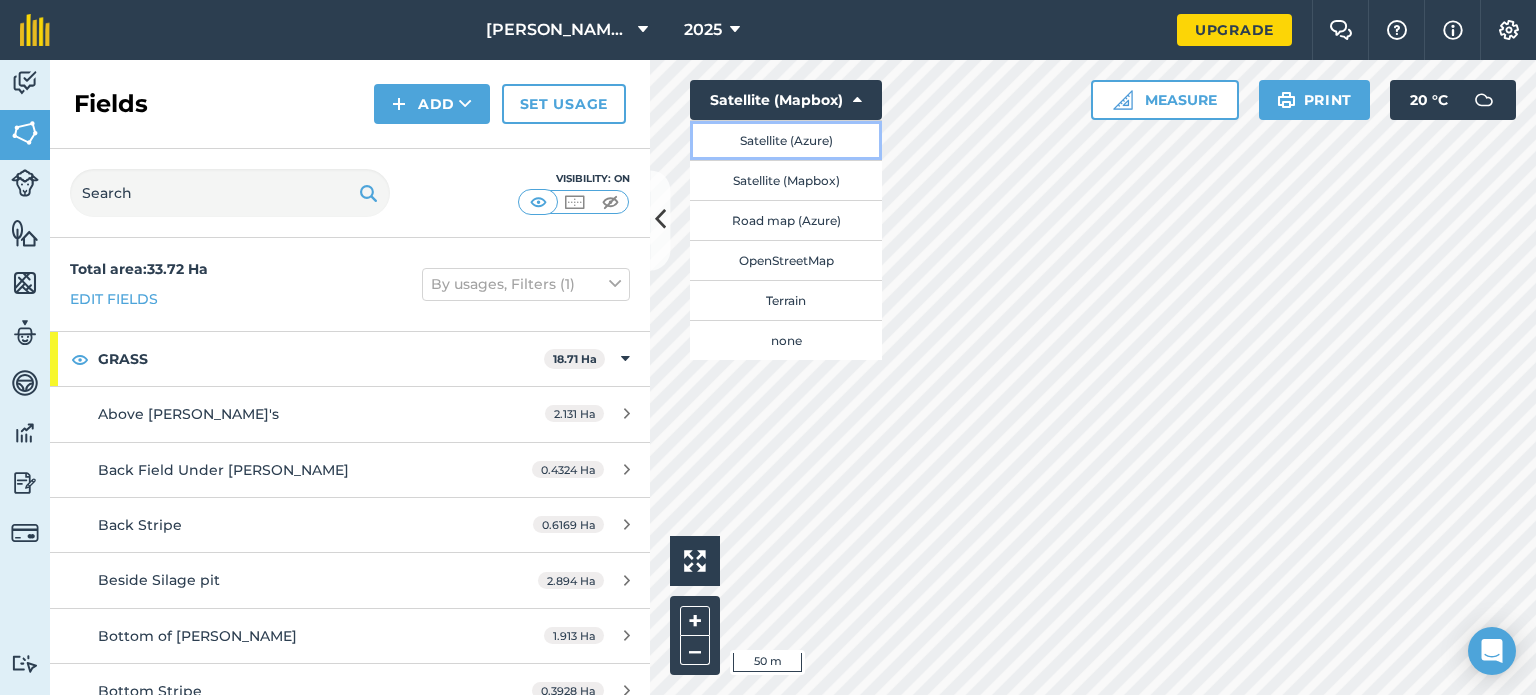 click on "Satellite (Azure)" at bounding box center [786, 140] 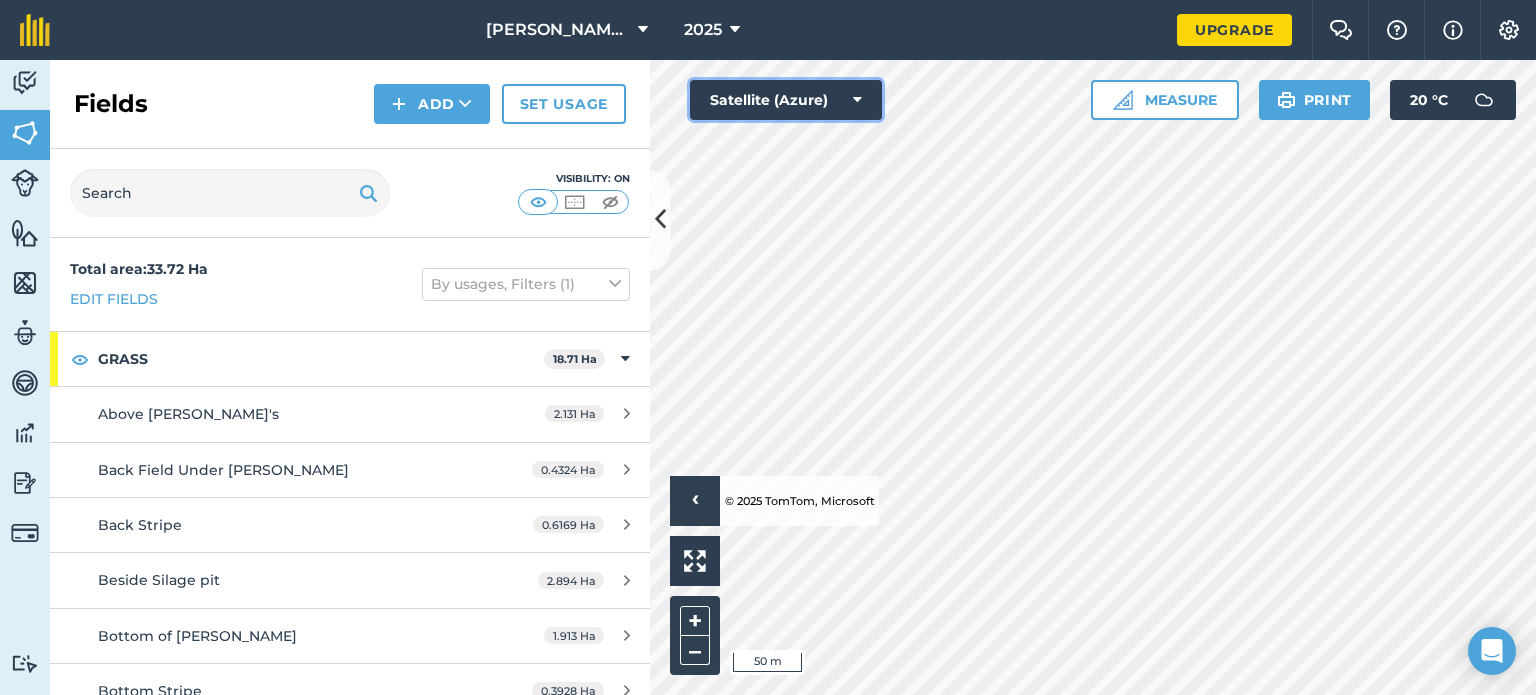 click on "Satellite (Azure)" at bounding box center [786, 100] 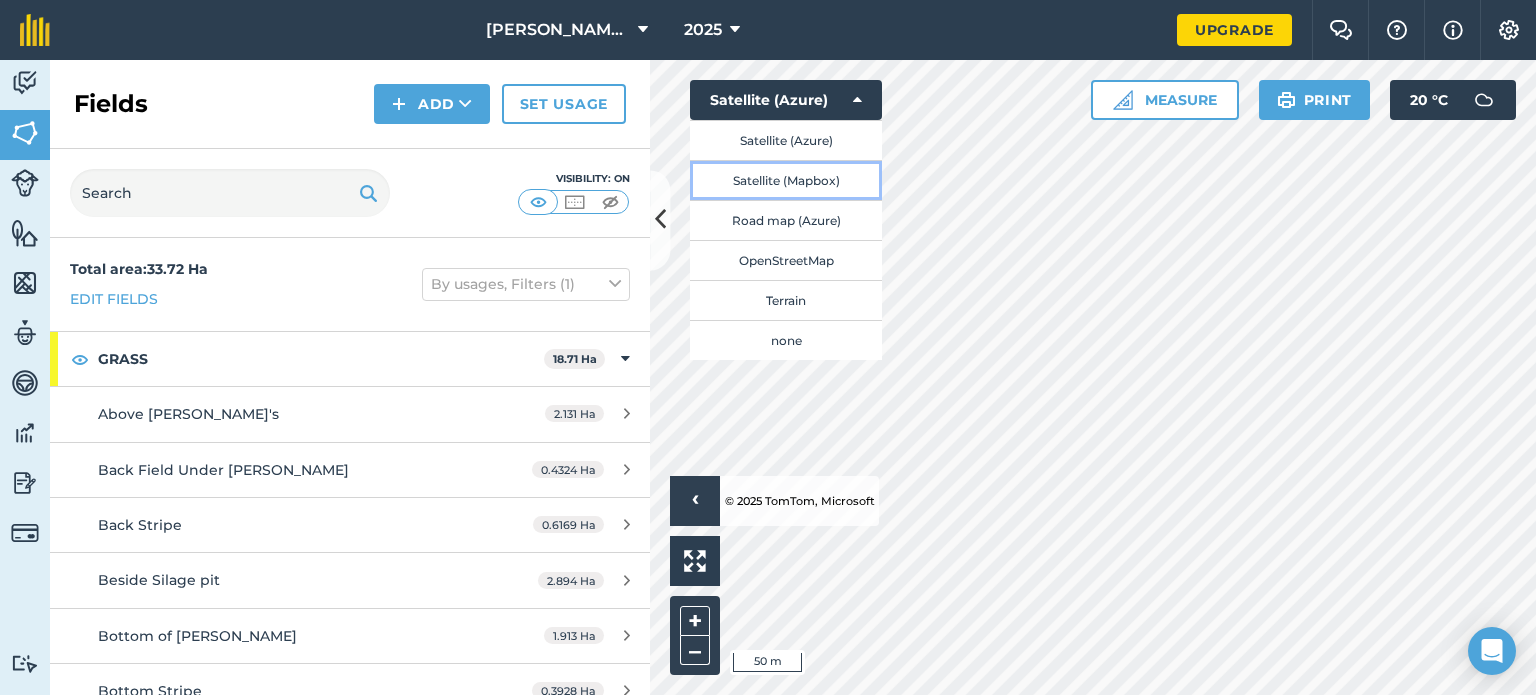 click on "Satellite (Mapbox)" at bounding box center [786, 180] 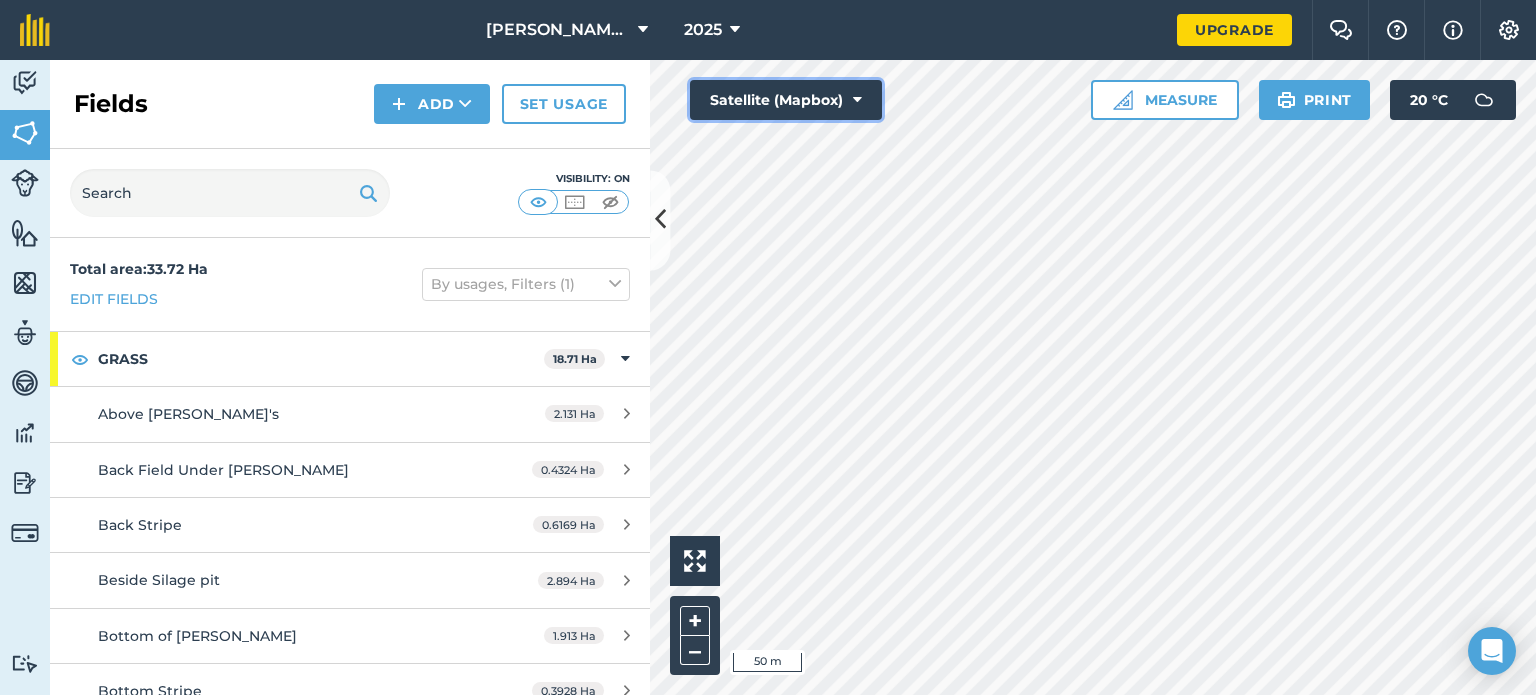 click on "Satellite (Mapbox)" at bounding box center (786, 100) 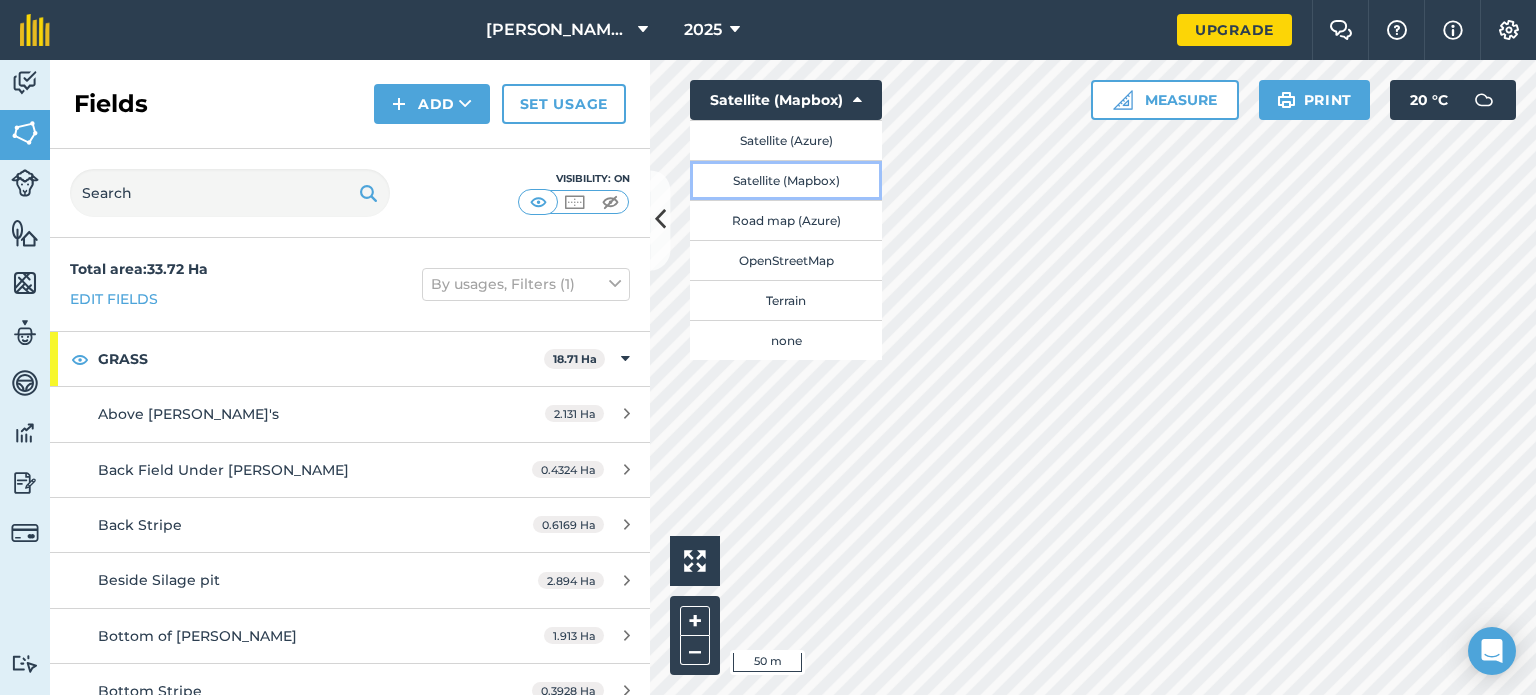 click on "Satellite (Mapbox)" at bounding box center (786, 180) 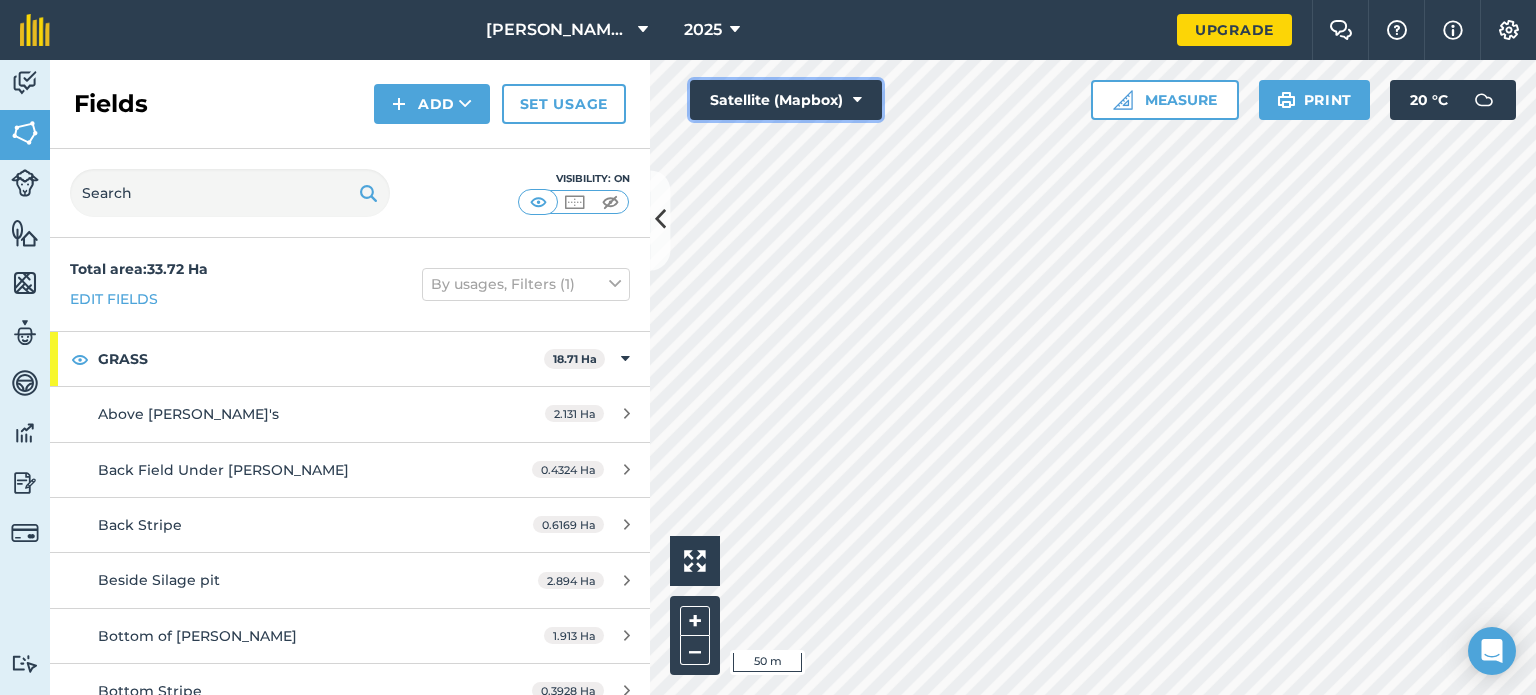 click at bounding box center [857, 100] 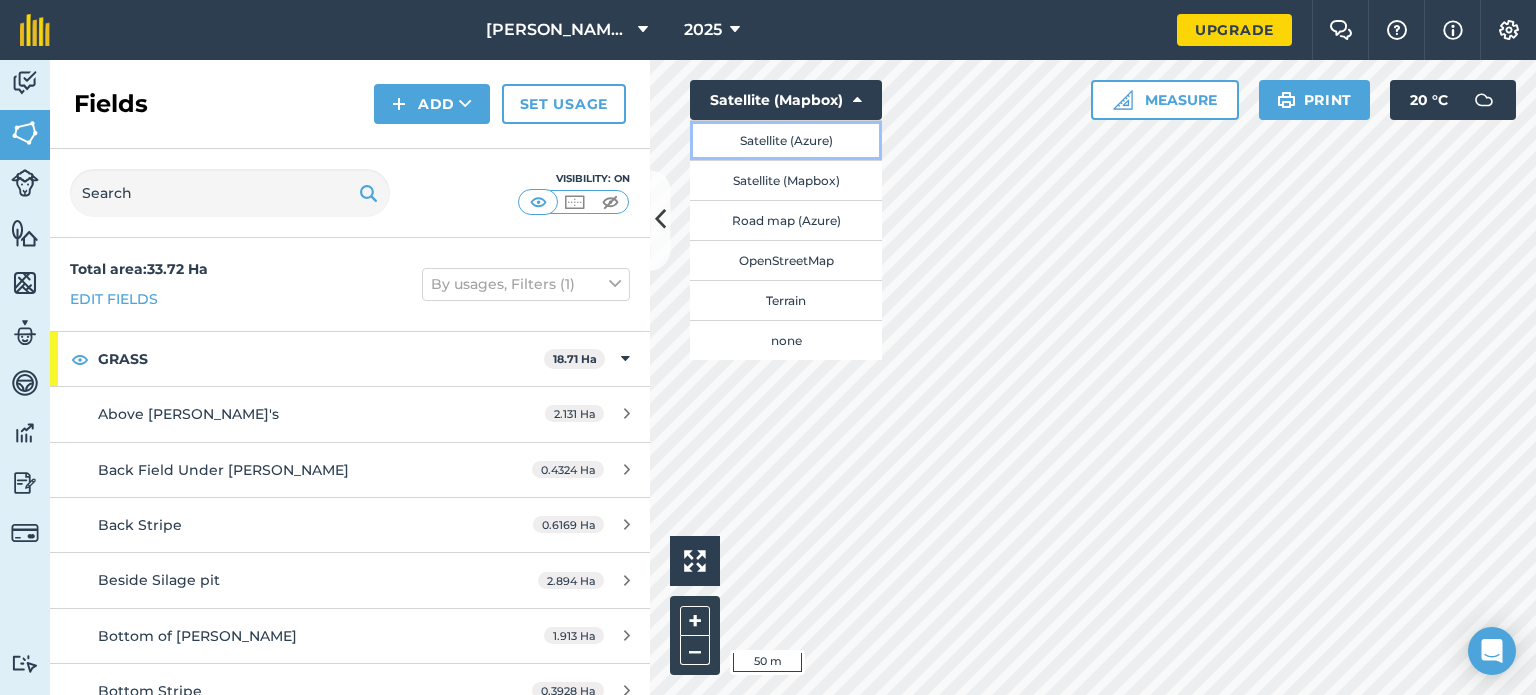 click on "Satellite (Azure)" at bounding box center [786, 140] 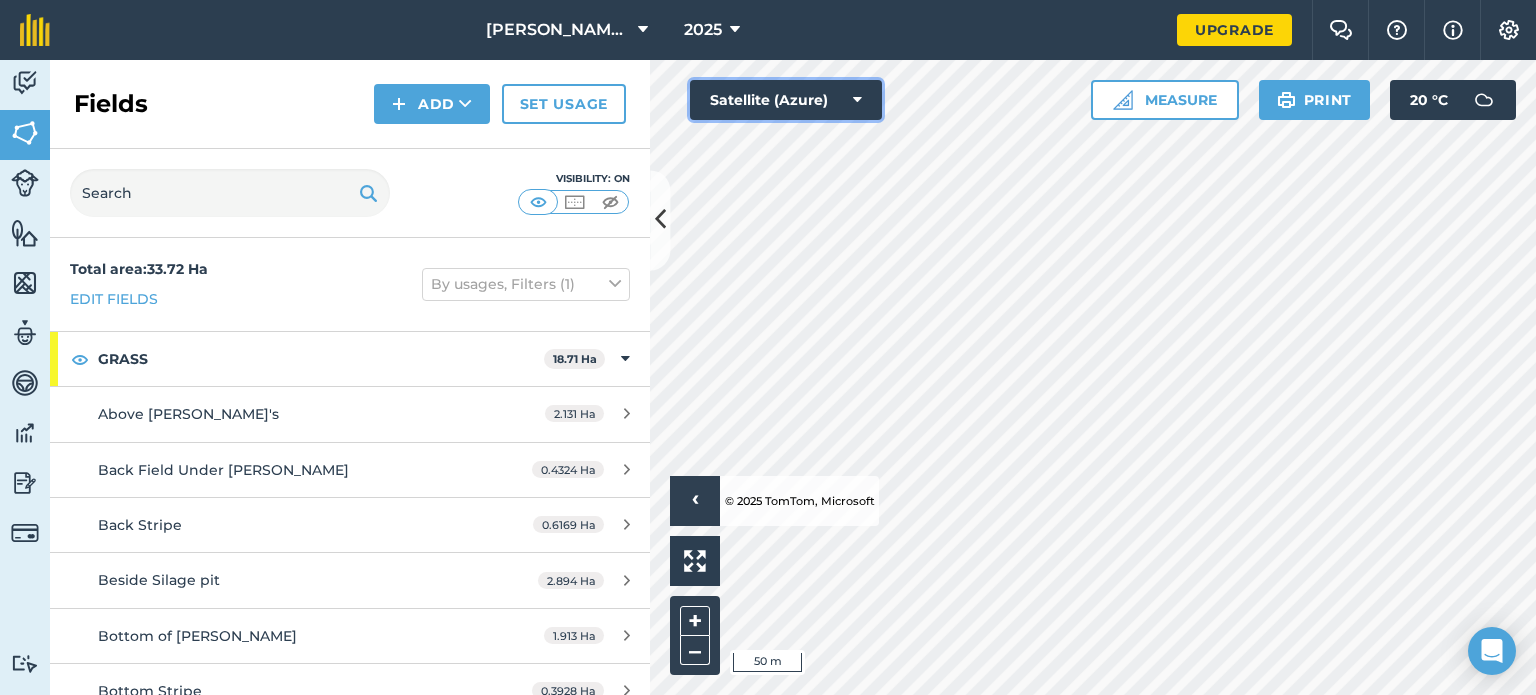 click on "Satellite (Azure)" at bounding box center [786, 100] 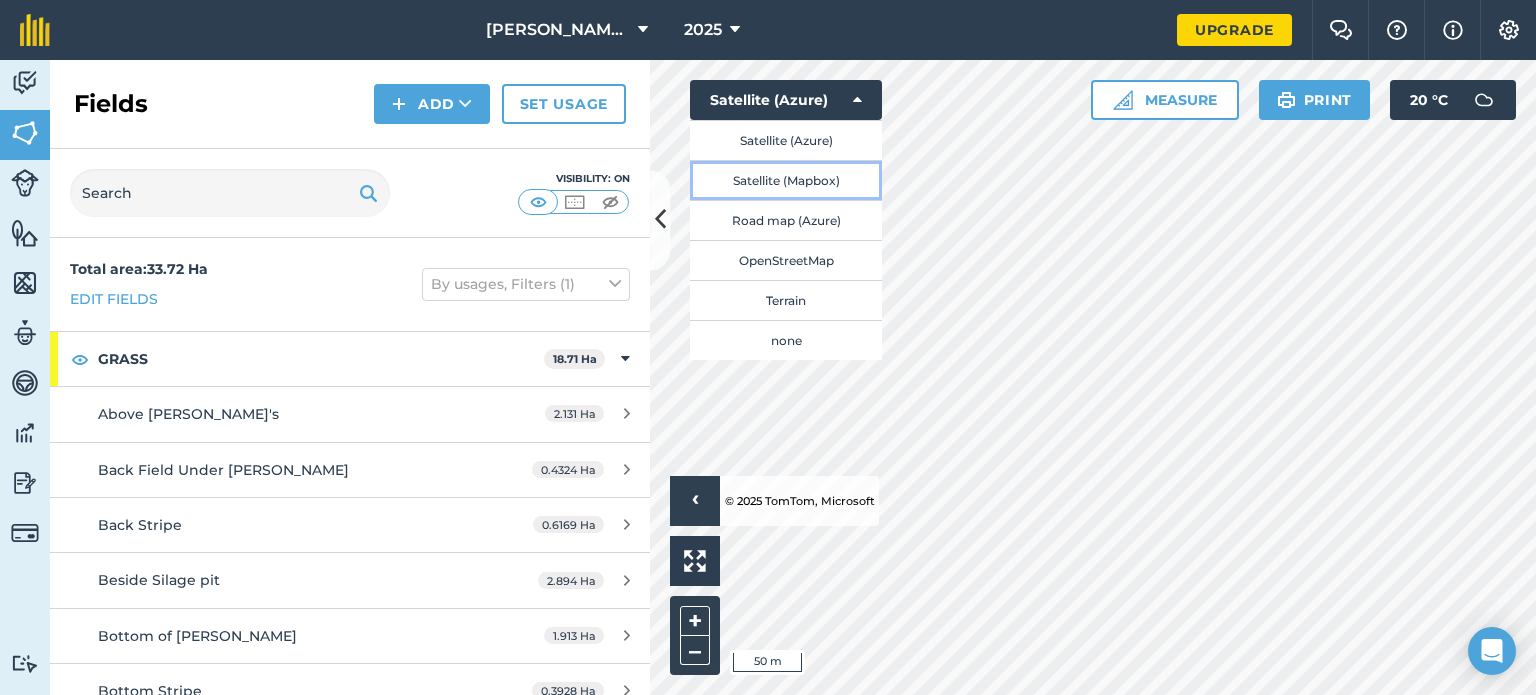 click on "Satellite (Mapbox)" at bounding box center [786, 180] 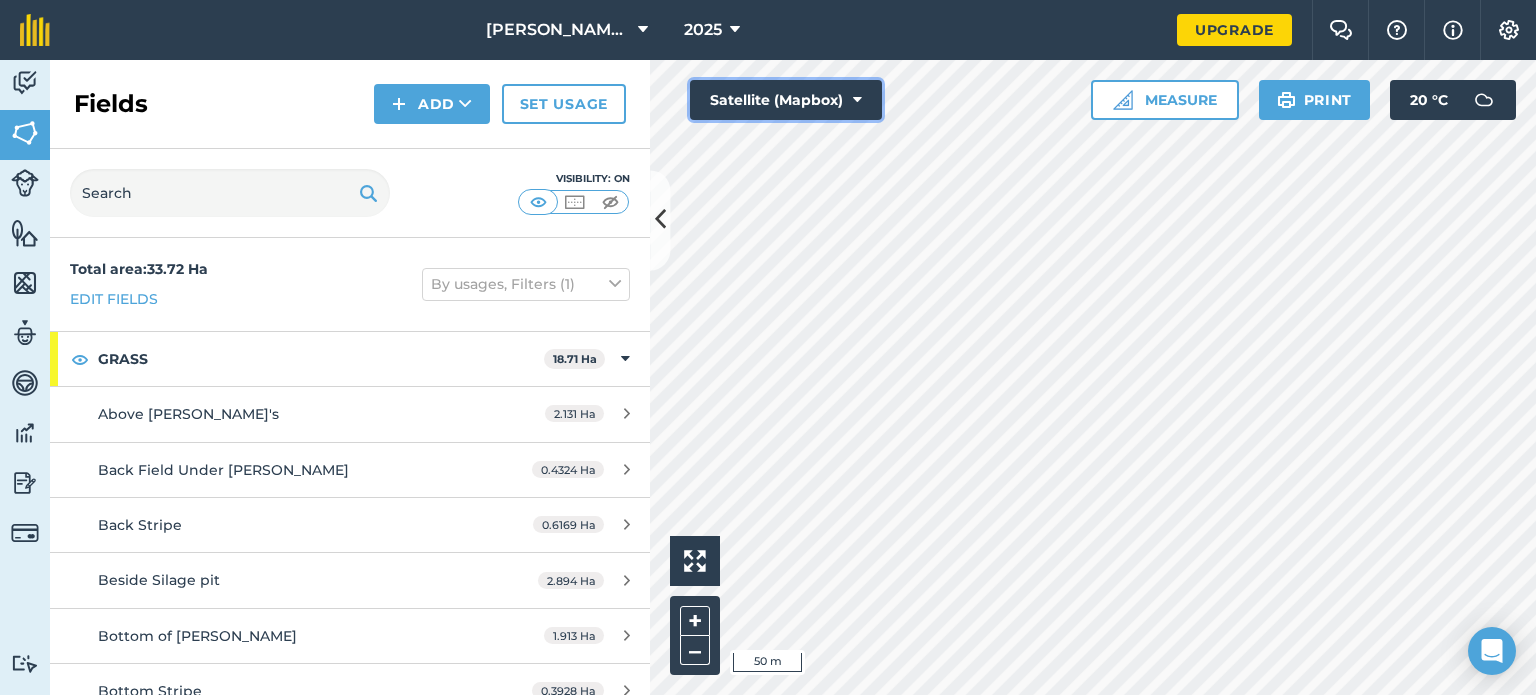 click on "Satellite (Mapbox)" at bounding box center (786, 100) 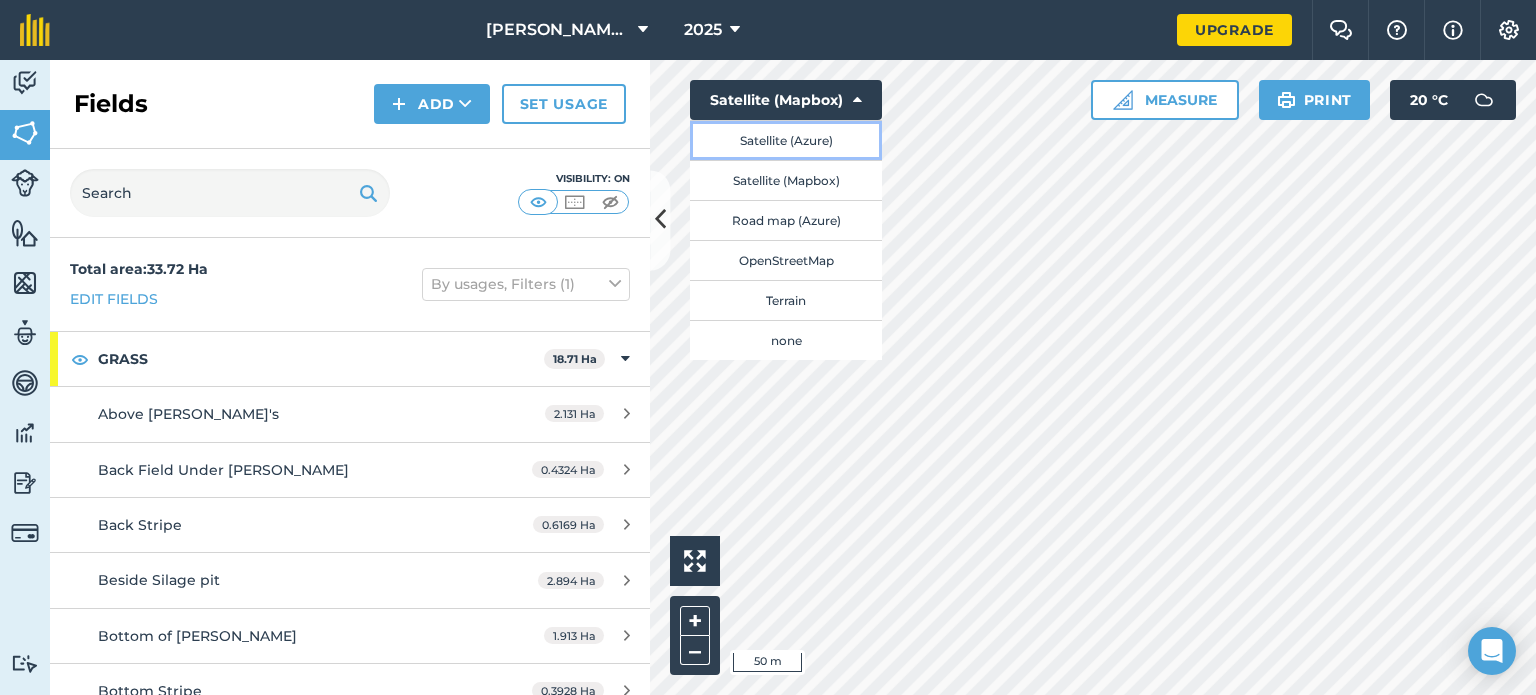 click on "Satellite (Azure)" at bounding box center [786, 140] 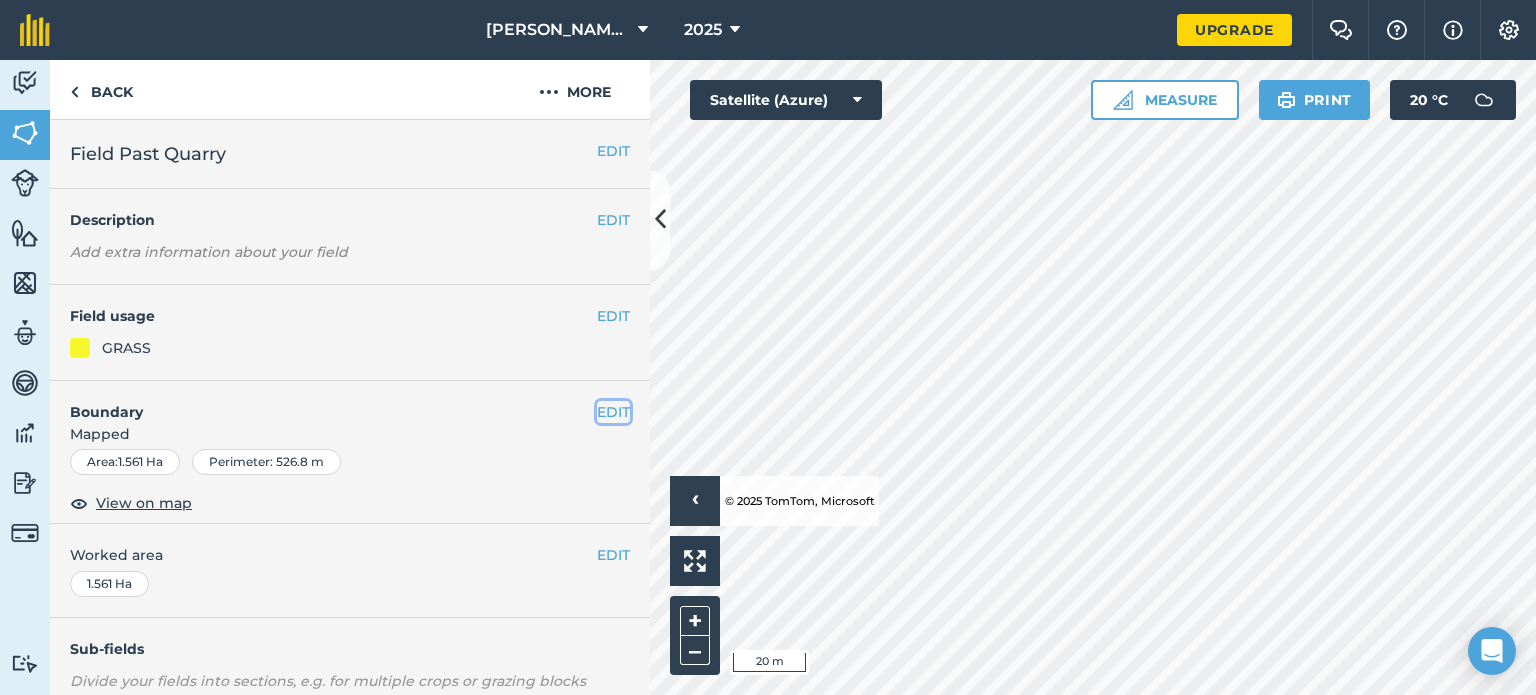 click on "EDIT" at bounding box center [613, 412] 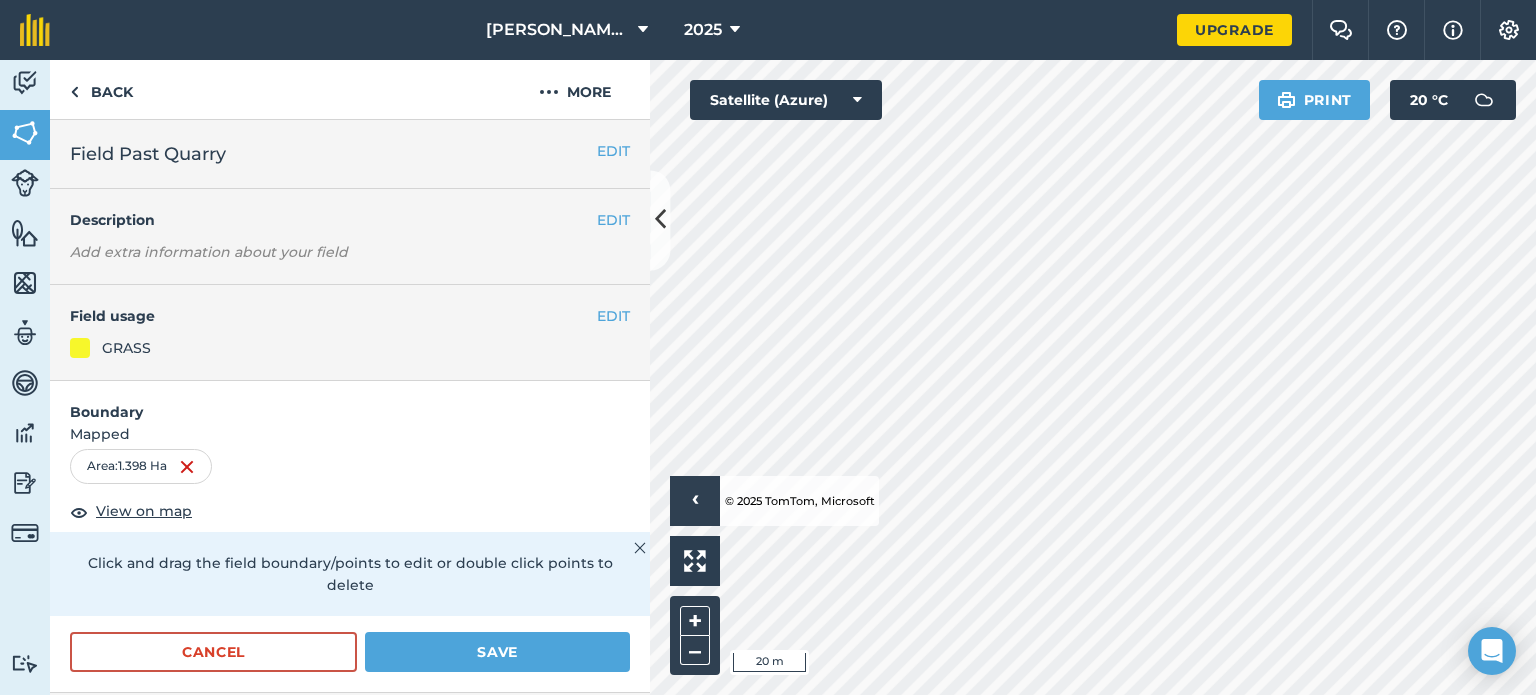 drag, startPoint x: 466, startPoint y: 658, endPoint x: 390, endPoint y: 671, distance: 77.10383 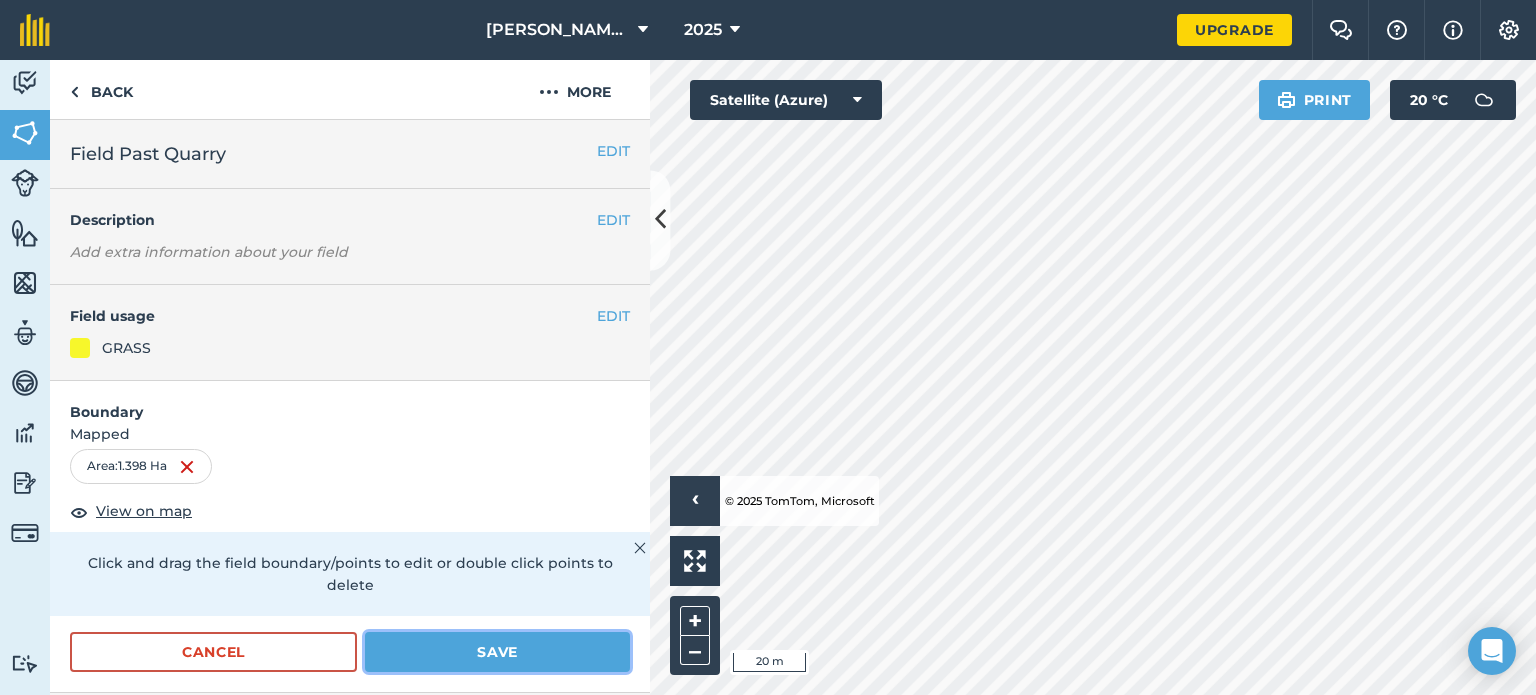 click on "Save" at bounding box center (497, 652) 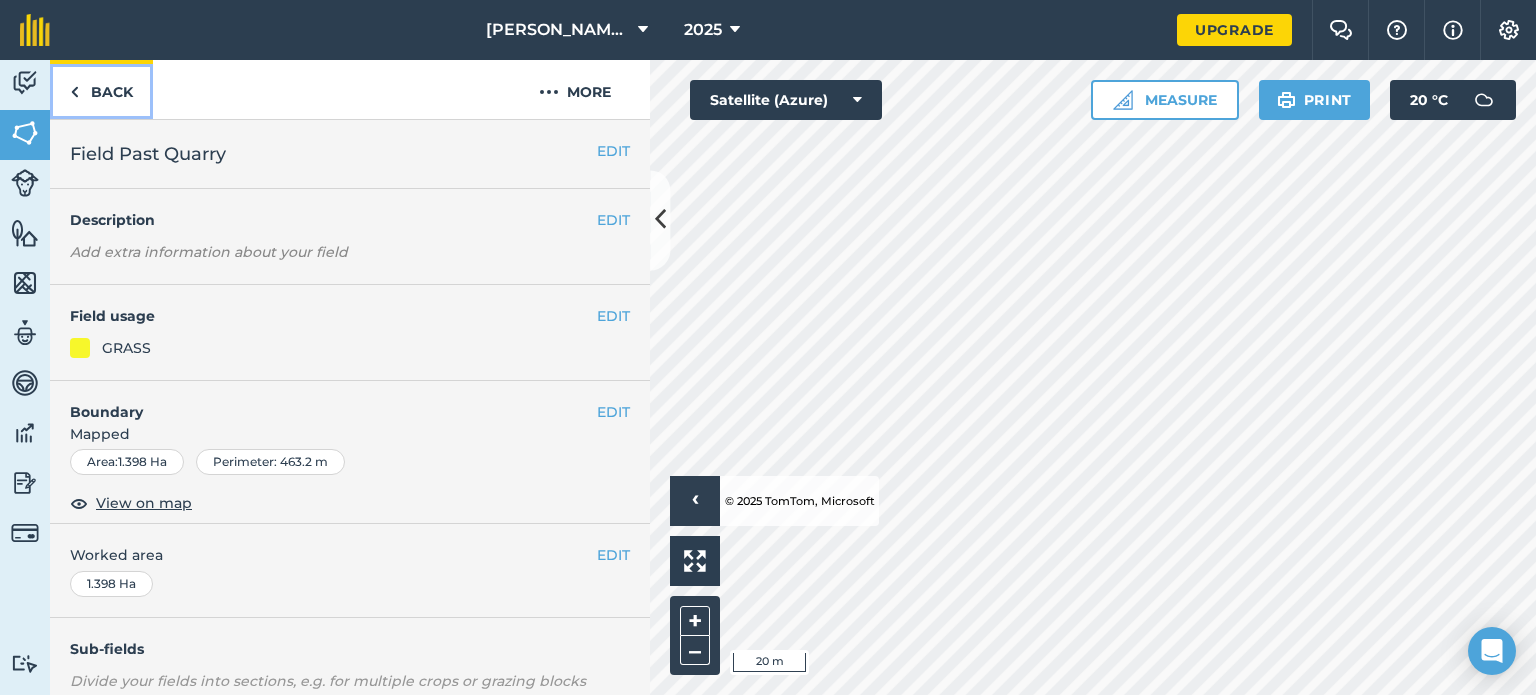 click on "Back" at bounding box center [101, 89] 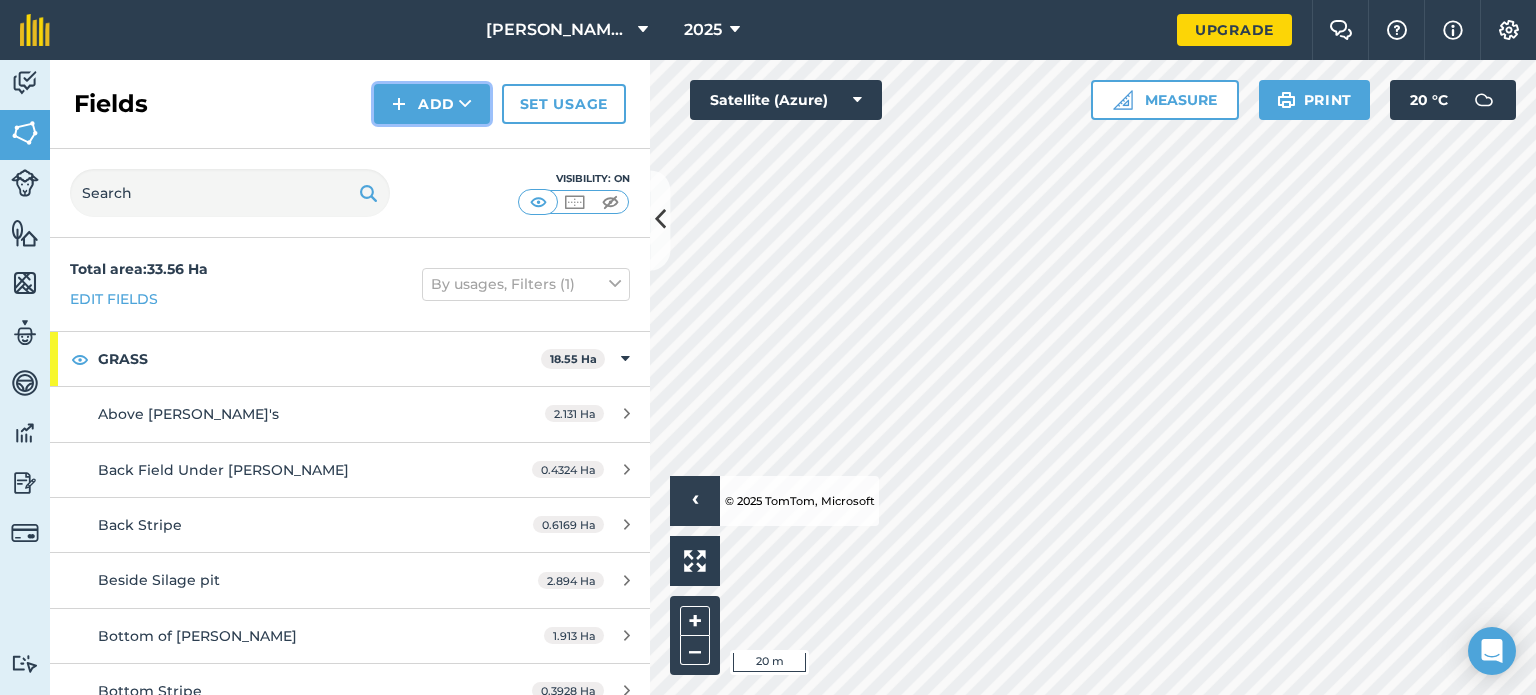click on "Add" at bounding box center [432, 104] 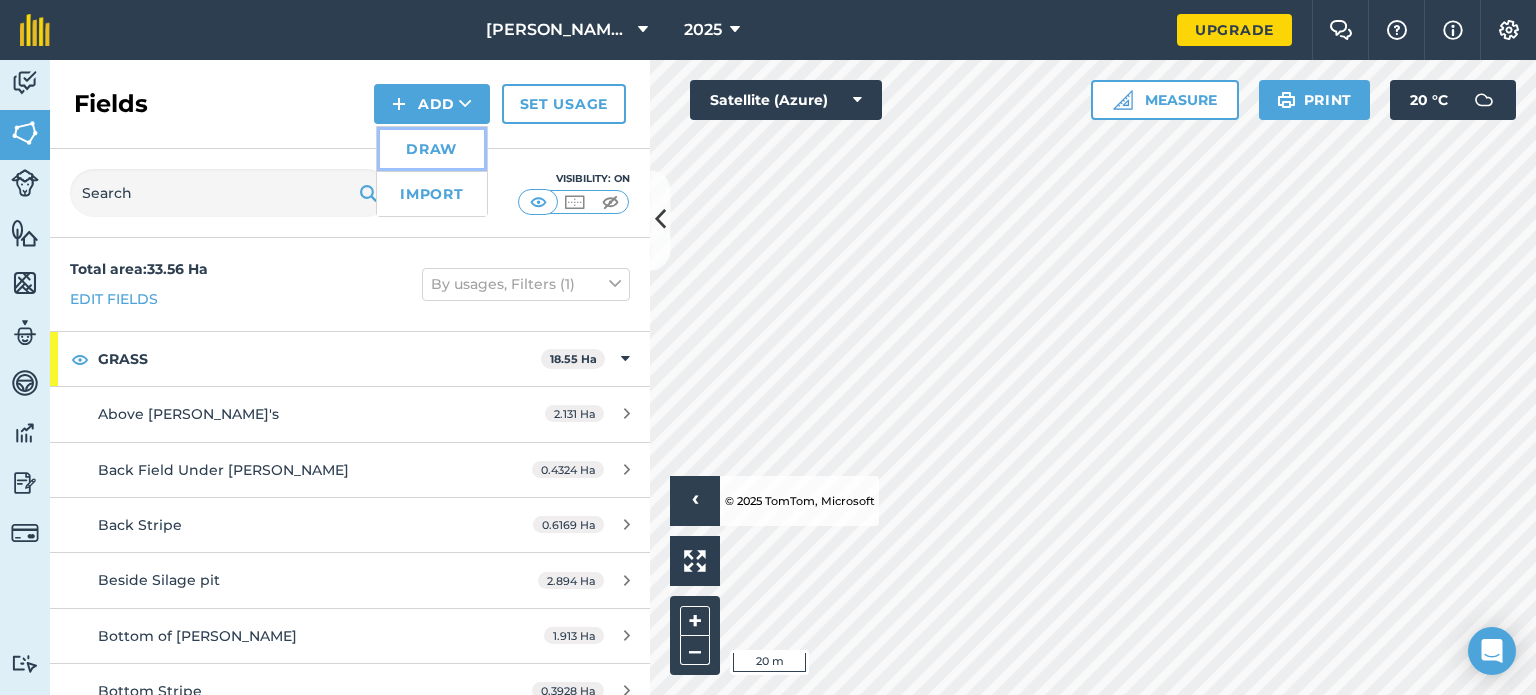click on "Draw" at bounding box center [432, 149] 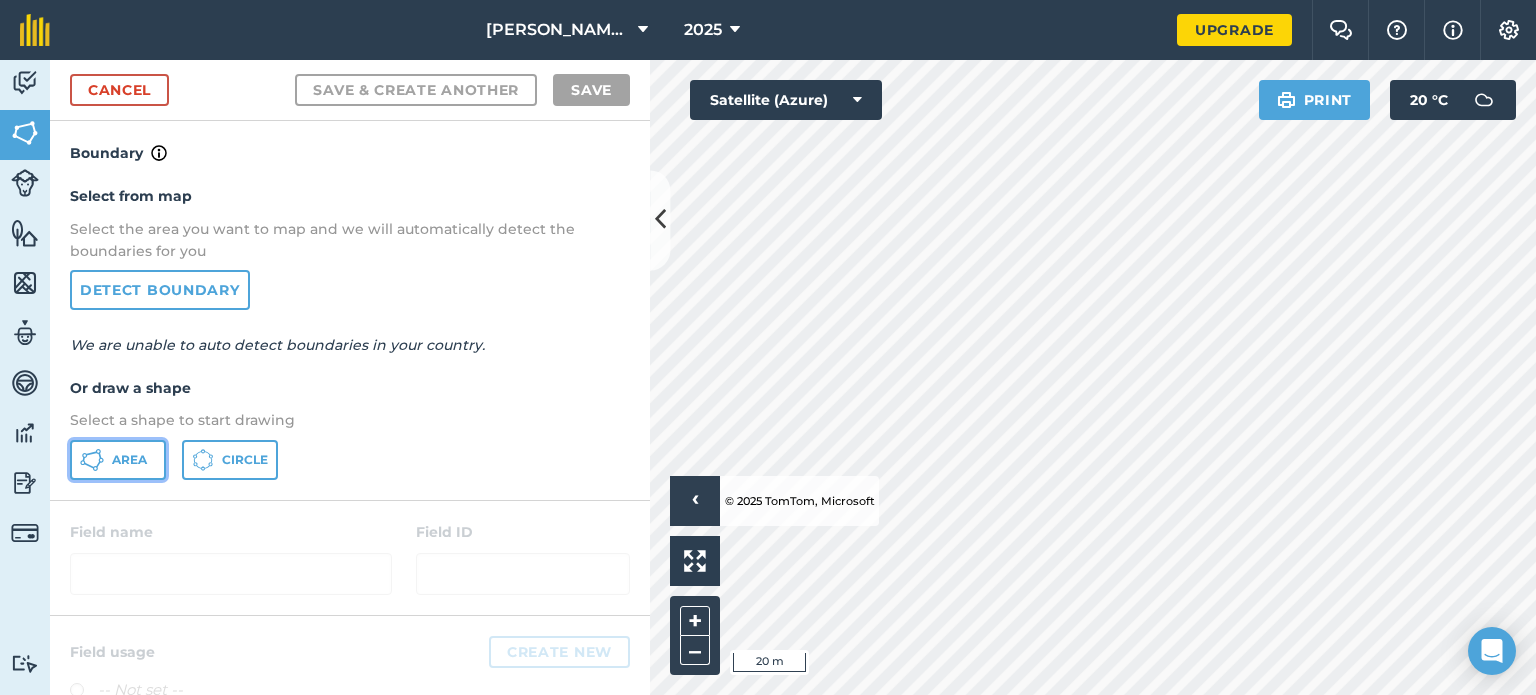click on "Area" at bounding box center (129, 460) 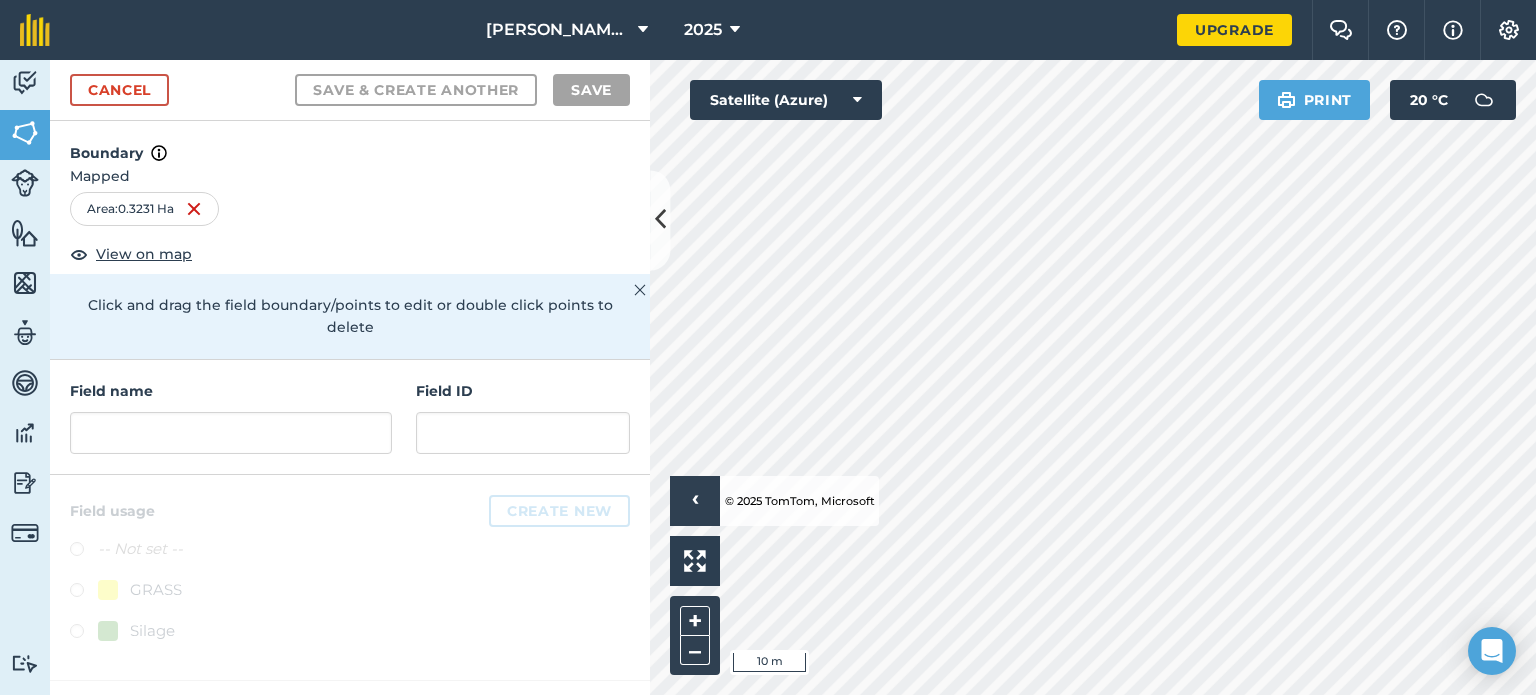 click on "[PERSON_NAME] Farm 2025 Upgrade Farm Chat Help Info Settings Map printing is not available on our free plan Please upgrade to our Essentials, Plus or Pro plan to access this feature. Activity Fields Livestock Features Maps Team Vehicles Data Reporting Billing Tutorials Tutorials Cancel Save & Create Another Save Boundary   Mapped Area :  0.3231   Ha   View on map Click and drag the field boundary/points to edit or double click points to delete Field name Field ID Field usage   Create new -- Not set -- GRASS Silage Click to start drawing › © 2025 TomTom, Microsoft 10 m + – Satellite (Azure) Print 20   ° C" at bounding box center [768, 347] 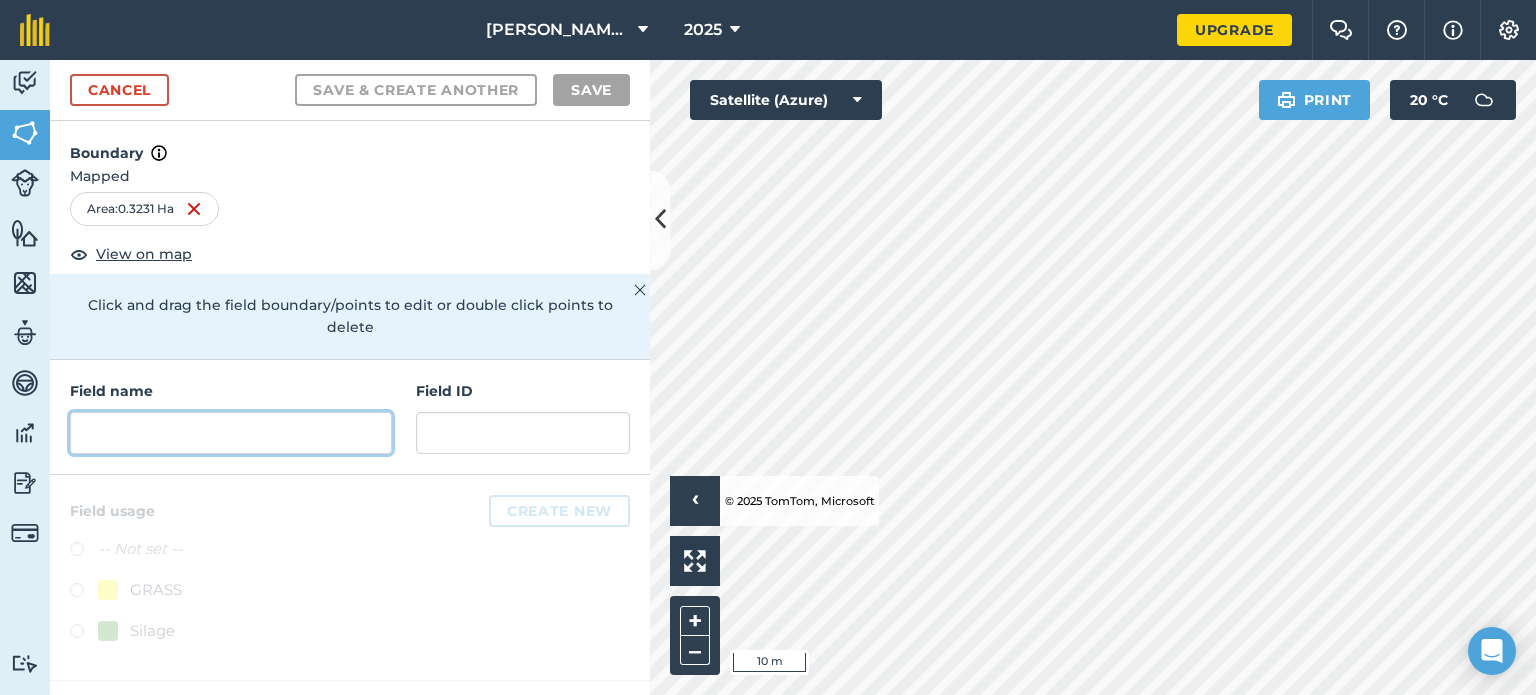 click at bounding box center [231, 433] 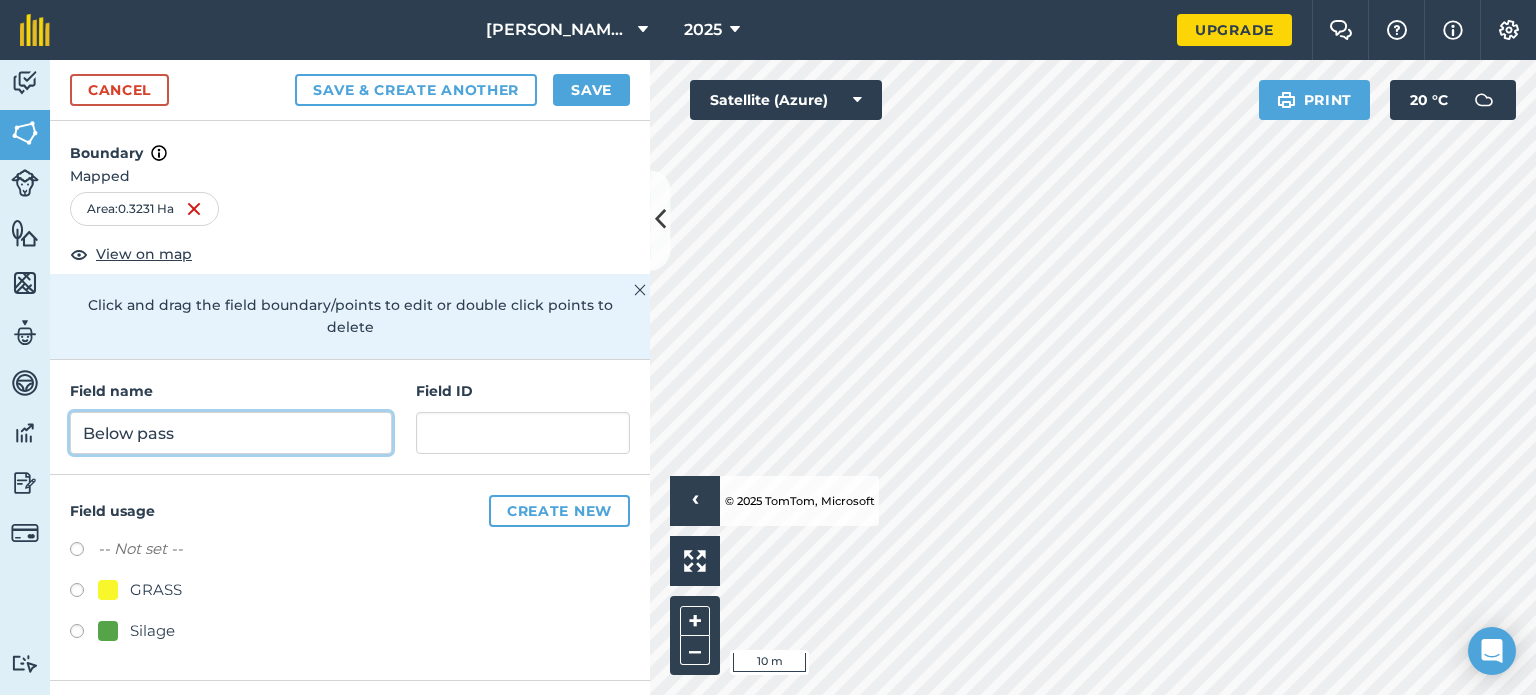 type on "Below pass" 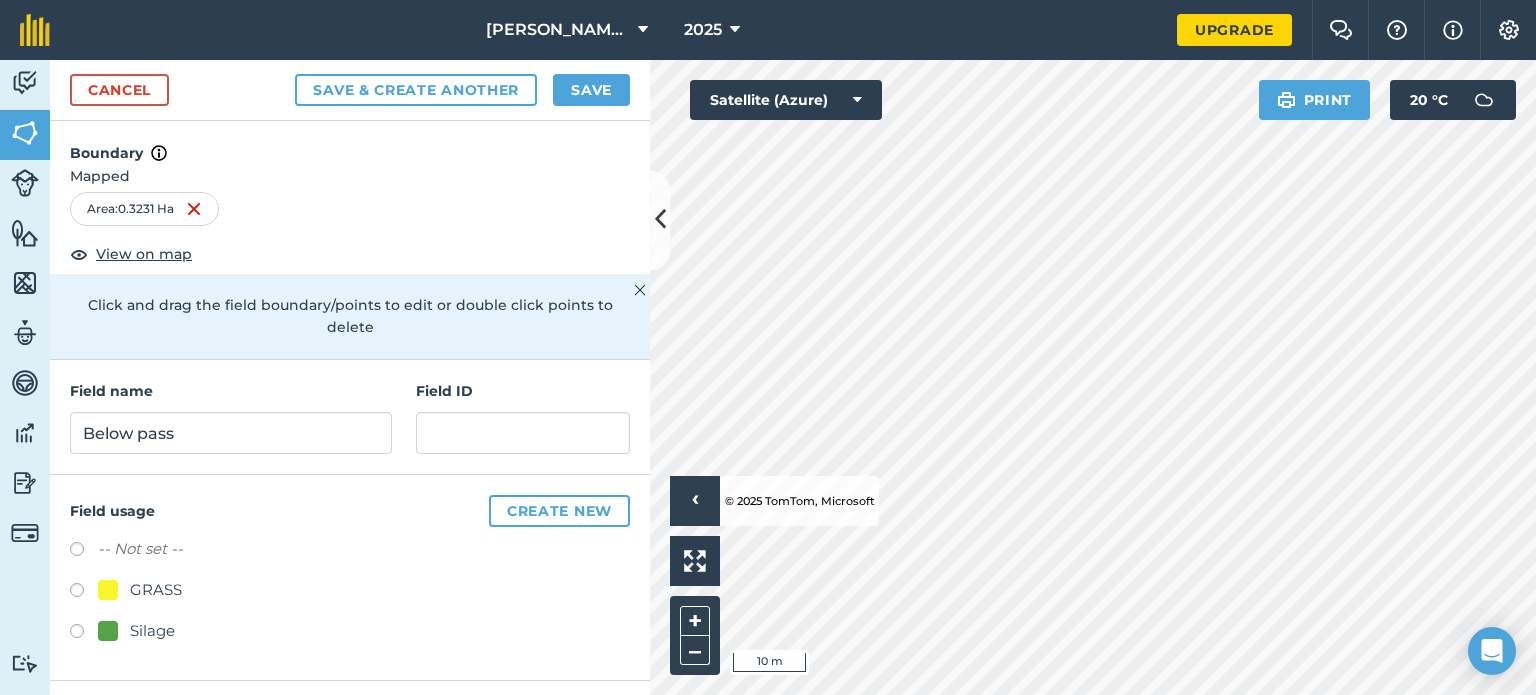 click at bounding box center [84, 593] 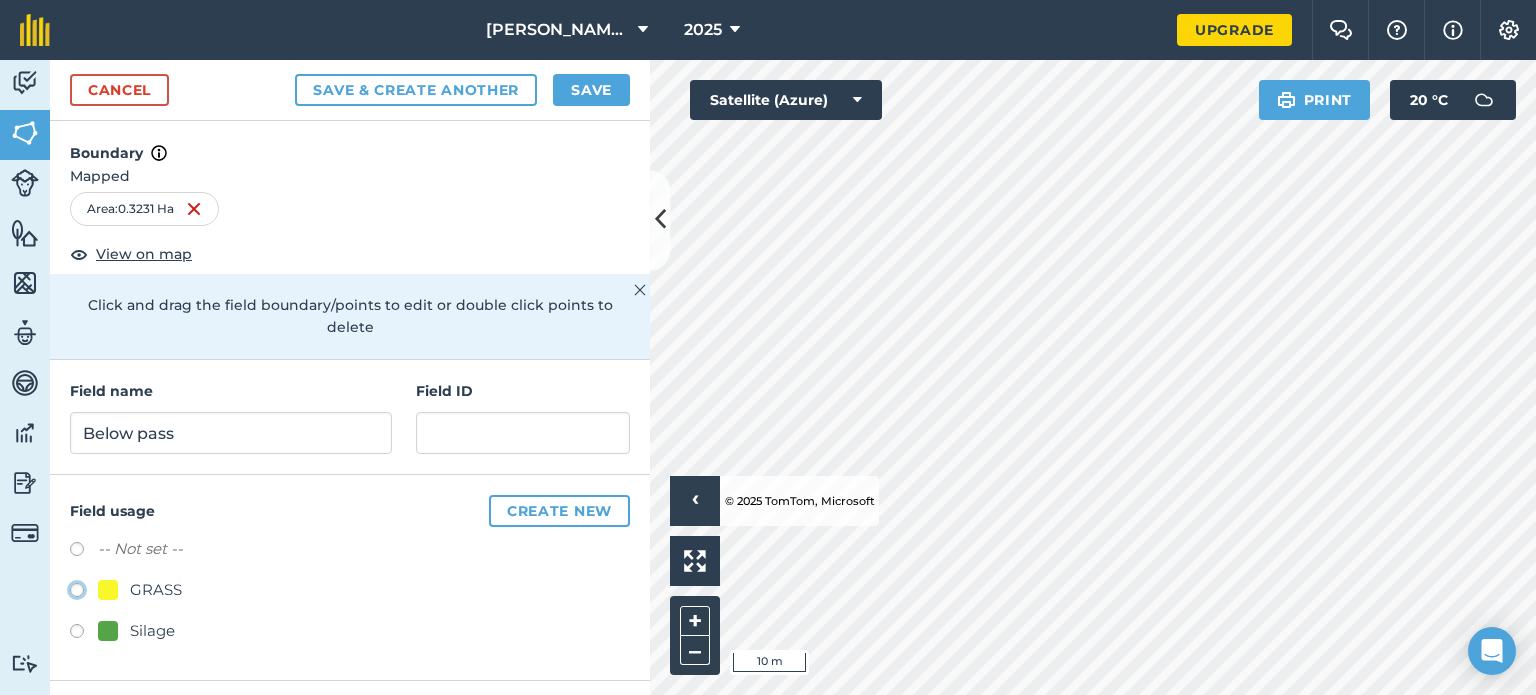 click on "GRASS" at bounding box center (-9923, 589) 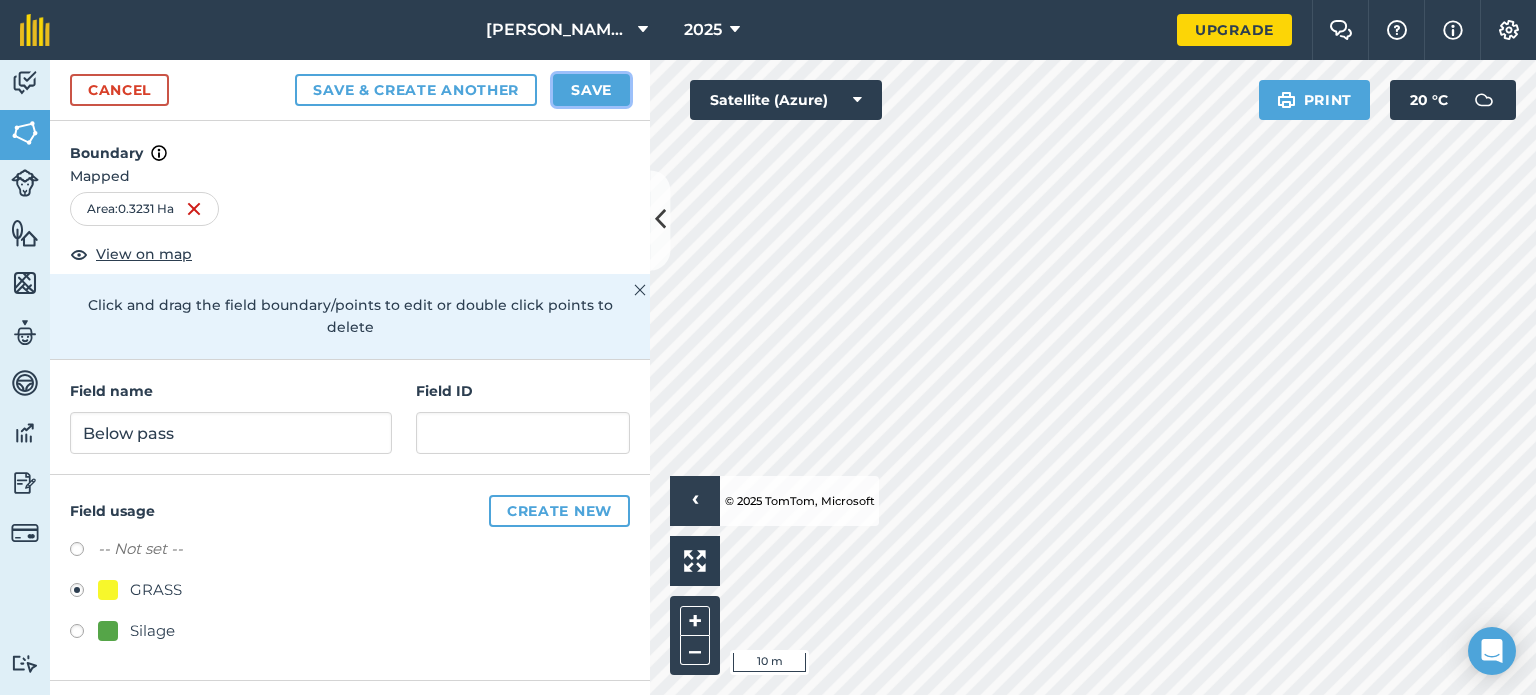 click on "Save" at bounding box center [591, 90] 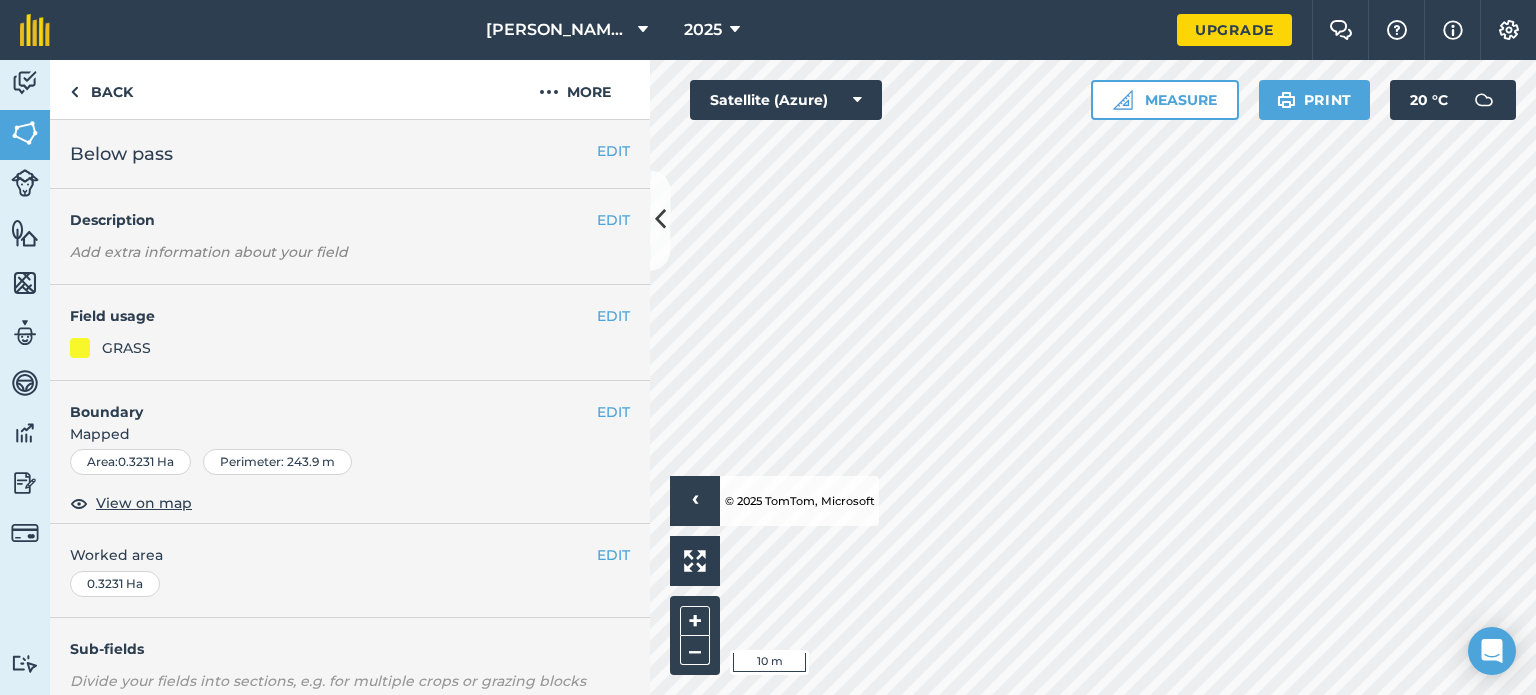 click on "[PERSON_NAME] Farm 2025 Upgrade Farm Chat Help Info Settings Map printing is not available on our free plan Please upgrade to our Essentials, Plus or Pro plan to access this feature. Activity Fields Livestock Features Maps Team Vehicles Data Reporting Billing Tutorials Tutorials   Back   More EDIT Below pass EDIT Description Add extra information about your field EDIT Field usage GRASS EDIT Boundary   Mapped Area :  0.3231   Ha Perimeter :   243.9   m   View on map EDIT Worked area 0.3231   Ha Sub-fields   Divide your fields into sections, e.g. for multiple crops or grazing blocks   Add sub-fields Add field job Add note   Field Health To-Do Field History Reports There are no outstanding tasks for this field. Click to start drawing › © 2025 TomTom, Microsoft 10 m + – Satellite (Azure) Measure Print 20   ° C" at bounding box center [768, 347] 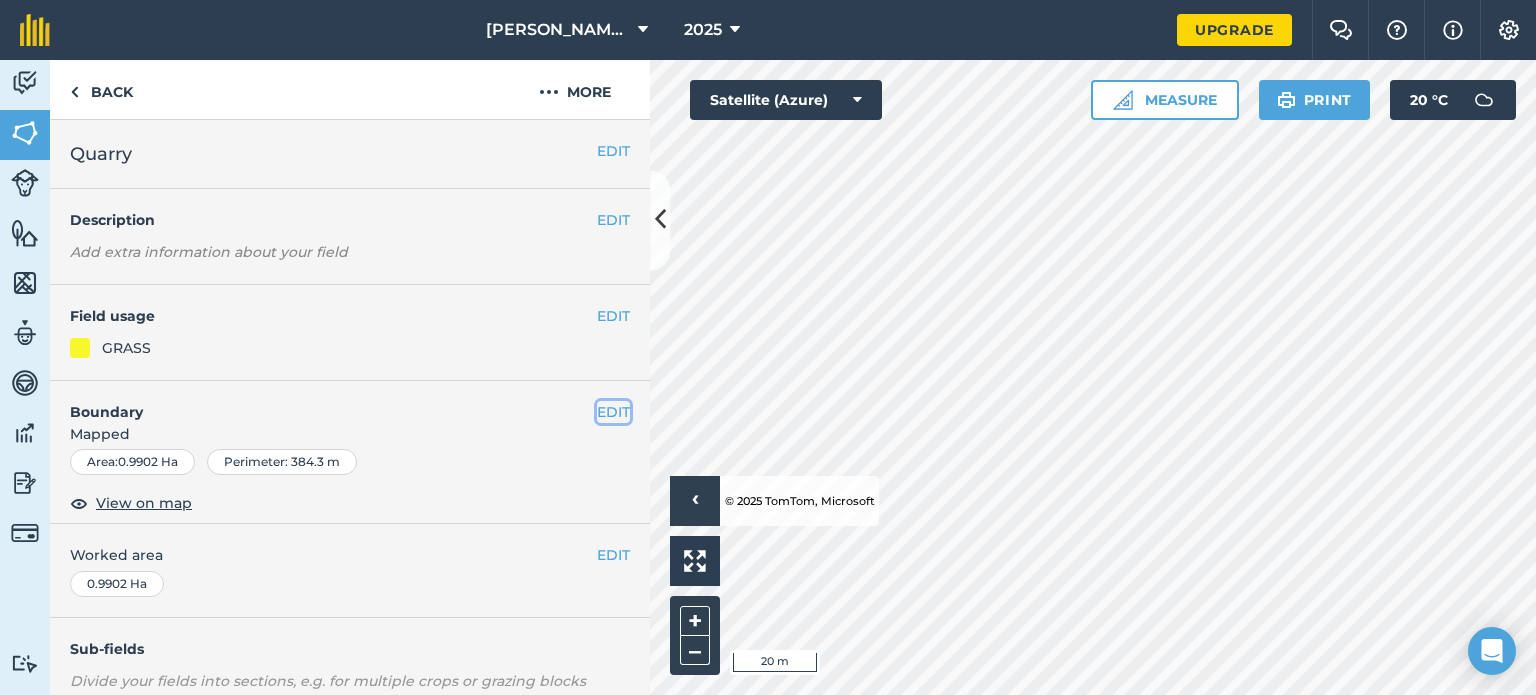 click on "EDIT" at bounding box center [613, 412] 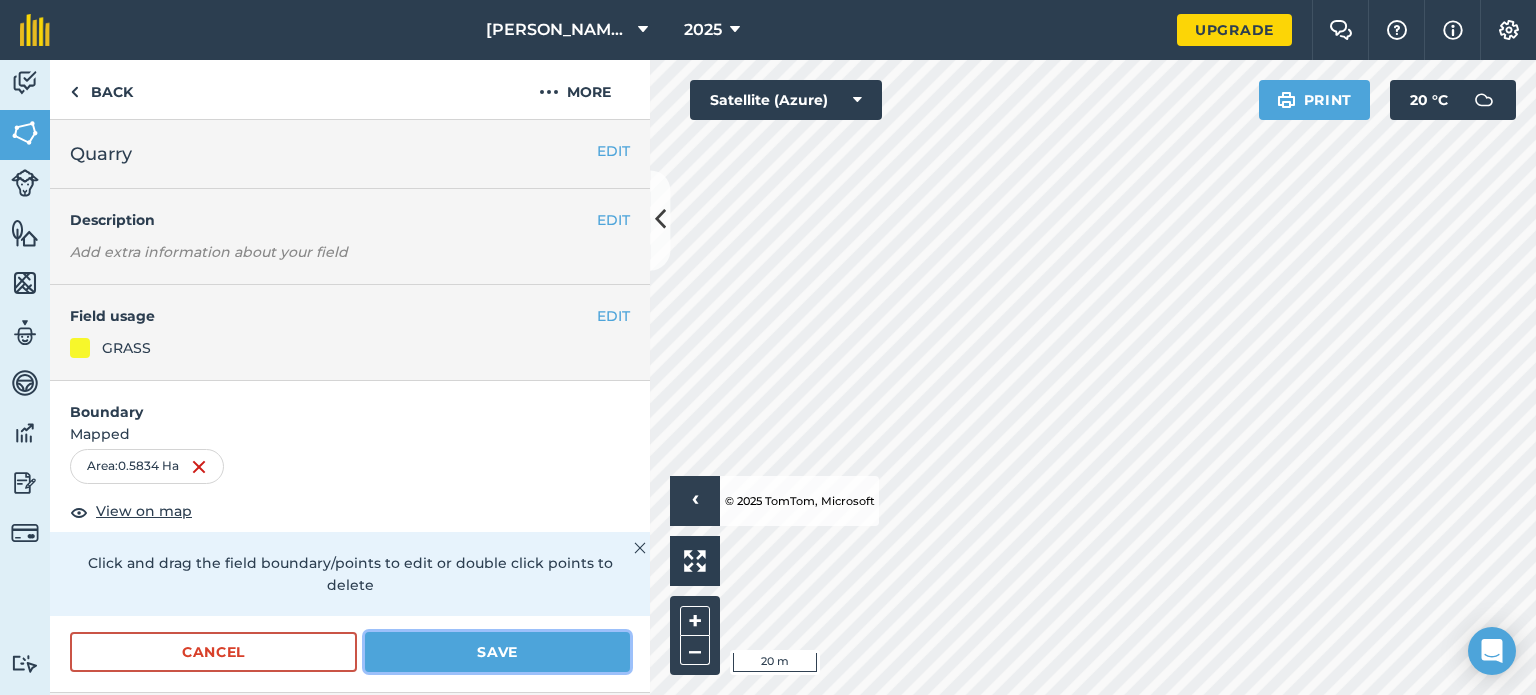 click on "Save" at bounding box center (497, 652) 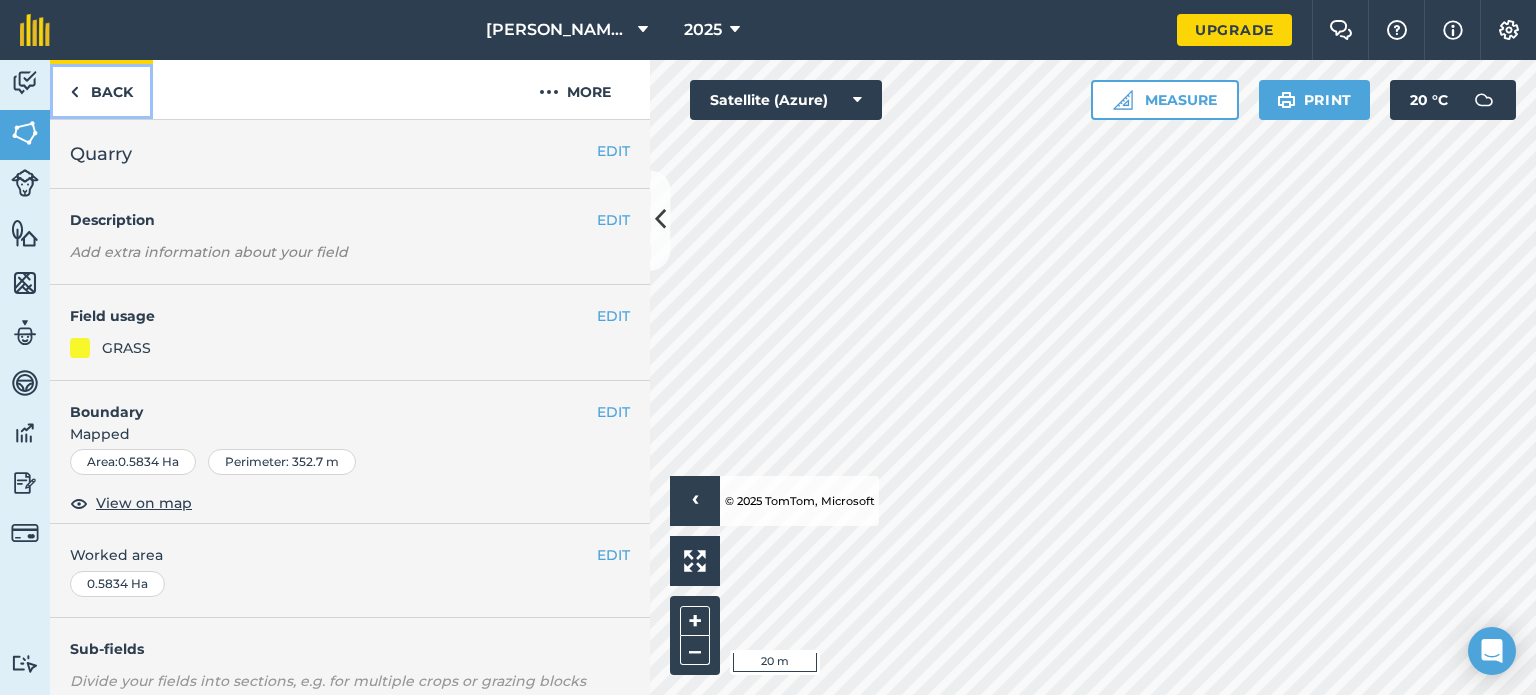 click on "Back" at bounding box center (101, 89) 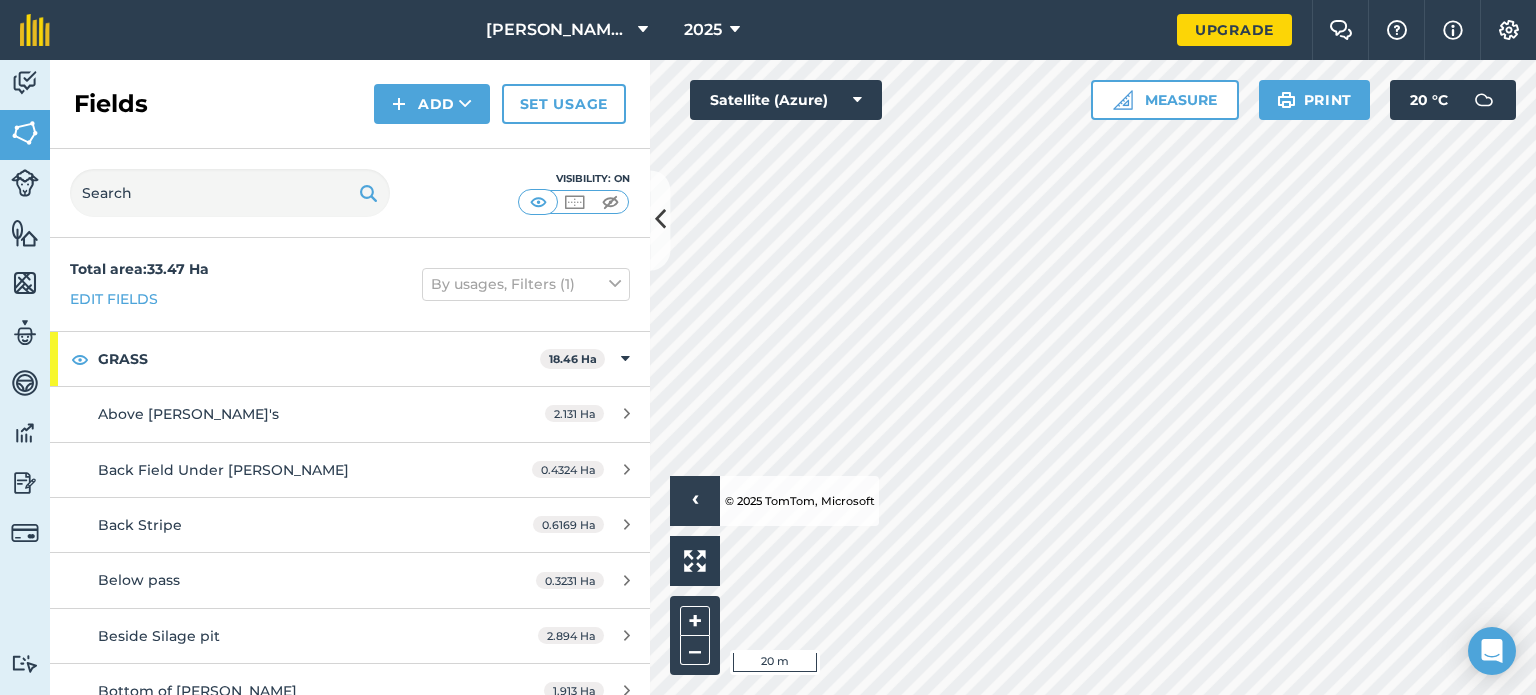 click on "Fields   Add   Set usage" at bounding box center [350, 104] 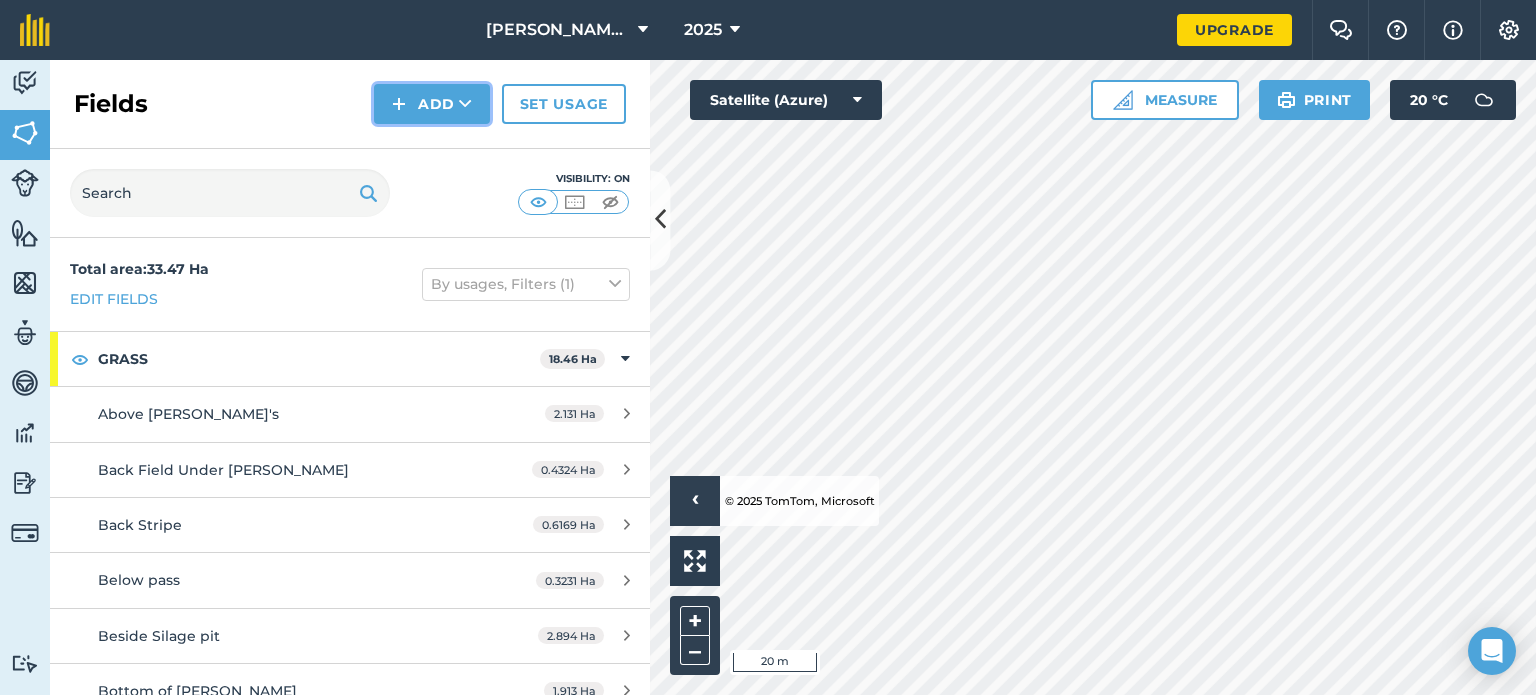 click on "Add" at bounding box center [432, 104] 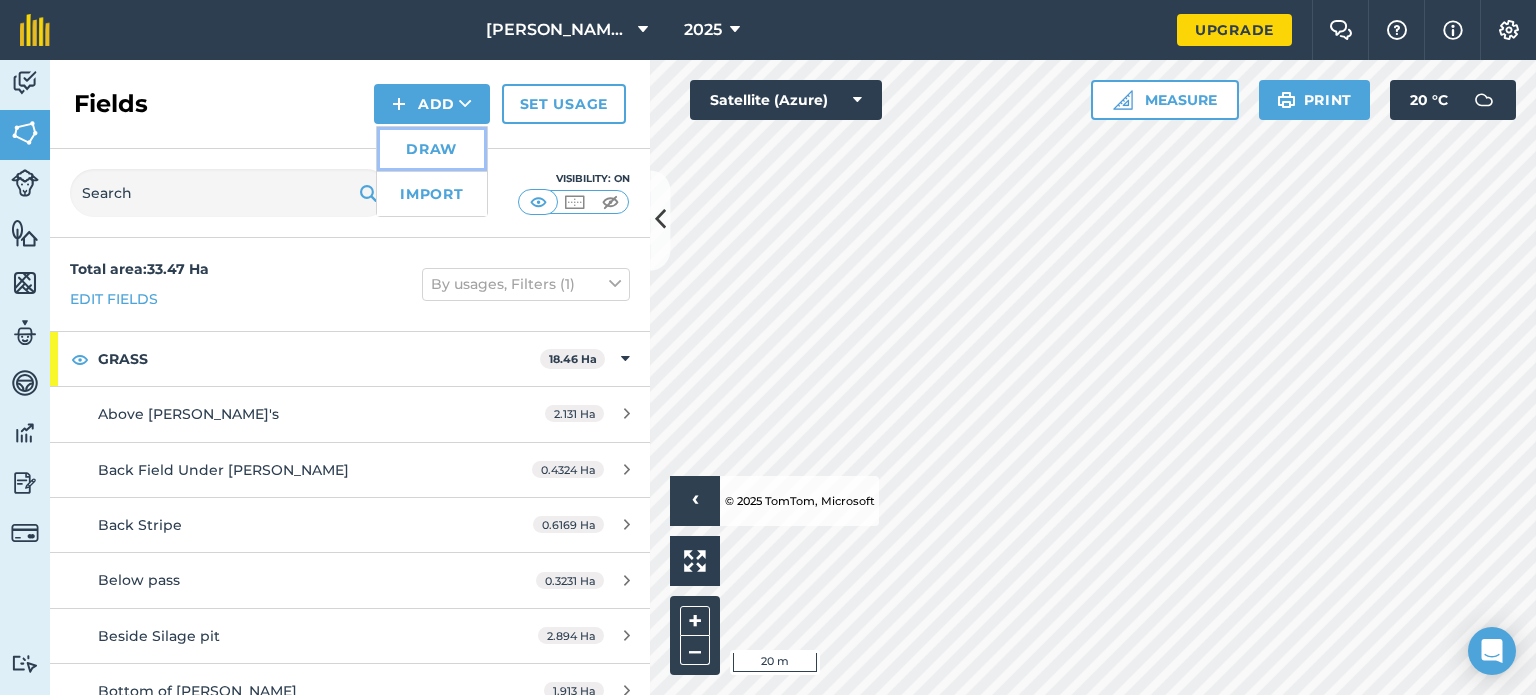 click on "Draw" at bounding box center [432, 149] 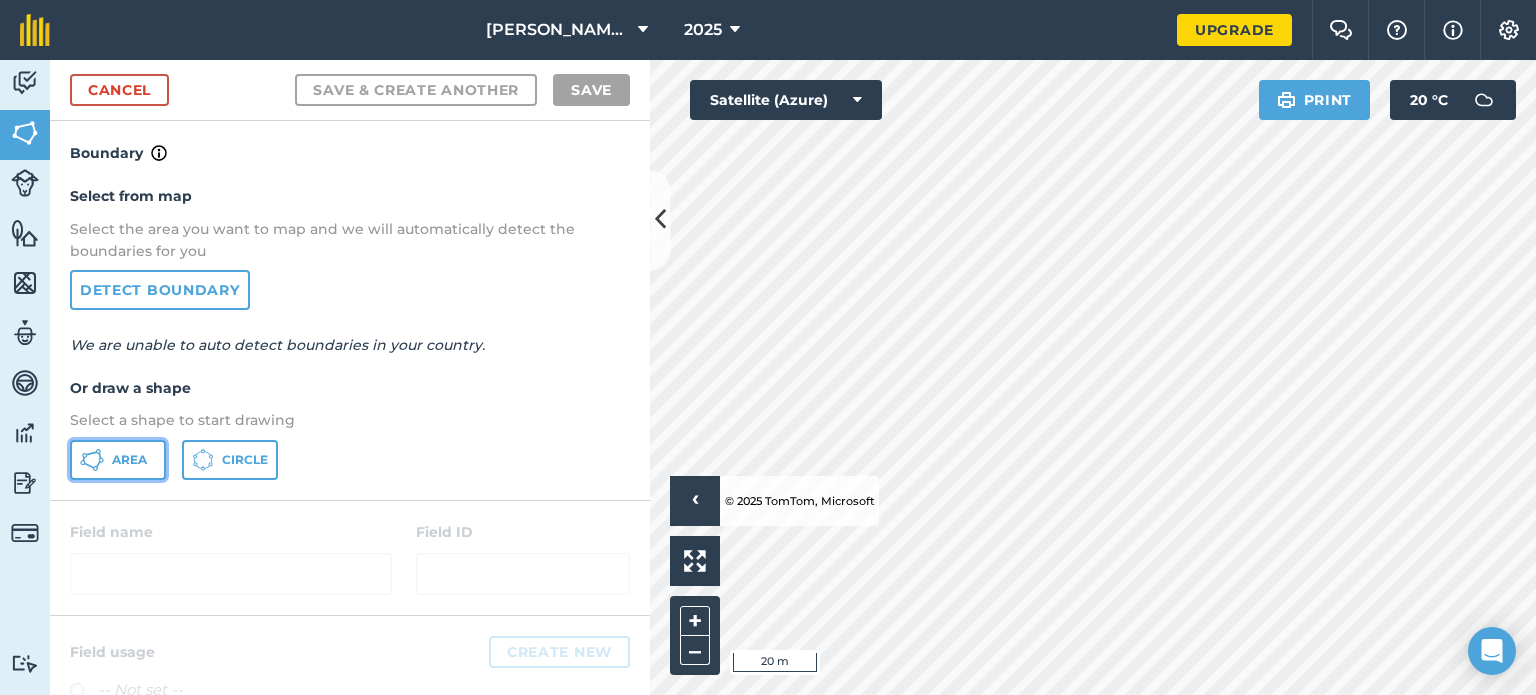 click on "Area" at bounding box center [129, 460] 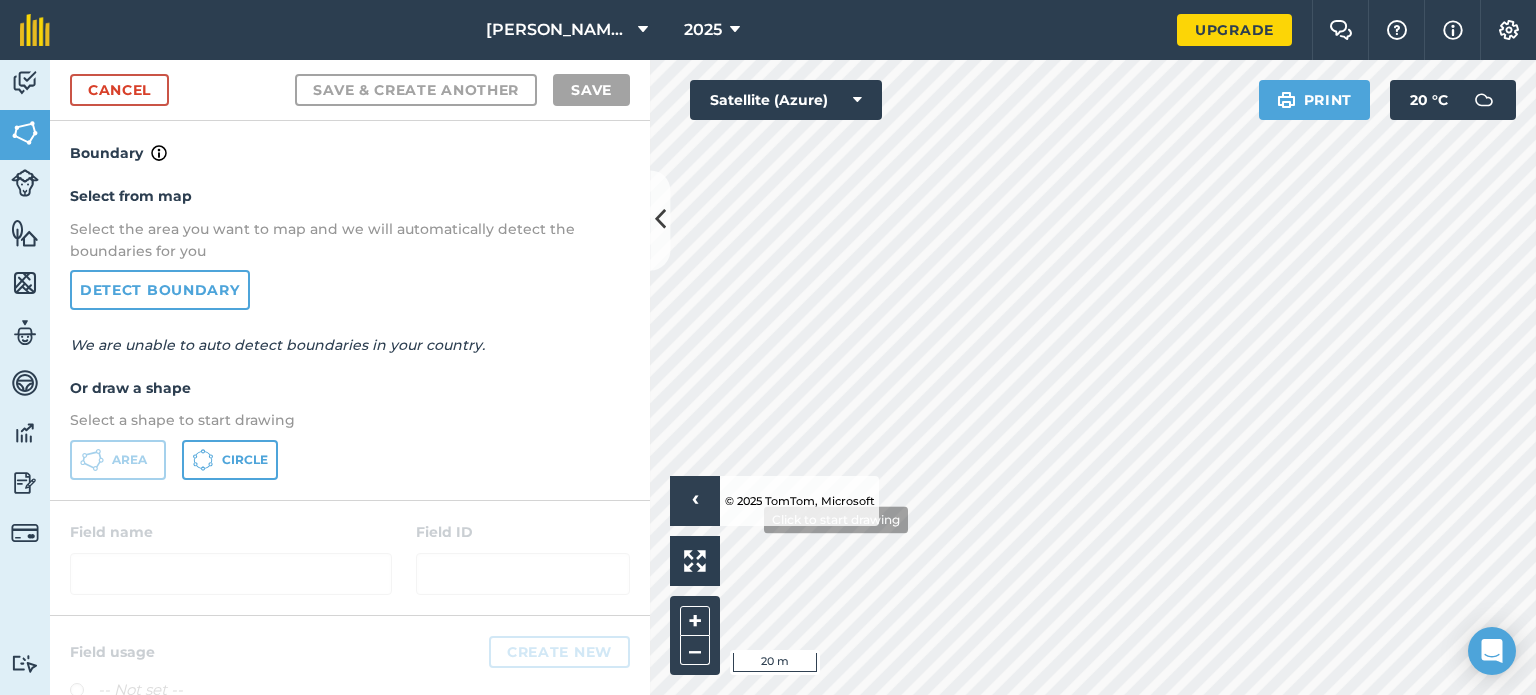 click on "© 2025 TomTom, Microsoft" at bounding box center (797, 501) 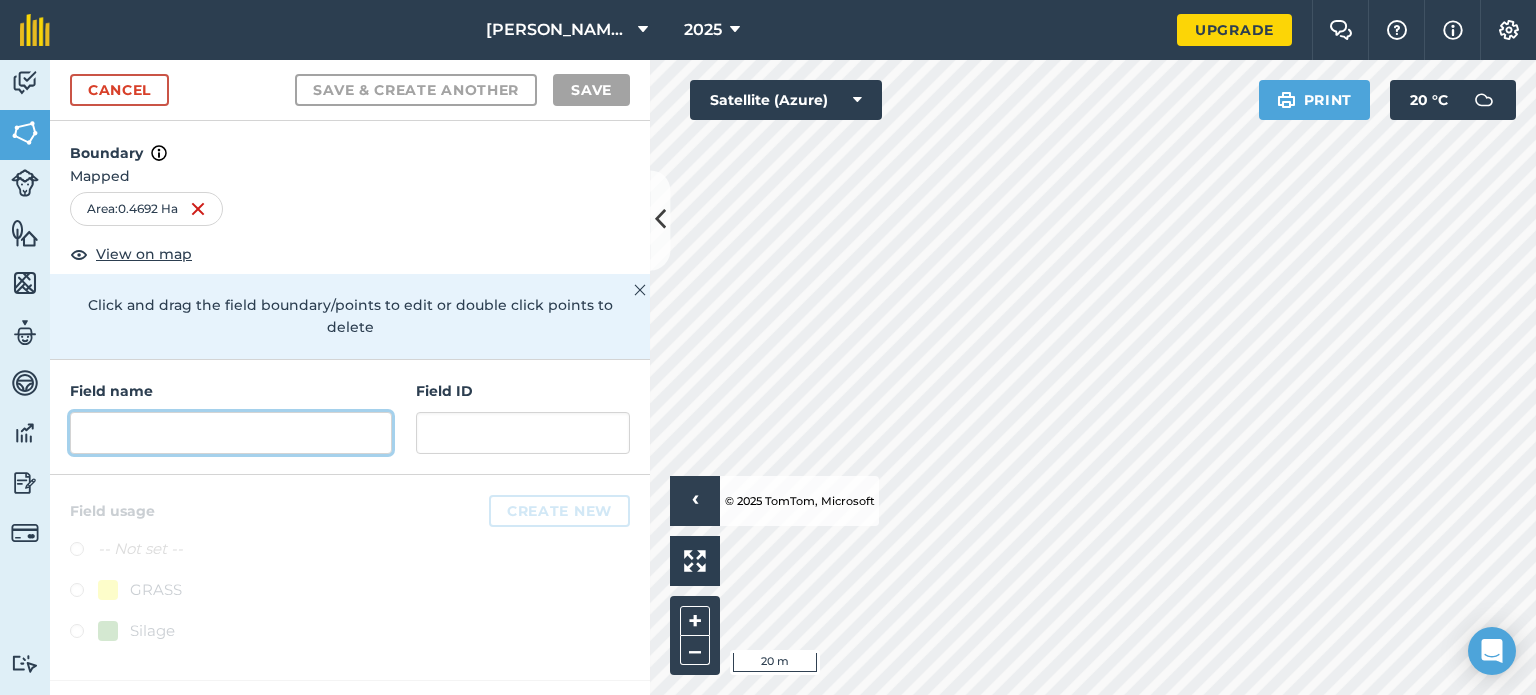 click at bounding box center [231, 433] 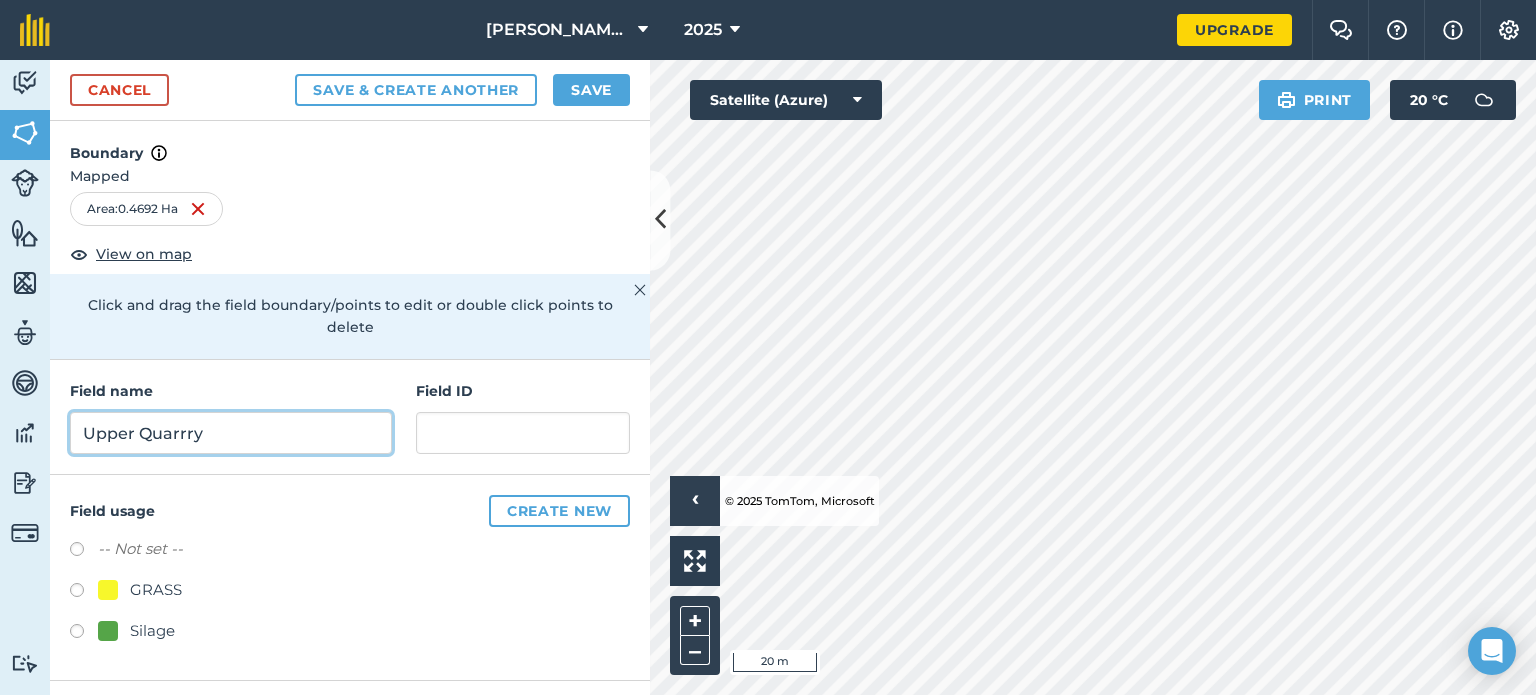 click on "Upper Quarrry" at bounding box center [231, 433] 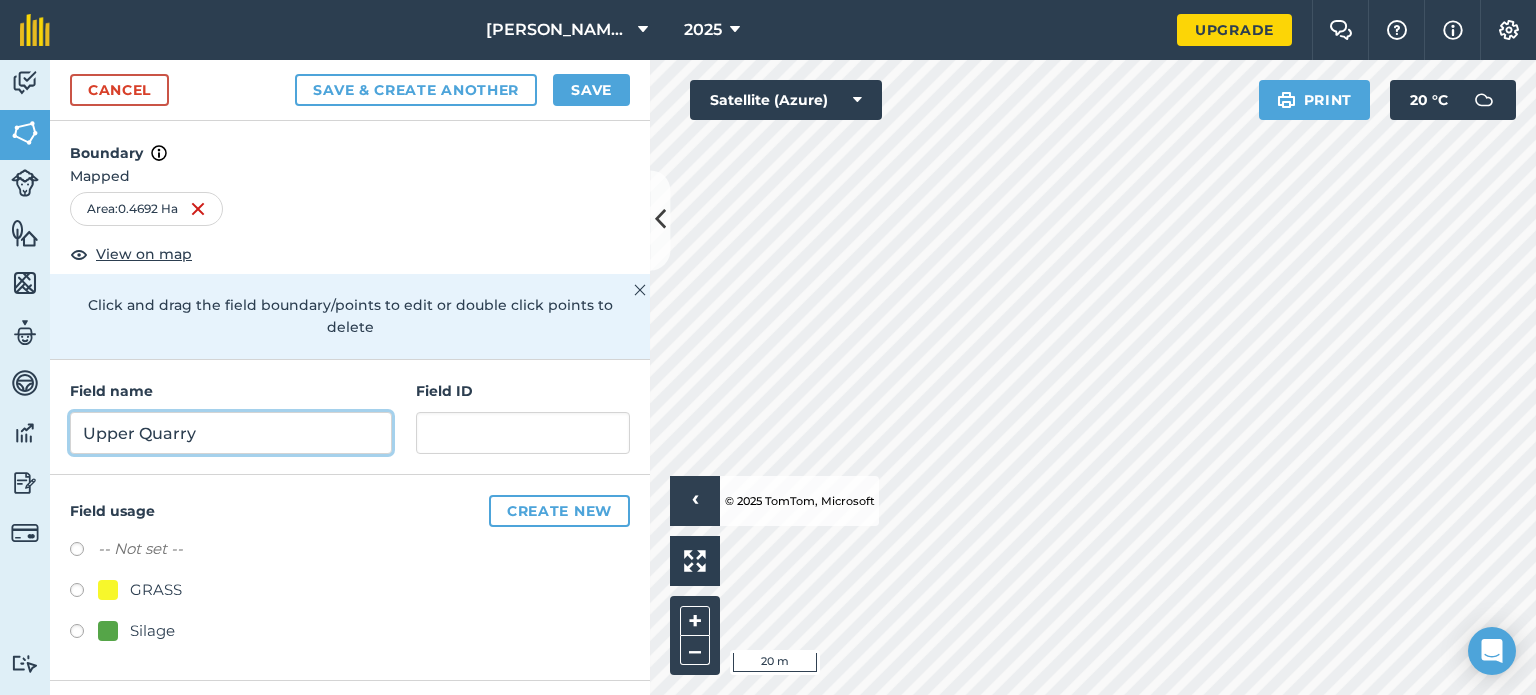 type on "Upper Quarry" 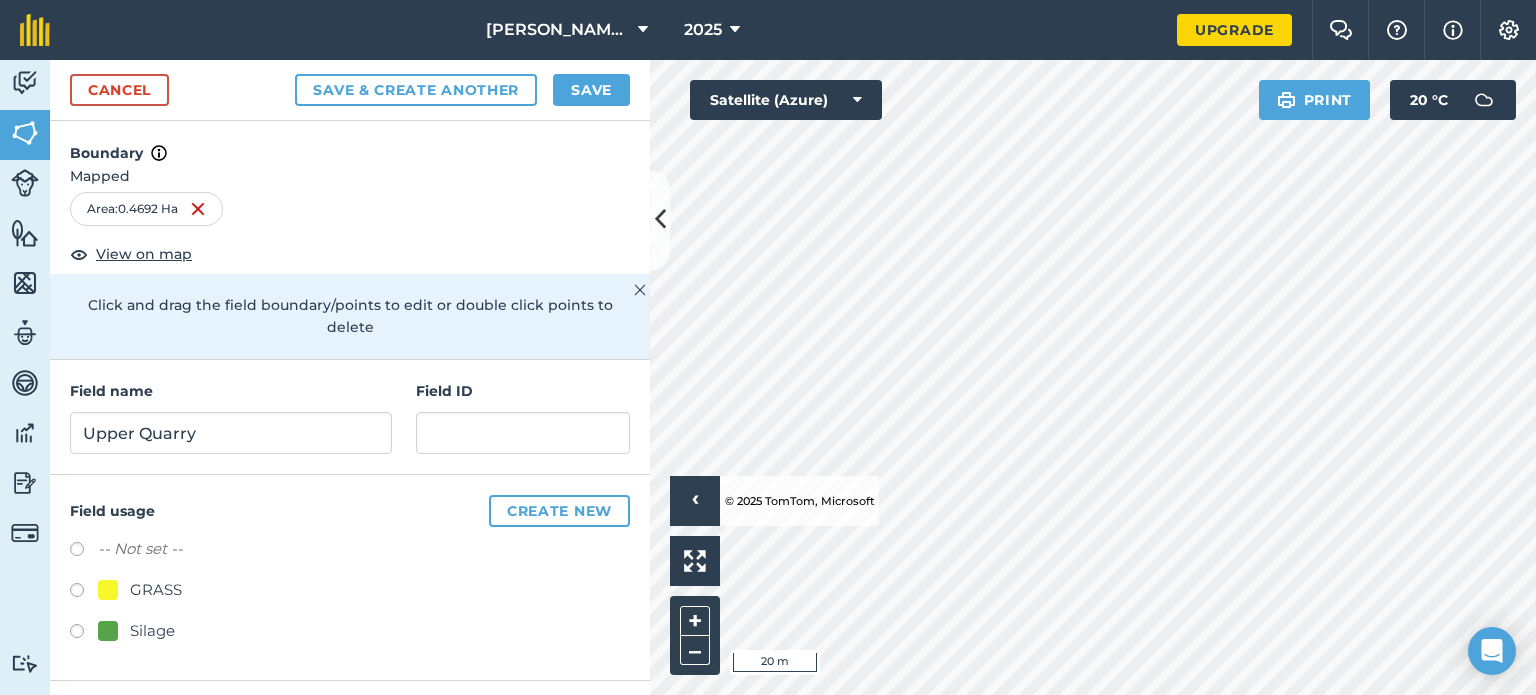click at bounding box center (84, 593) 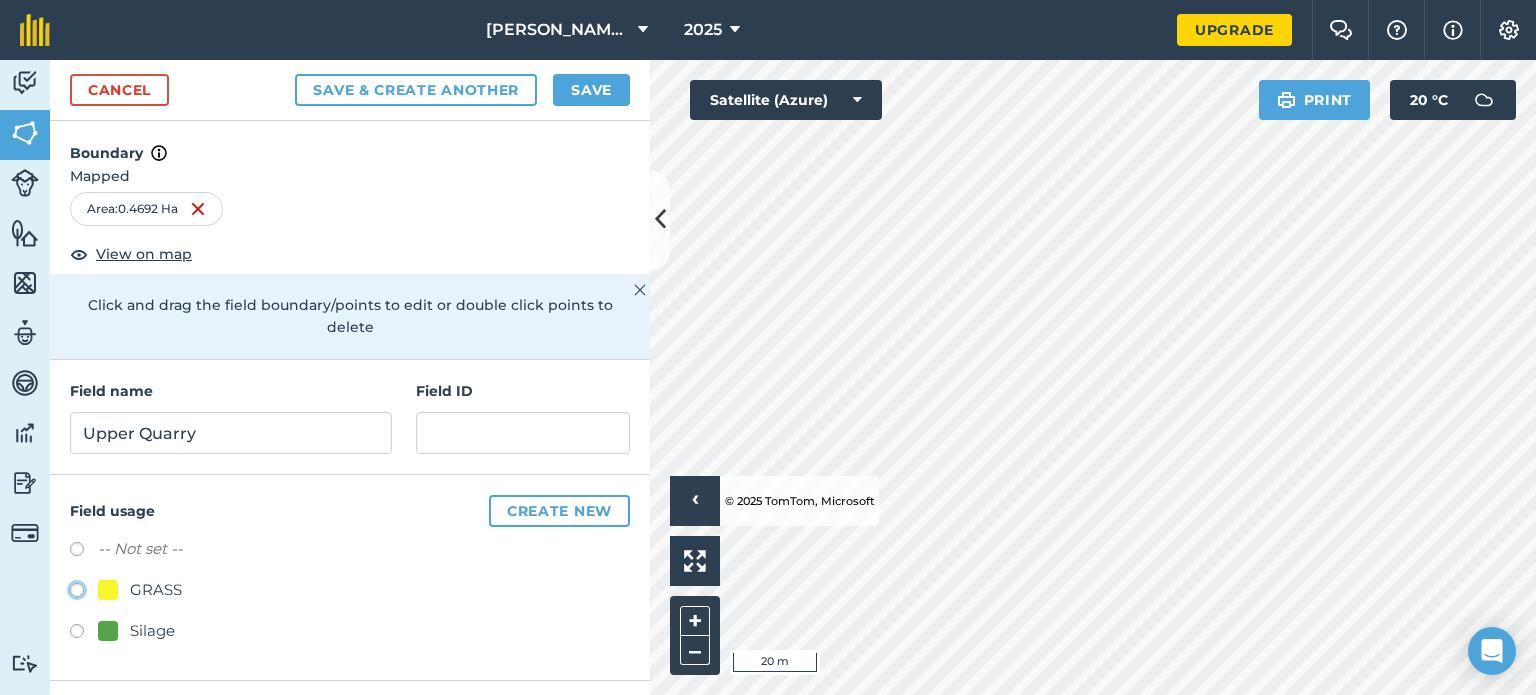 radio on "true" 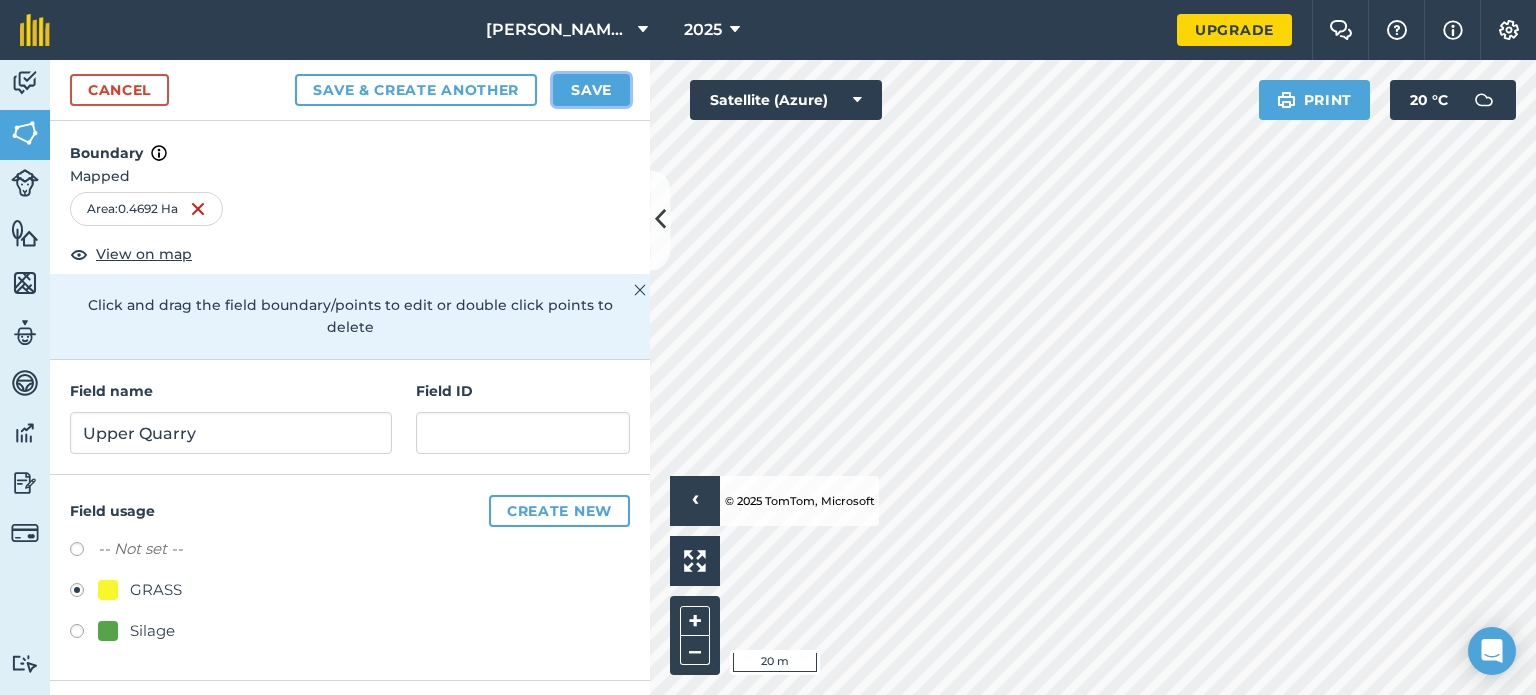click on "Save" at bounding box center (591, 90) 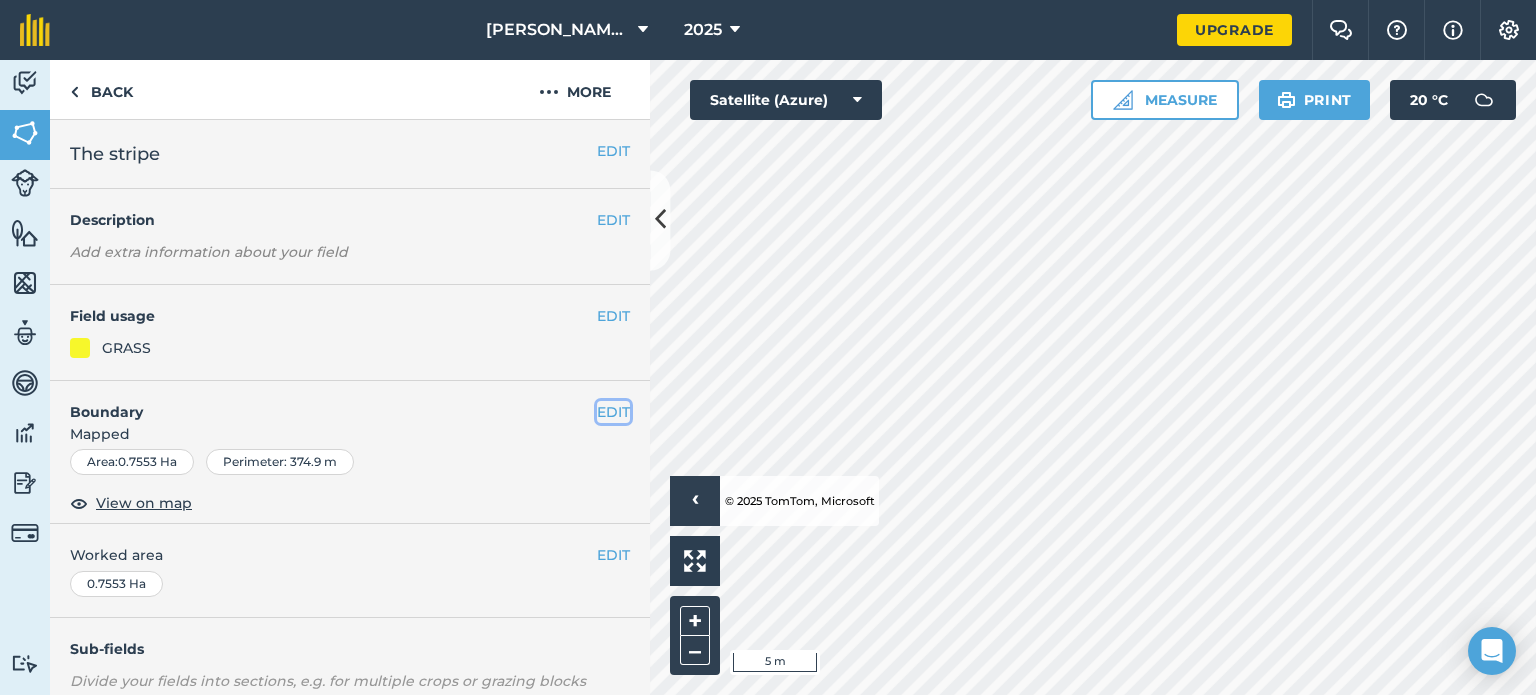 click on "EDIT" at bounding box center (613, 412) 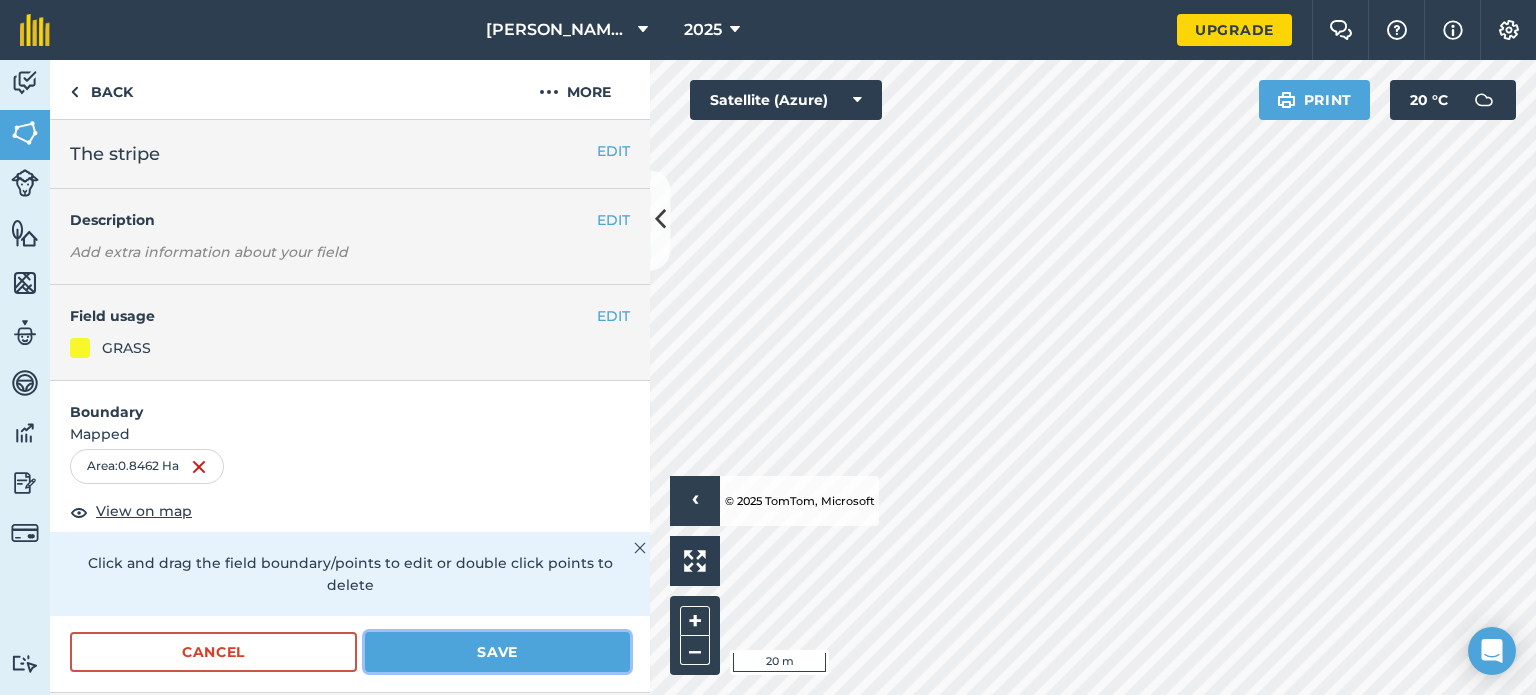 click on "Save" at bounding box center (497, 652) 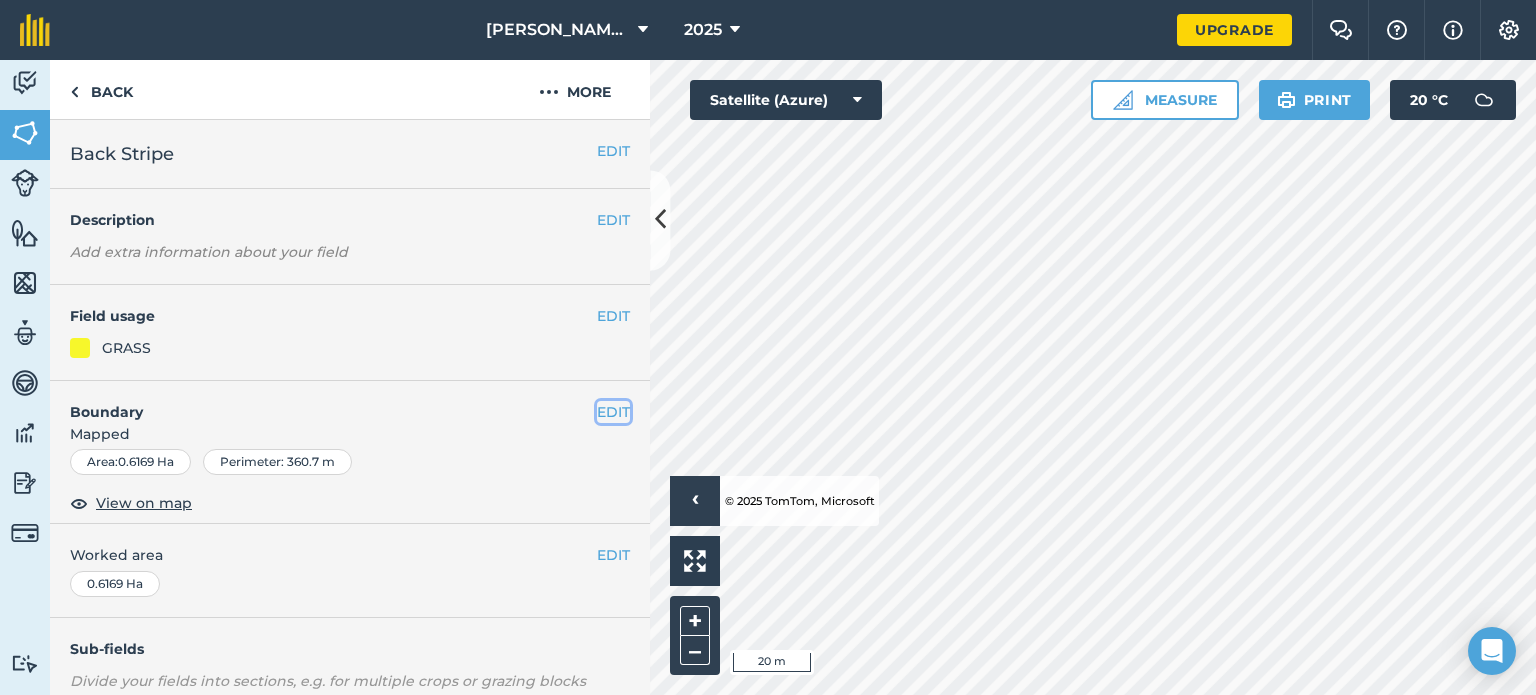 click on "EDIT" at bounding box center [613, 412] 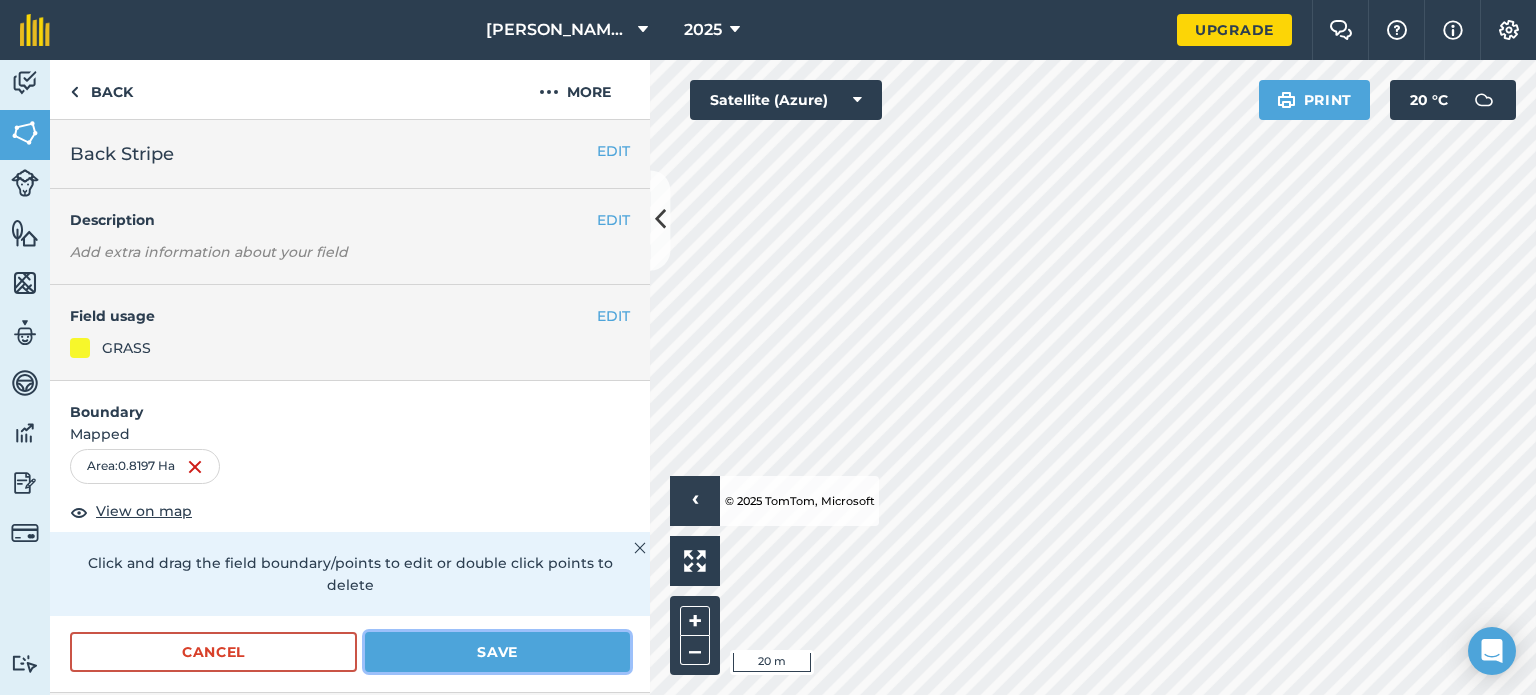 click on "Save" at bounding box center (497, 652) 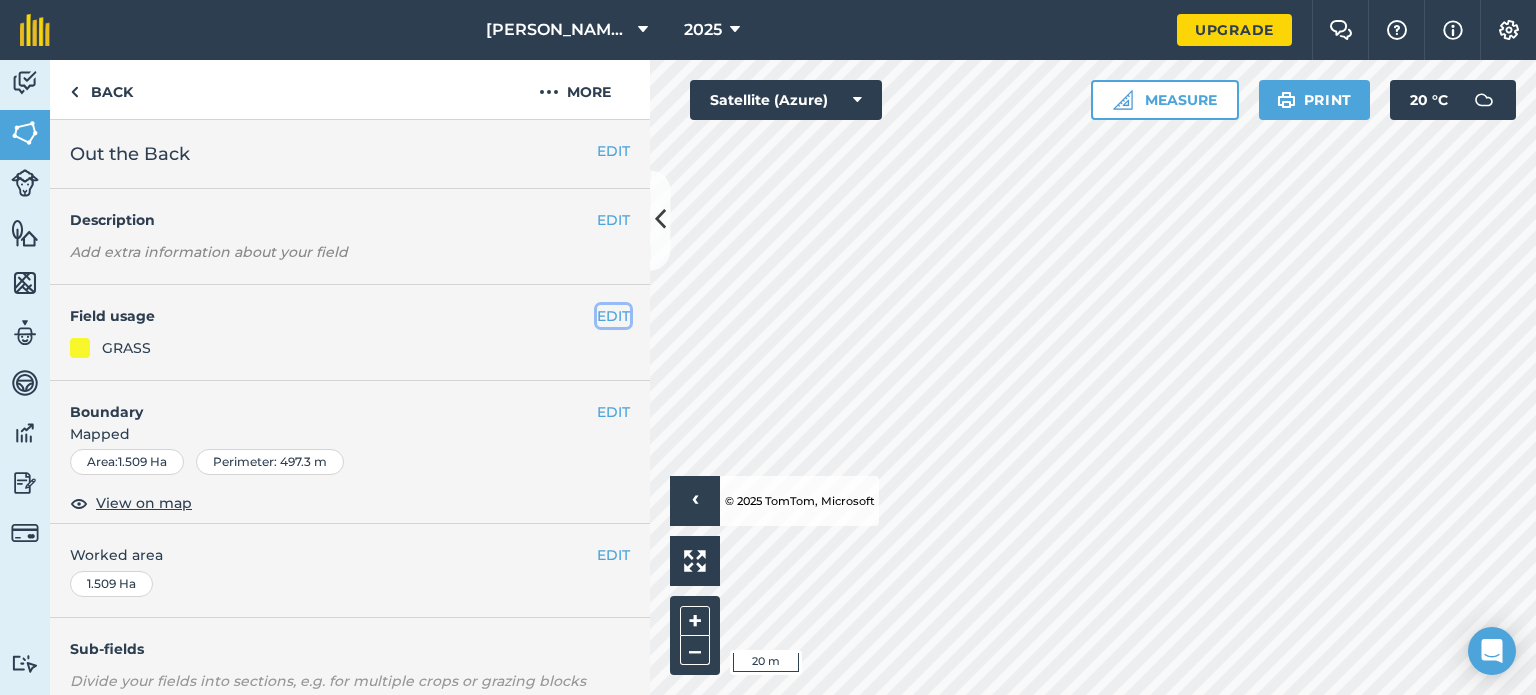 click on "EDIT" at bounding box center [613, 316] 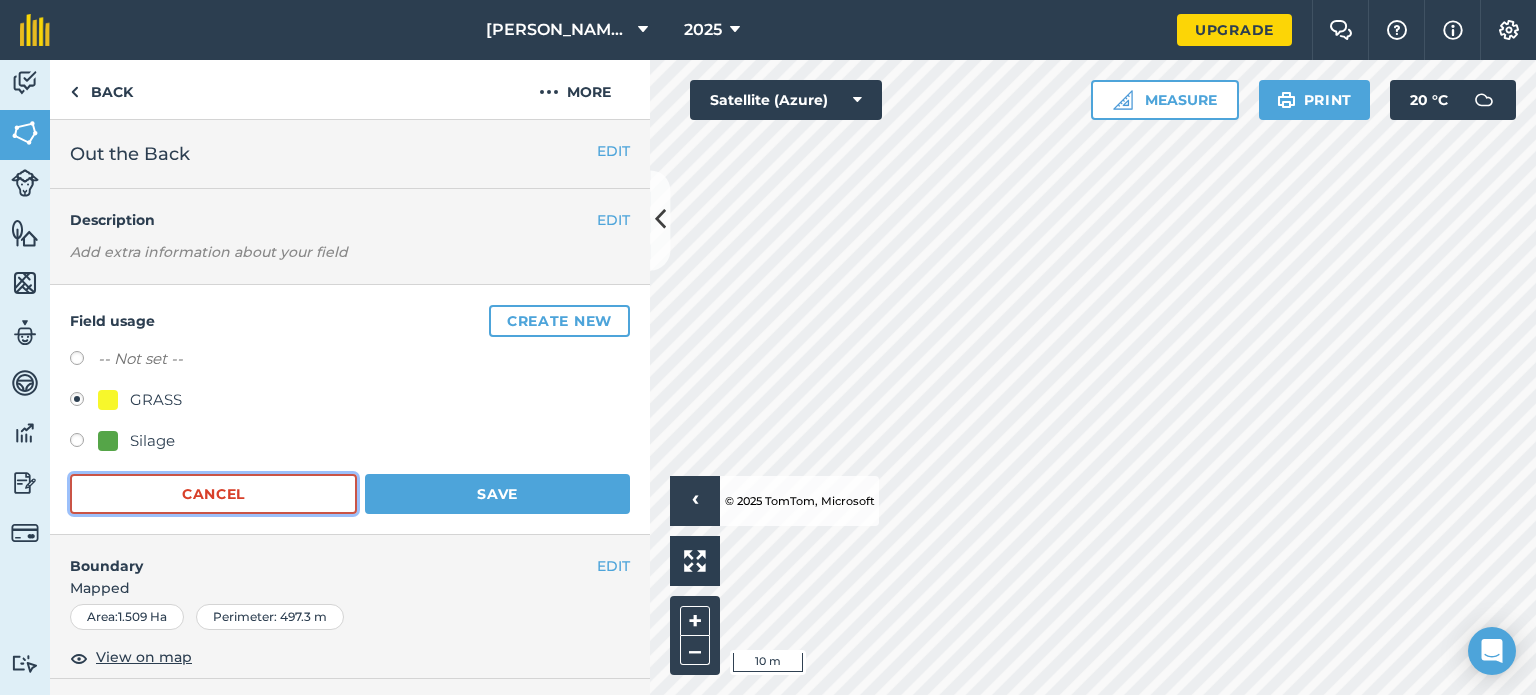 click on "Cancel" at bounding box center [213, 494] 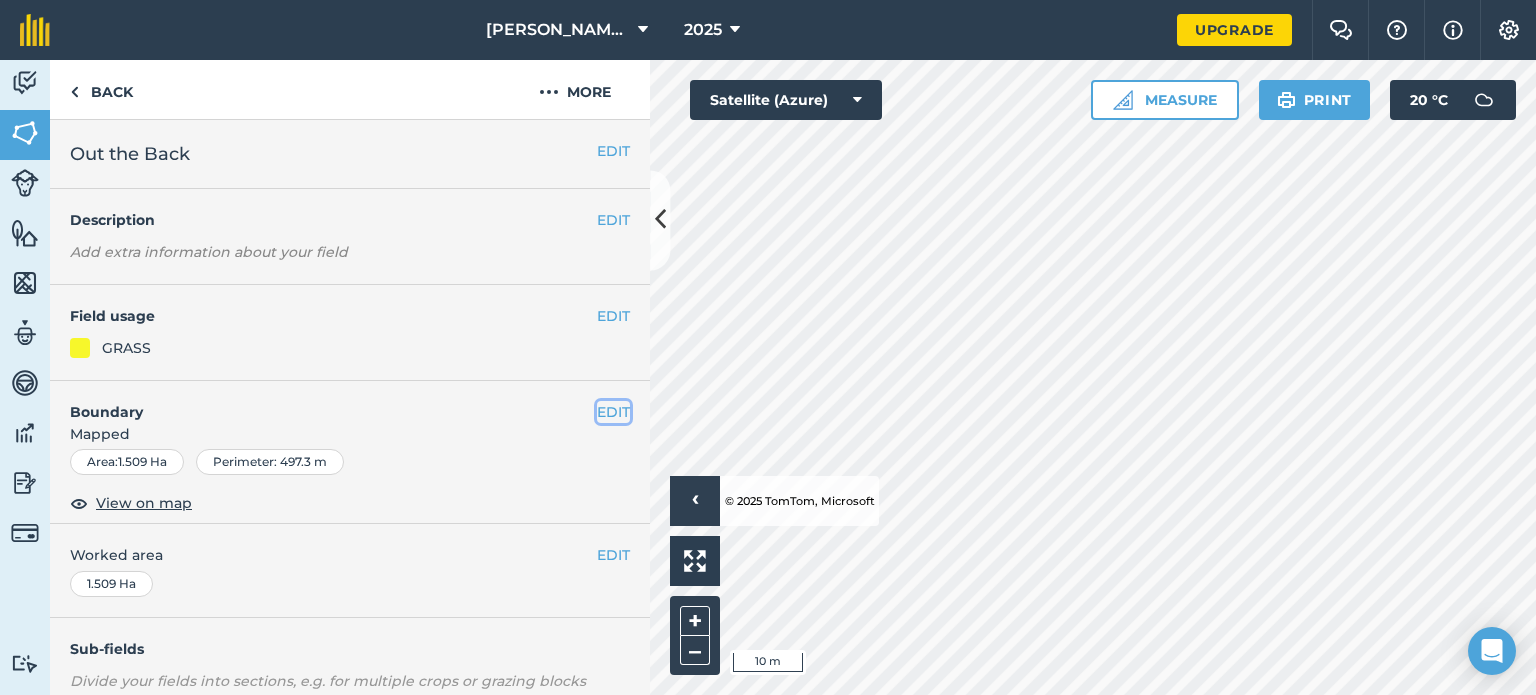 click on "EDIT" at bounding box center (613, 412) 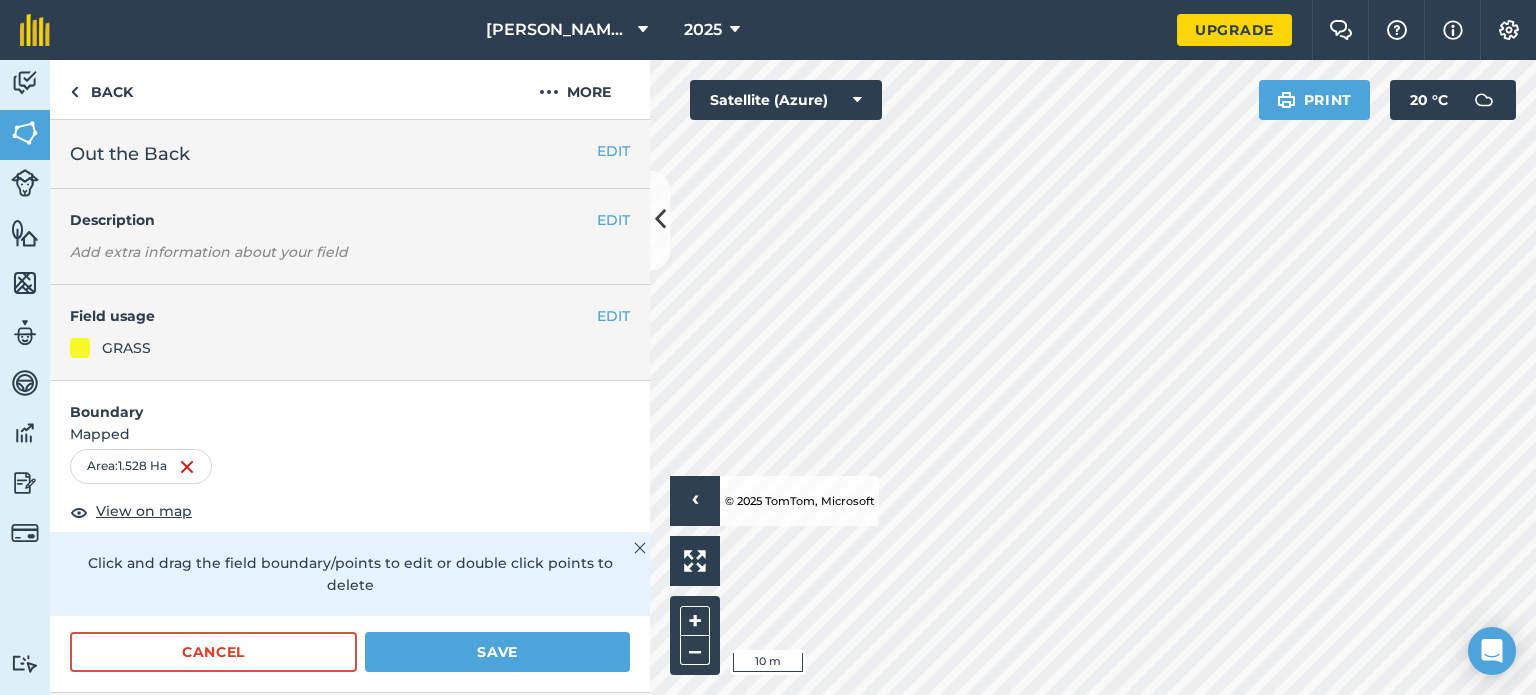 click on "[PERSON_NAME] Farm 2025 Upgrade Farm Chat Help Info Settings Map printing is not available on our free plan Please upgrade to our Essentials, Plus or Pro plan to access this feature. Activity Fields Livestock Features Maps Team Vehicles Data Reporting Billing Tutorials Tutorials   Back   More EDIT Out the Back EDIT Description Add extra information about your field EDIT Field usage GRASS Boundary   Mapped Area :  1.528   Ha   View on map Click and drag the field boundary/points to edit or double click points to delete Cancel Save EDIT Worked area 1.509   Ha Sub-fields   Divide your fields into sections, e.g. for multiple crops or grazing blocks   Add sub-fields Add field job Add note   Field Health To-Do Field History Reports There are no outstanding tasks for this field. Click to start drawing › © 2025 TomTom, Microsoft 10 m + – Satellite (Azure) Print 20   ° C" at bounding box center [768, 347] 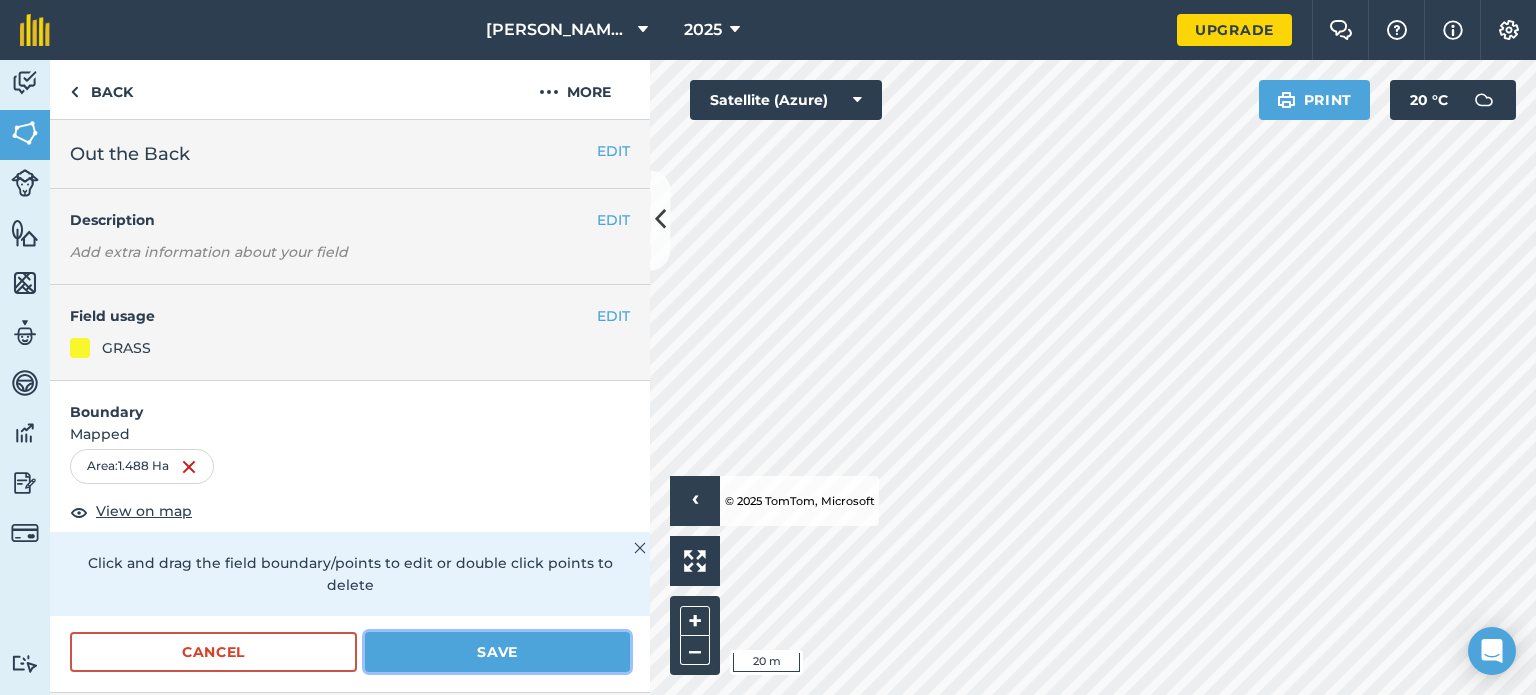 click on "Save" at bounding box center [497, 652] 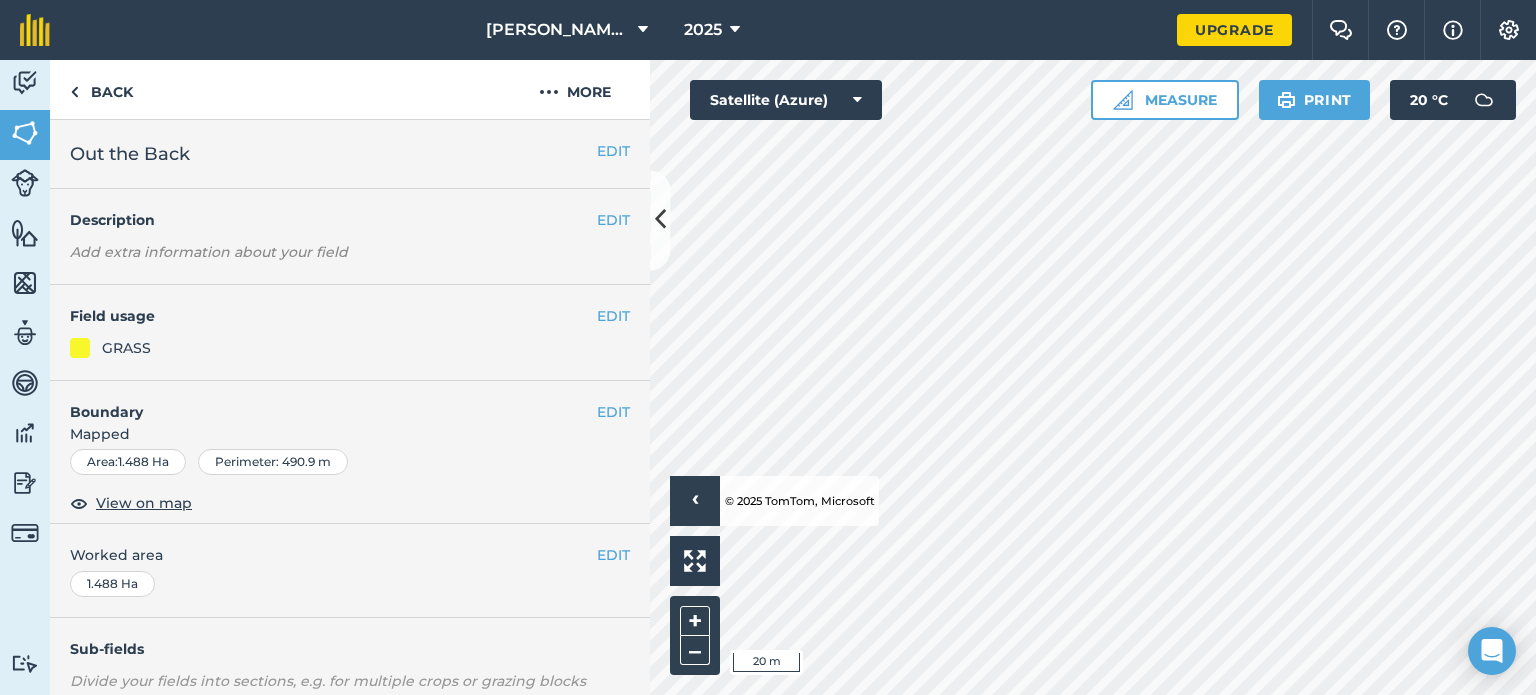 click on "Click to start drawing › © 2025 TomTom, Microsoft 20 m + – Satellite (Azure) Measure Print 20   ° C" at bounding box center (1093, 377) 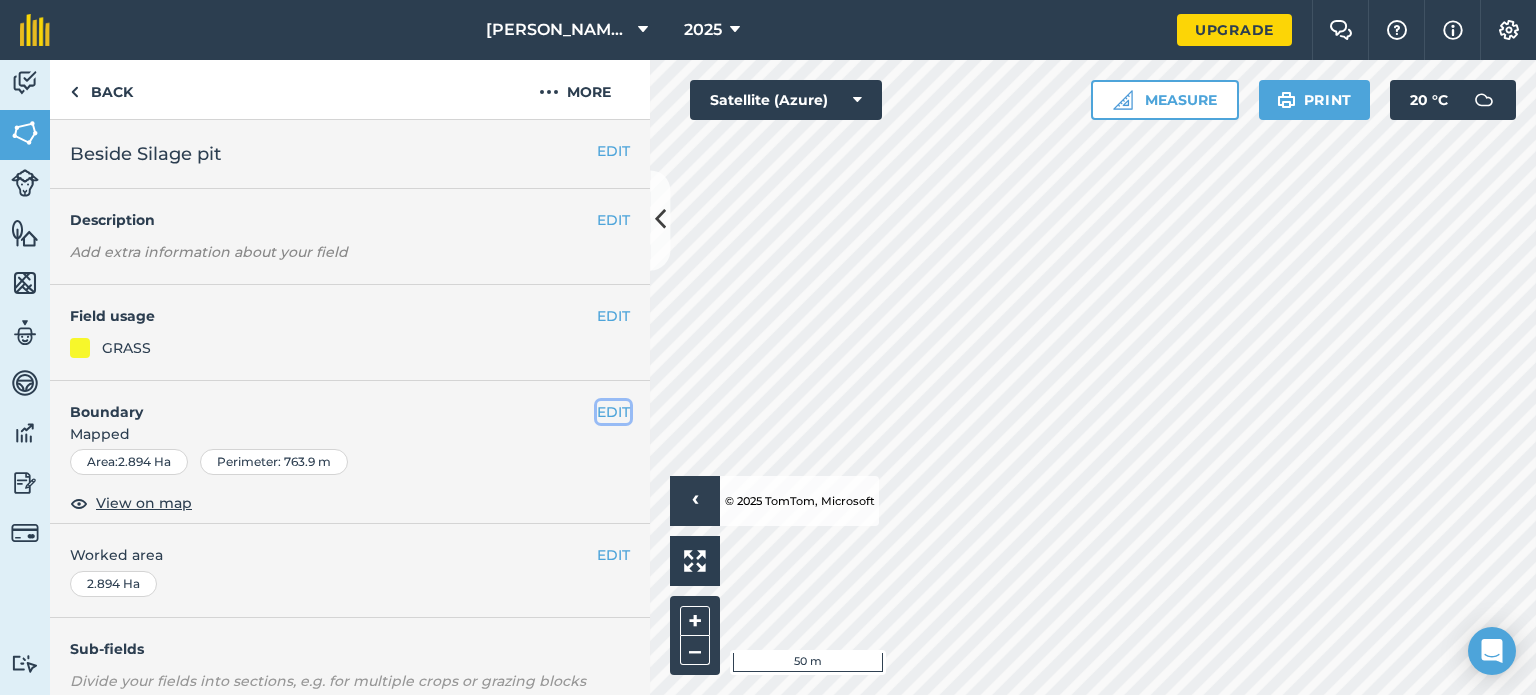 click on "EDIT" at bounding box center [613, 412] 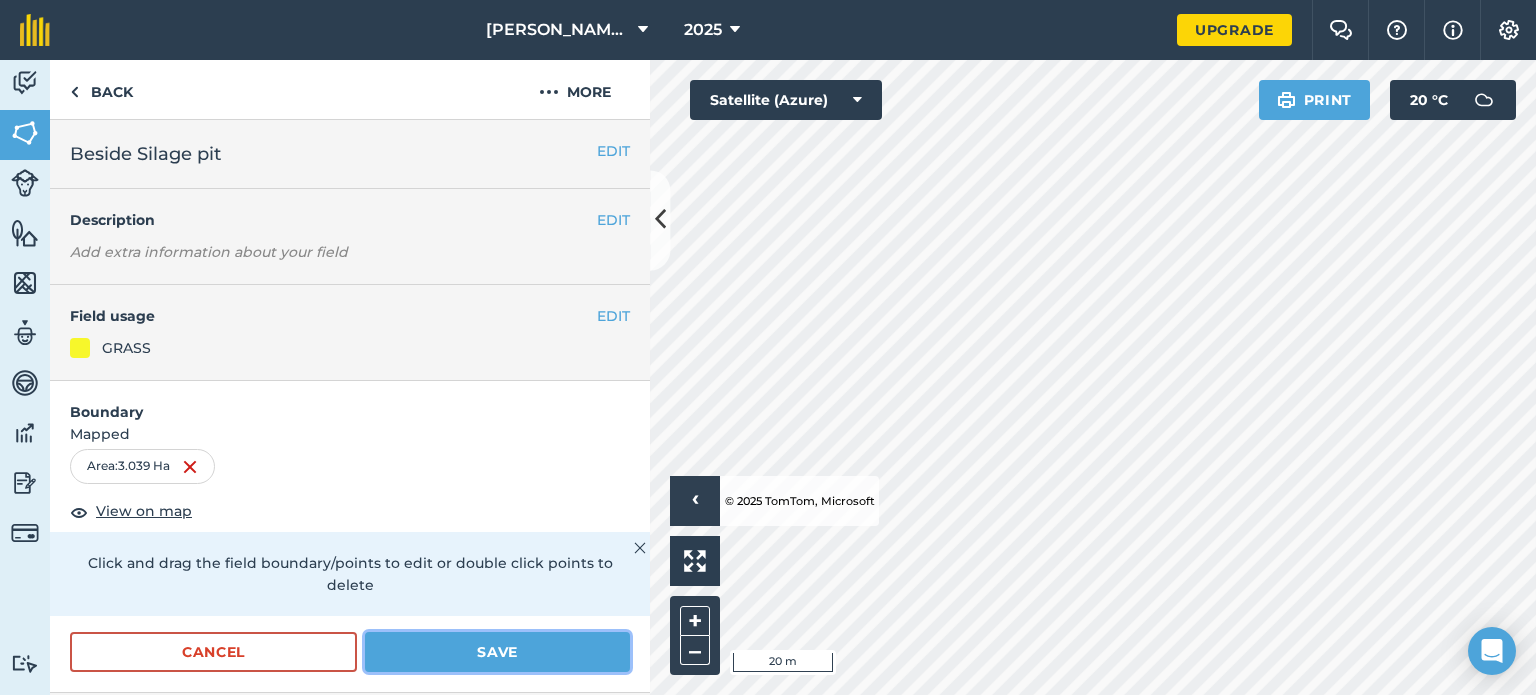 click on "Save" at bounding box center (497, 652) 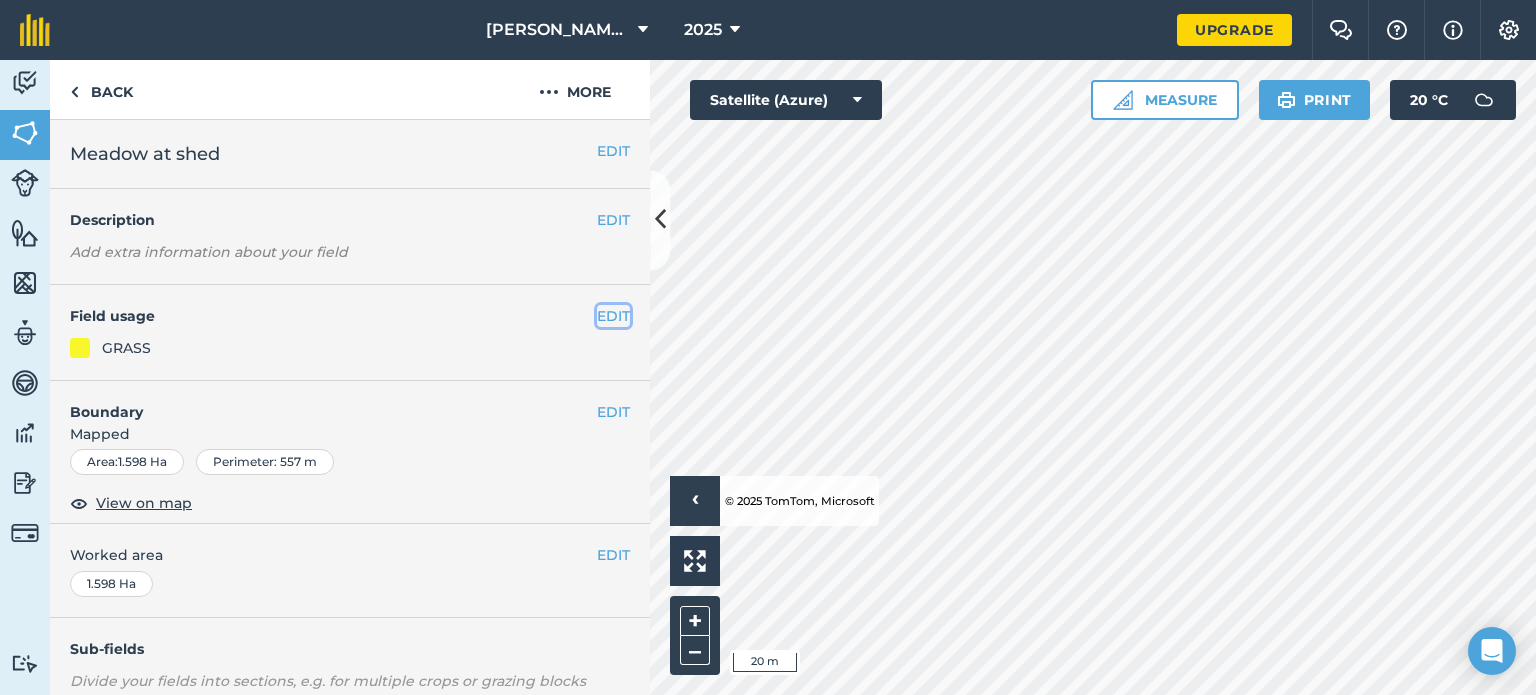 click on "EDIT" at bounding box center (613, 316) 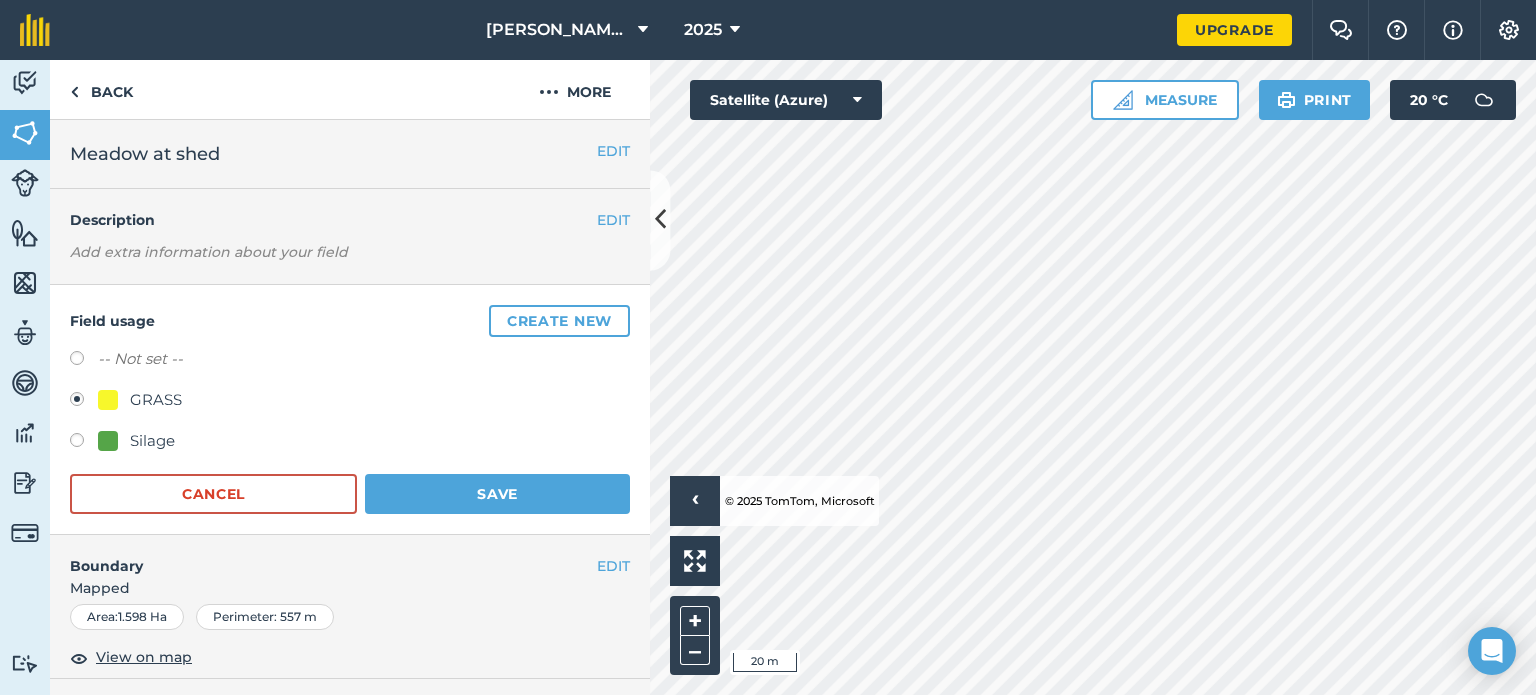 click on "-- Not set -- GRASS Silage" at bounding box center [350, 402] 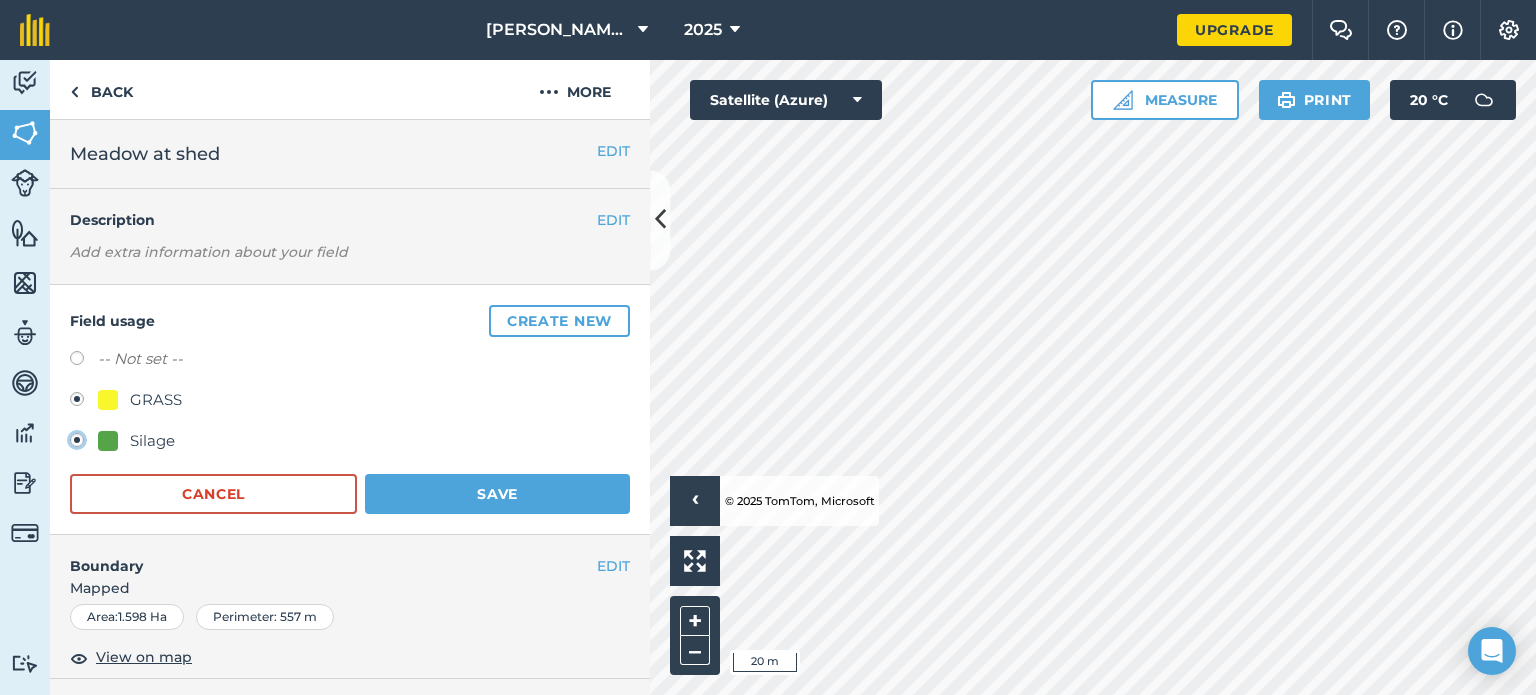 radio on "true" 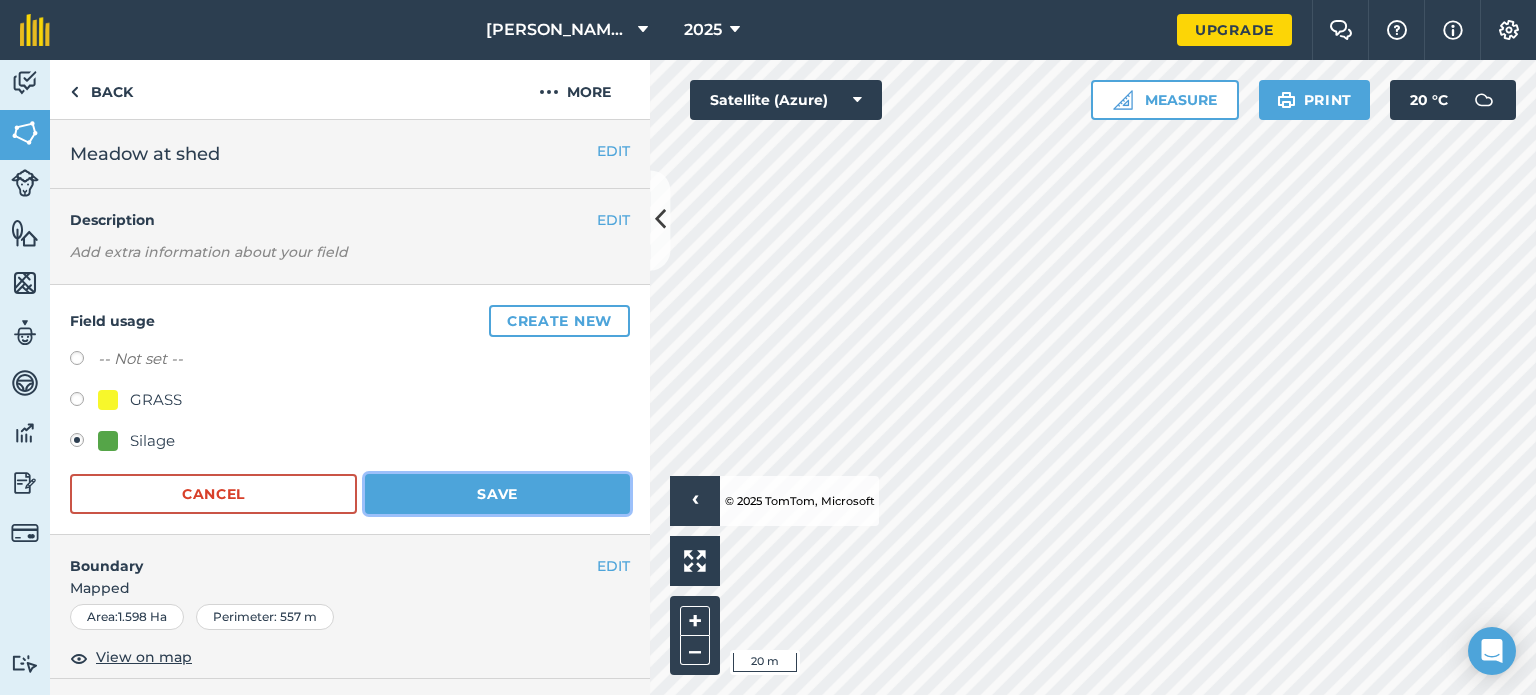 click on "Save" at bounding box center [497, 494] 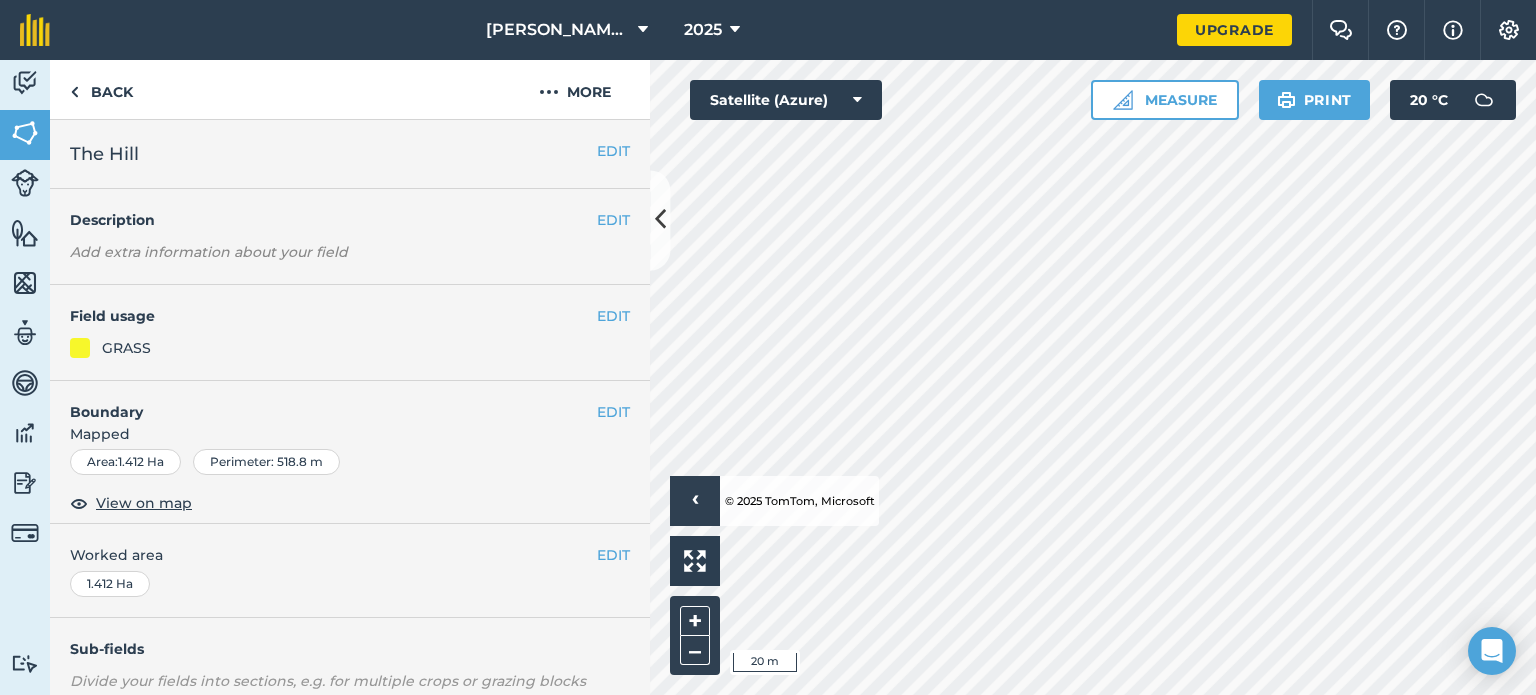click on "EDIT Field usage GRASS" at bounding box center (350, 333) 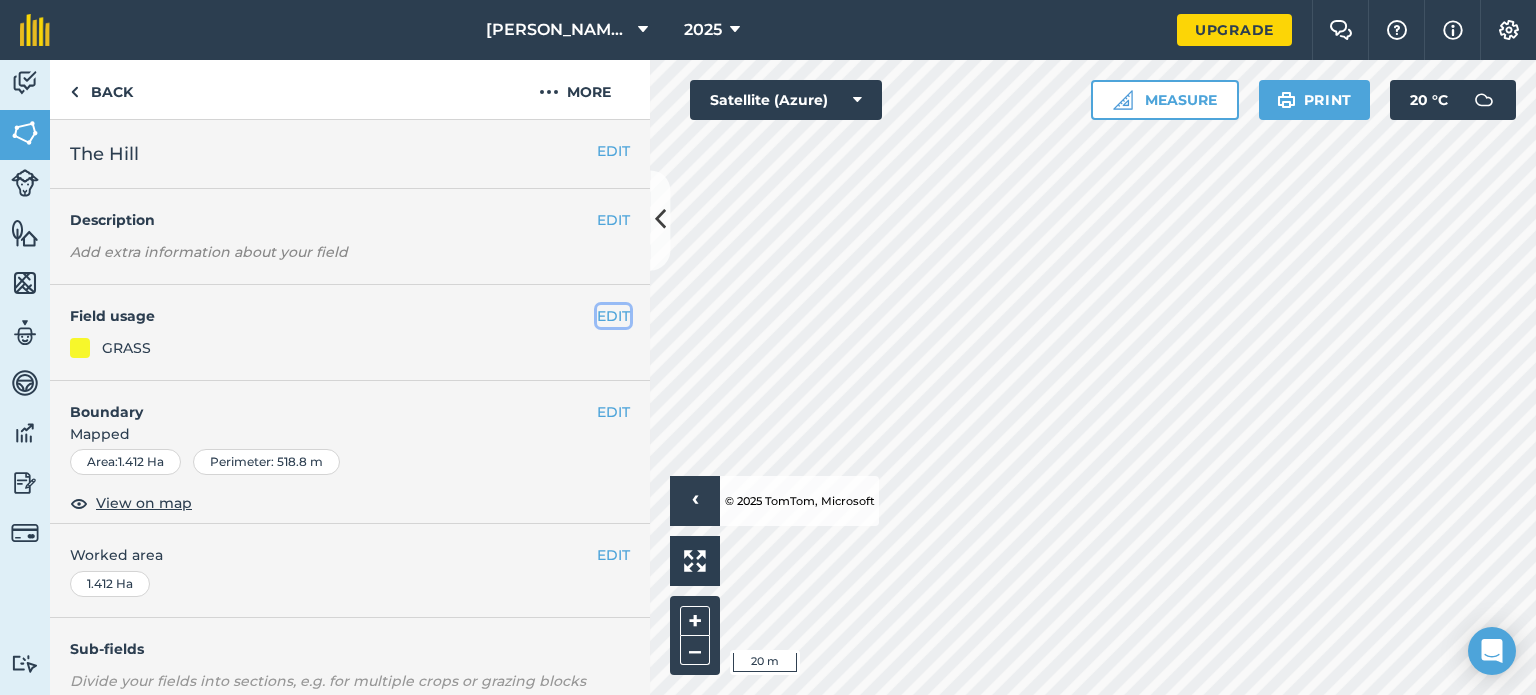 click on "EDIT" at bounding box center (613, 316) 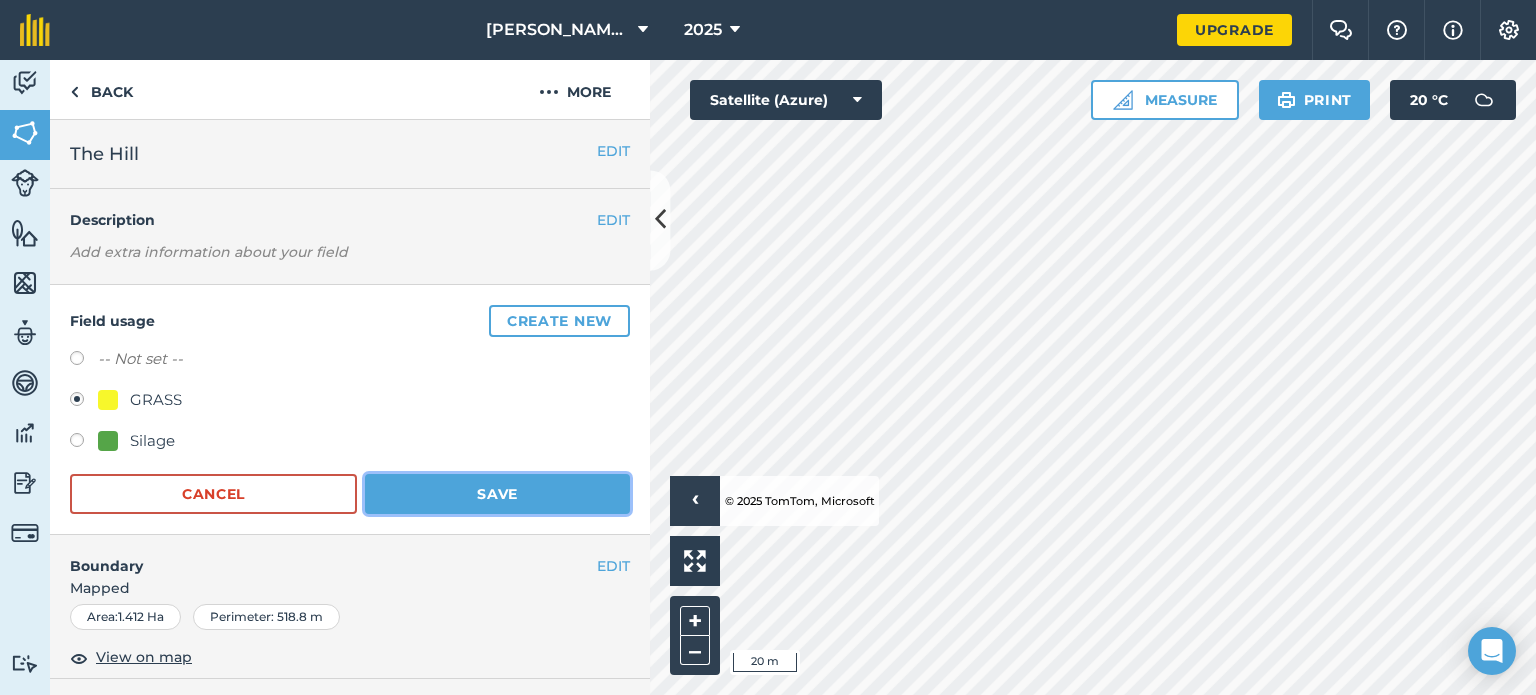 click on "Save" at bounding box center [497, 494] 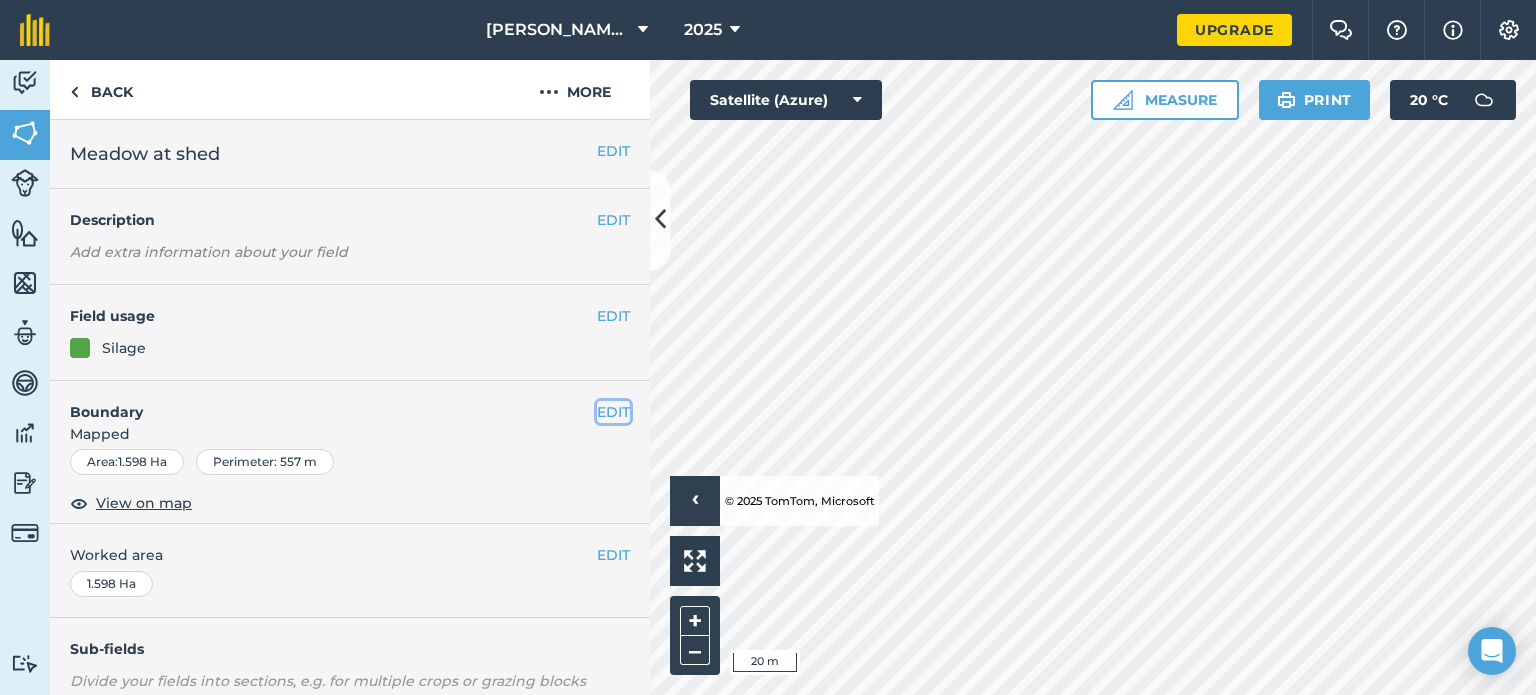 click on "EDIT" at bounding box center (613, 412) 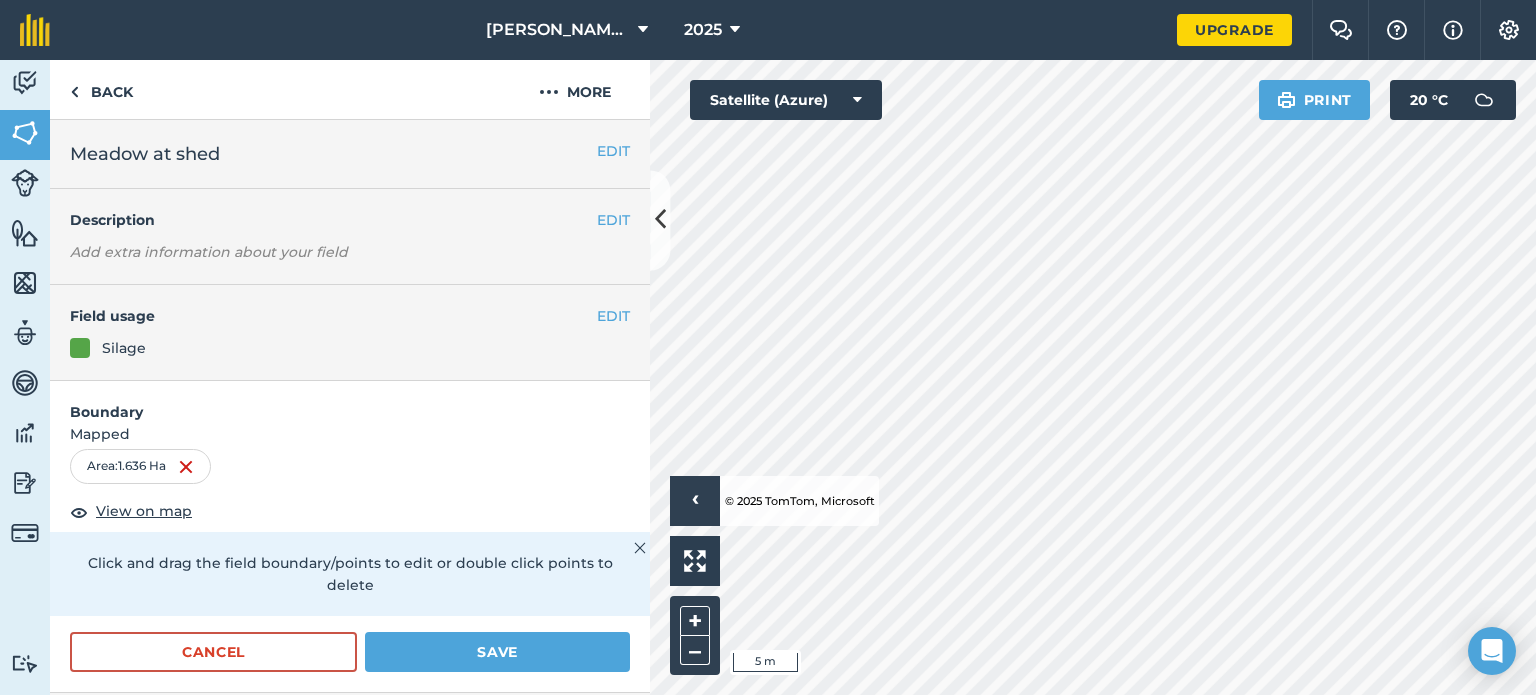 click on "Activity Fields Livestock Features Maps Team Vehicles Data Reporting Billing Tutorials Tutorials   Back   More EDIT Meadow at shed EDIT Description Add extra information about your field EDIT Field usage Silage Boundary   Mapped Area :  1.636   Ha   View on map Click and drag the field boundary/points to edit or double click points to delete Cancel Save EDIT Worked area 1.598   Ha Sub-fields   Divide your fields into sections, e.g. for multiple crops or grazing blocks   Add sub-fields Add field job Add note   Field Health To-Do Field History Reports There are no outstanding tasks for this field. Click to start drawing › © 2025 TomTom, Microsoft 5 m + – Satellite (Azure) Print 20   ° C" at bounding box center [768, 377] 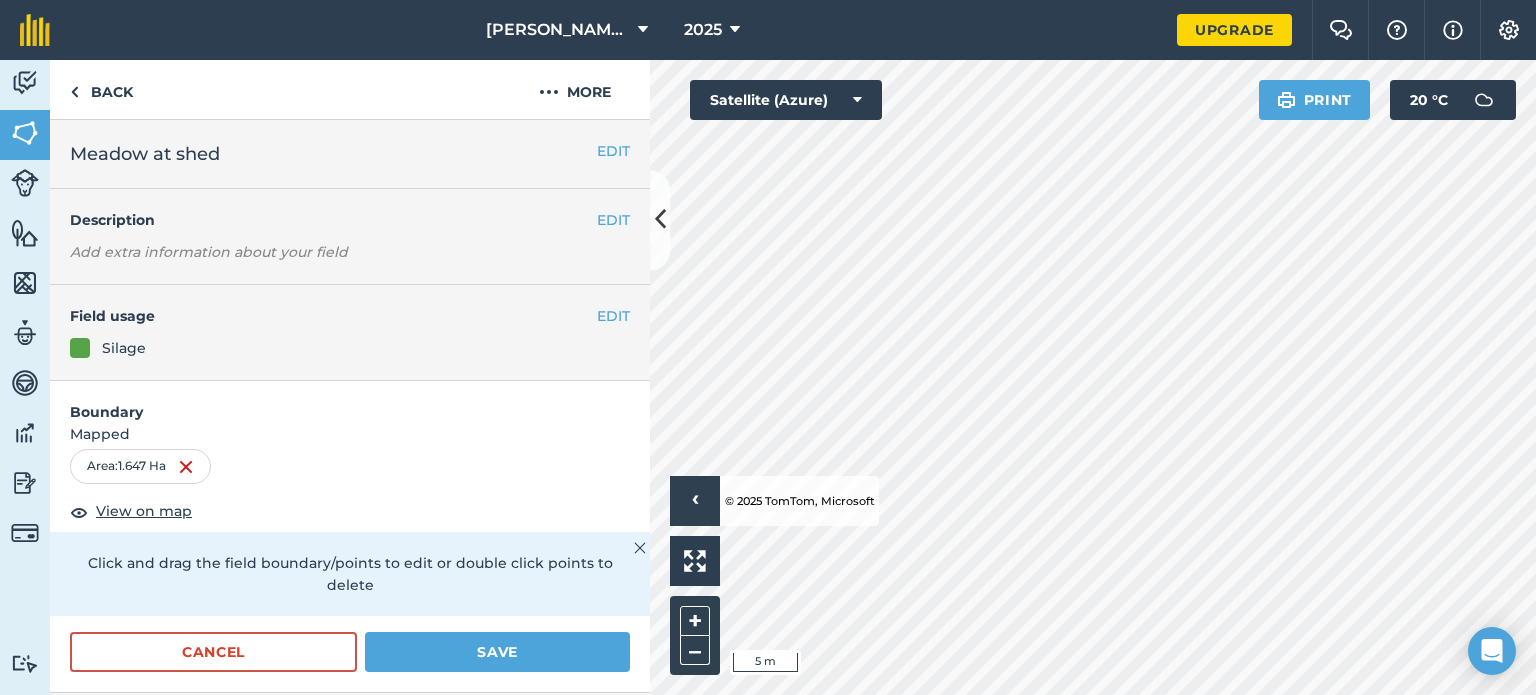 click on "Click to start drawing › © 2025 TomTom, Microsoft 5 m + –" at bounding box center (1093, 377) 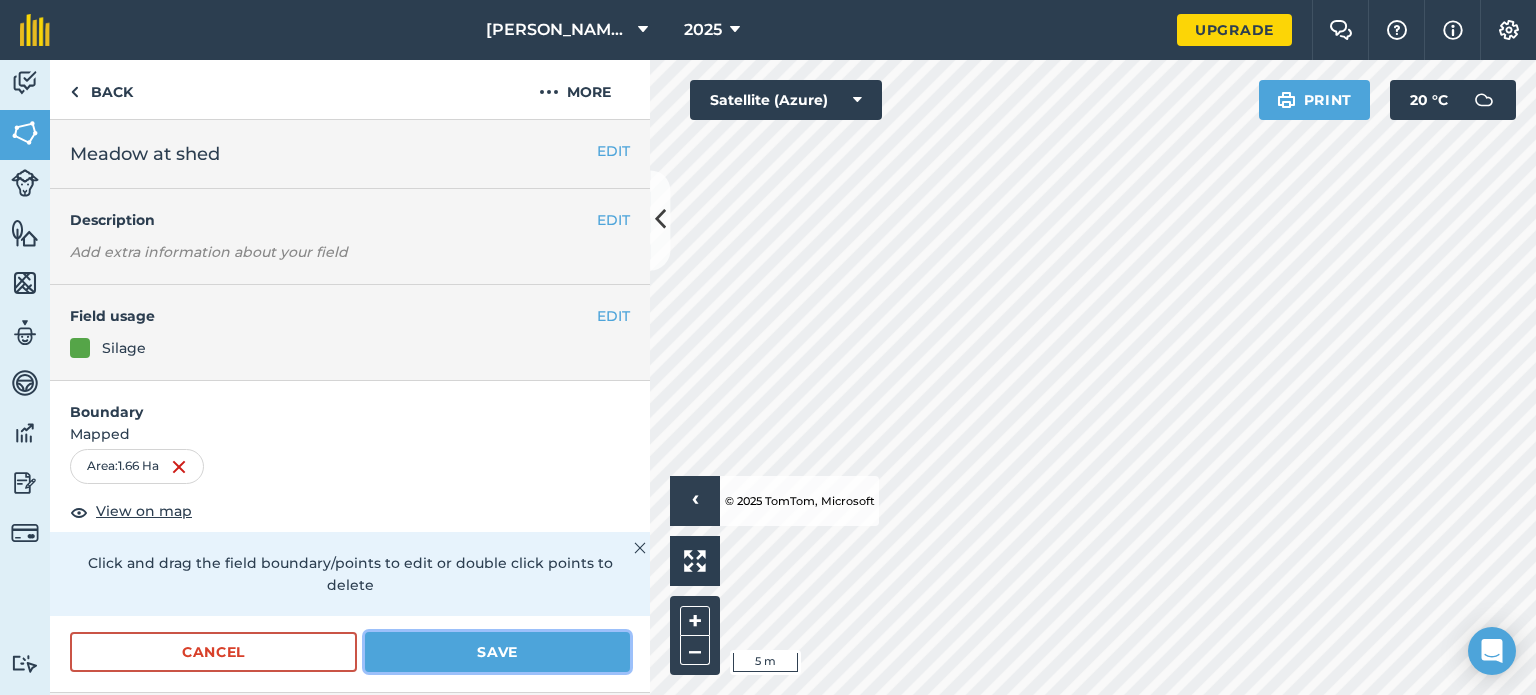 click on "Save" at bounding box center (497, 652) 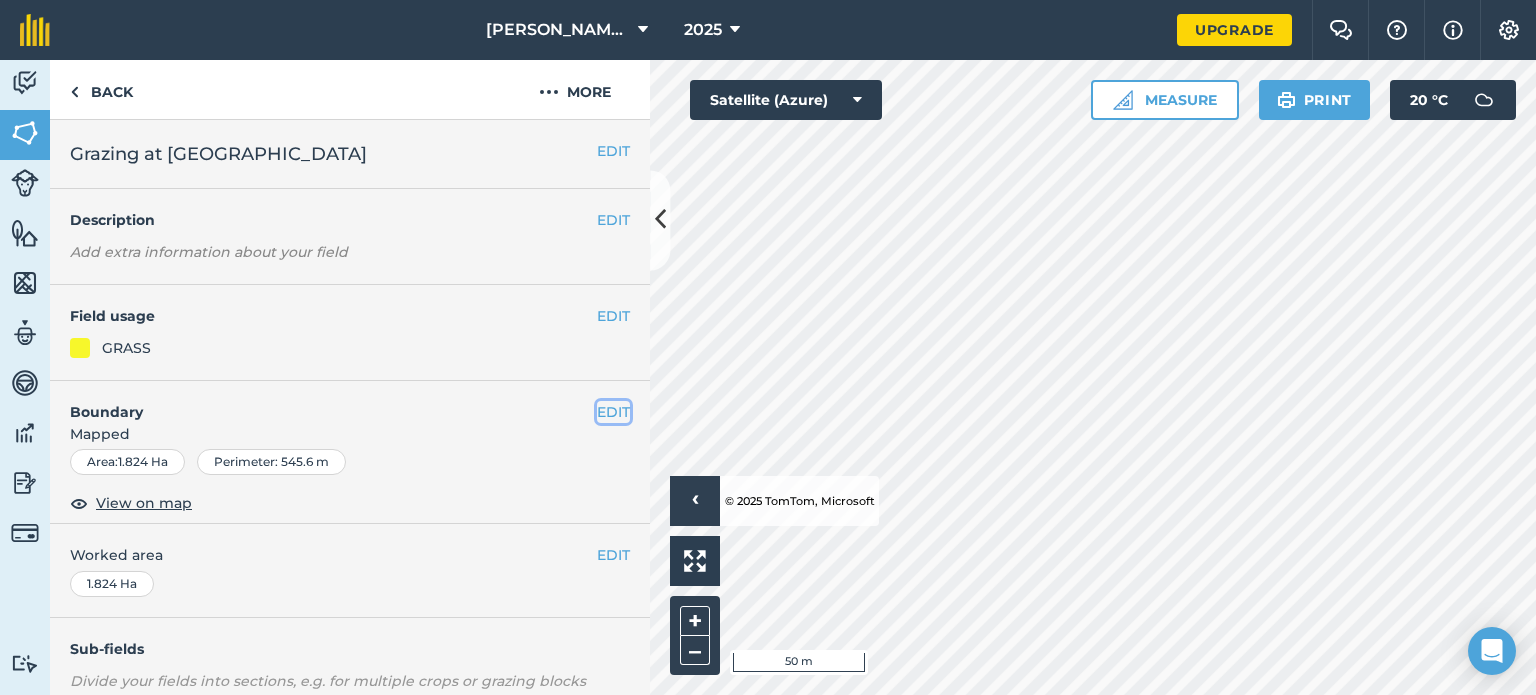 click on "EDIT" at bounding box center (613, 412) 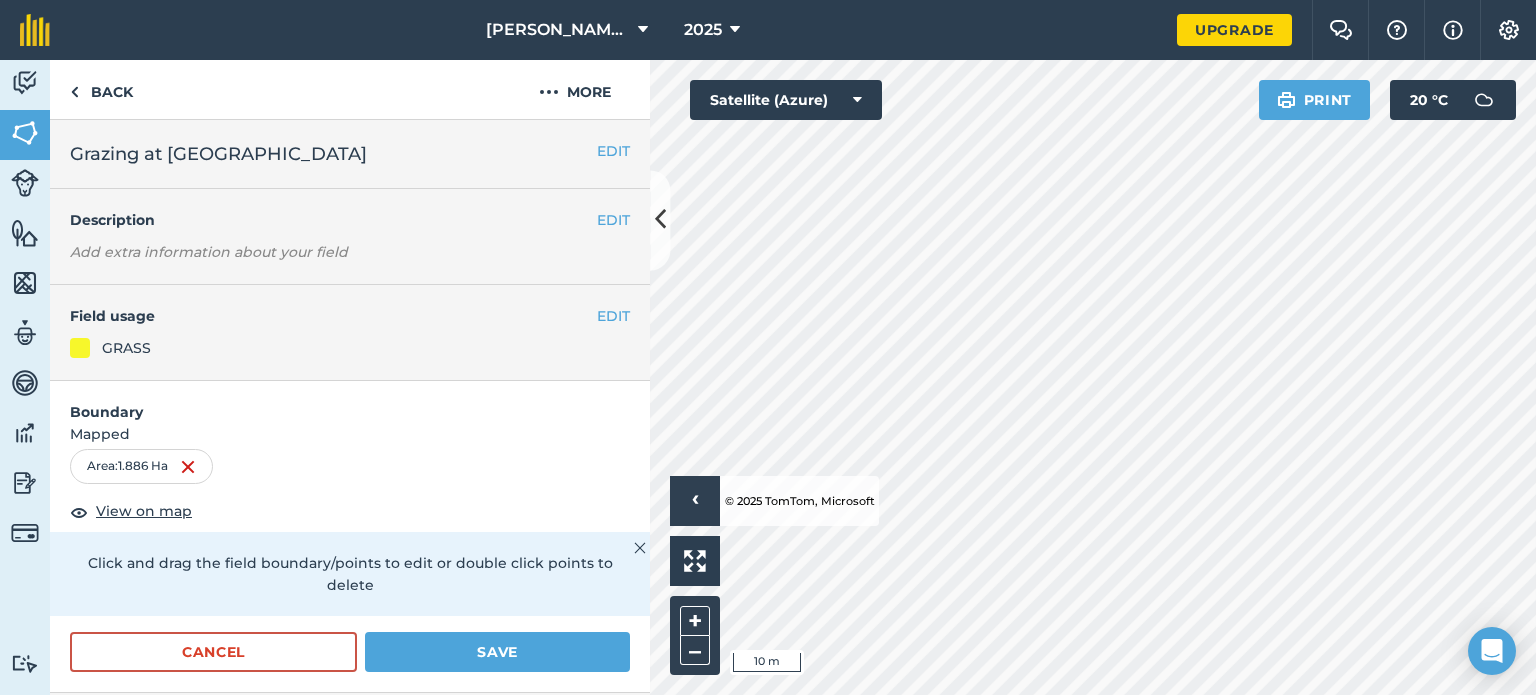 click on "[PERSON_NAME] Farm 2025 Upgrade Farm Chat Help Info Settings Map printing is not available on our free plan Please upgrade to our Essentials, Plus or Pro plan to access this feature. Activity Fields Livestock Features Maps Team Vehicles Data Reporting Billing Tutorials Tutorials   Back   More EDIT Grazing at Shed EDIT Description Add extra information about your field EDIT Field usage GRASS Boundary   Mapped Area :  1.886   Ha   View on map Click and drag the field boundary/points to edit or double click points to delete Cancel Save EDIT Worked area 1.824   Ha Sub-fields   Divide your fields into sections, e.g. for multiple crops or grazing blocks   Add sub-fields Add field job Add note   Field Health To-Do Field History Reports There are no outstanding tasks for this field. Click to start drawing › © 2025 TomTom, Microsoft 10 m + – Satellite (Azure) Print 20   ° C" at bounding box center (768, 347) 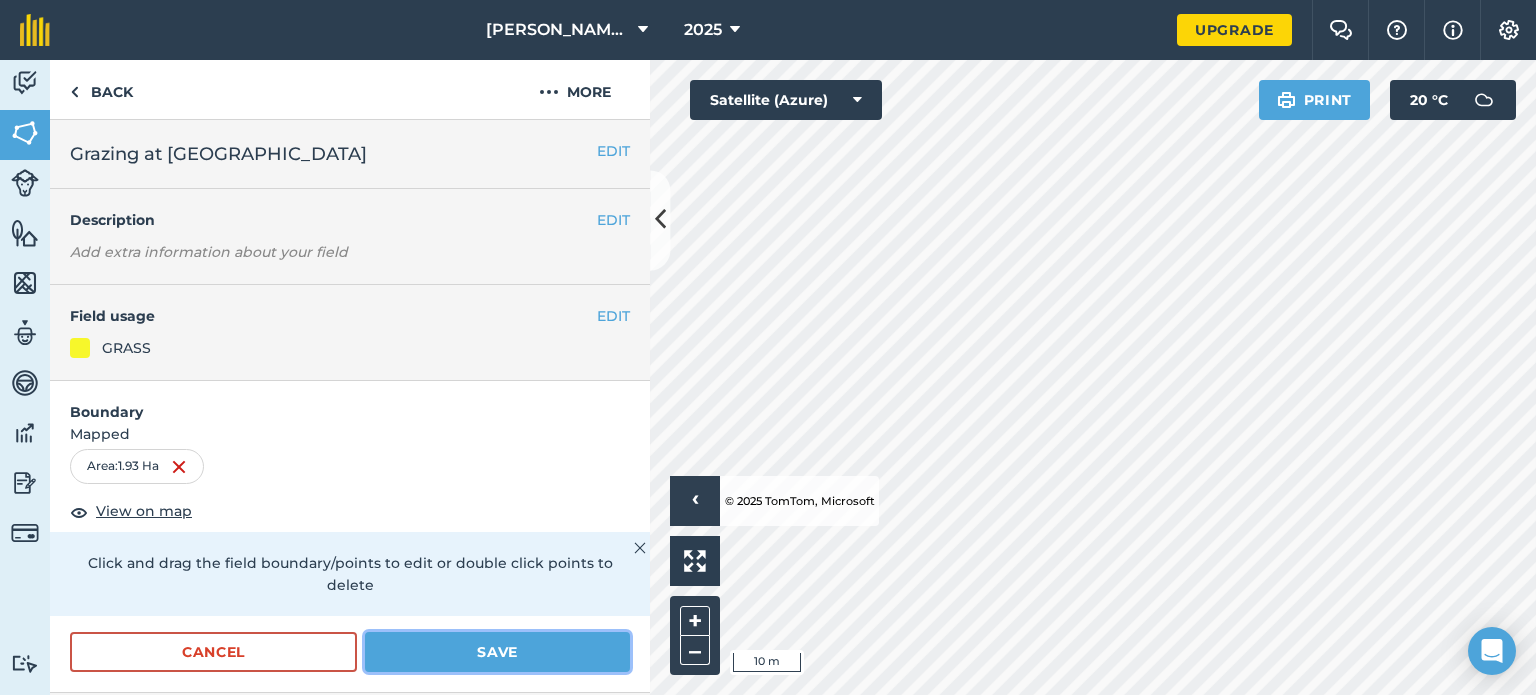 click on "Save" at bounding box center (497, 652) 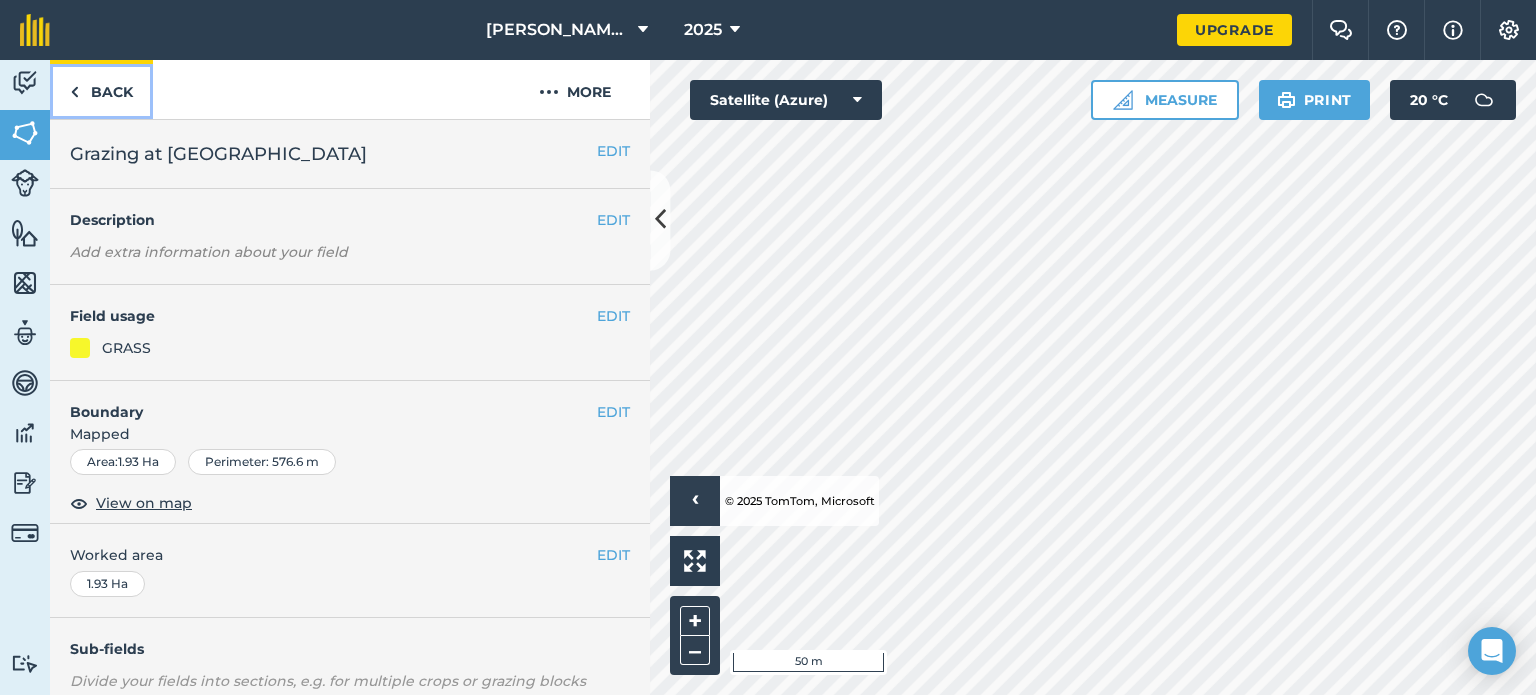 click on "Back" at bounding box center (101, 89) 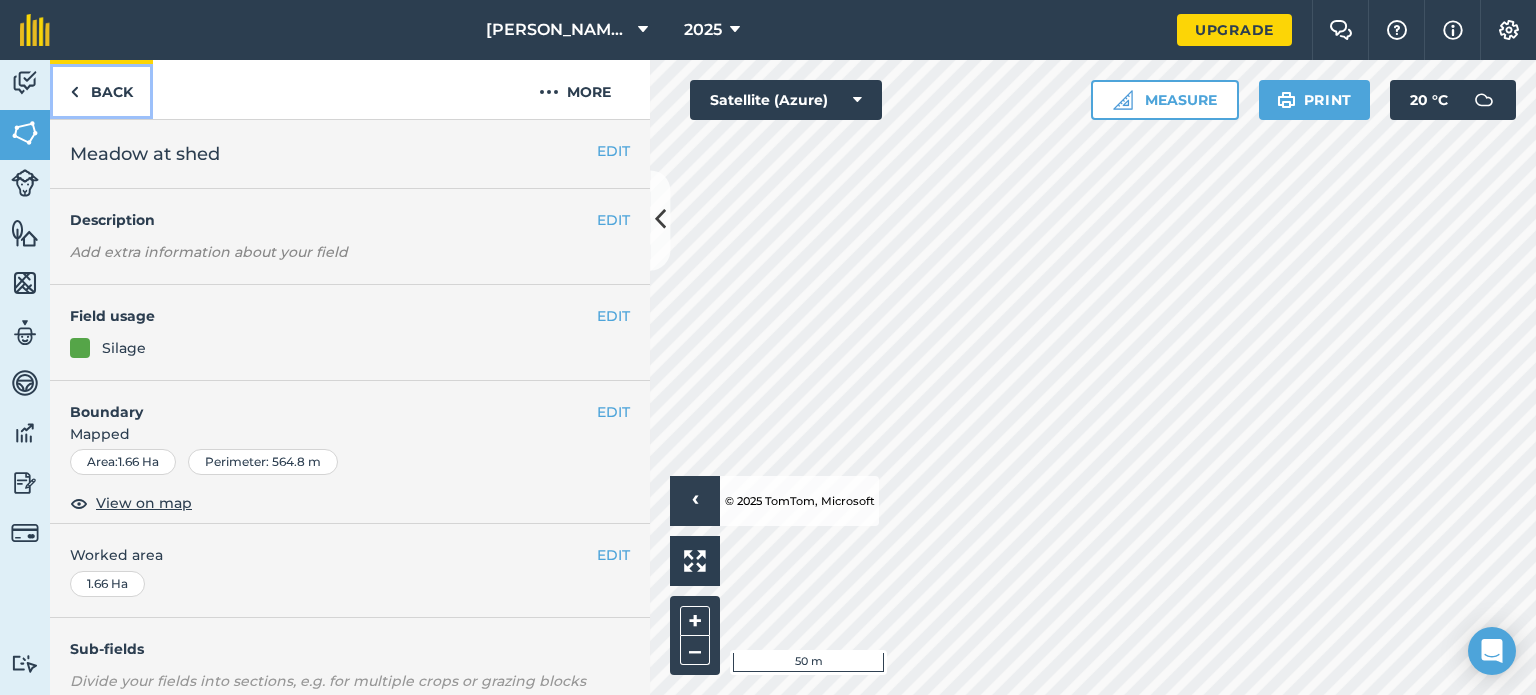 click on "Back" at bounding box center [101, 89] 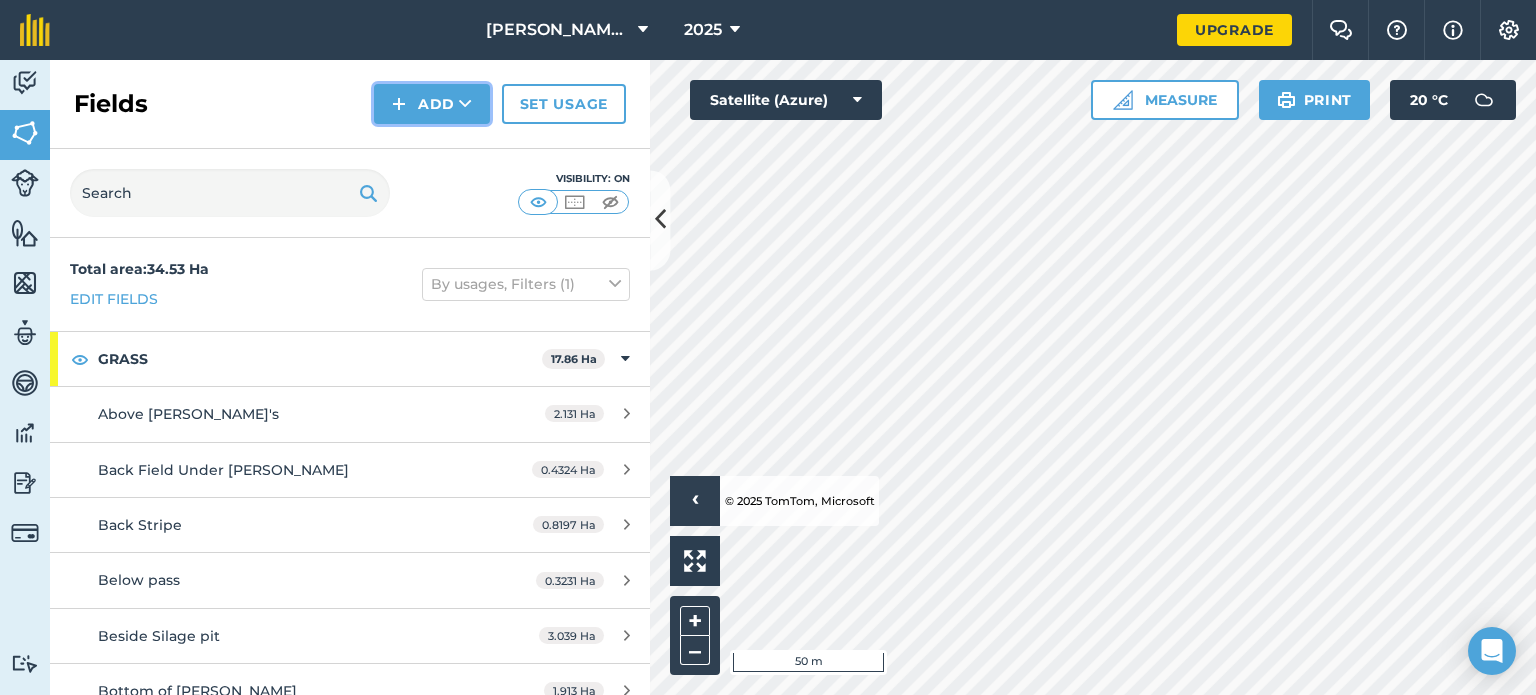 click on "Add" at bounding box center [432, 104] 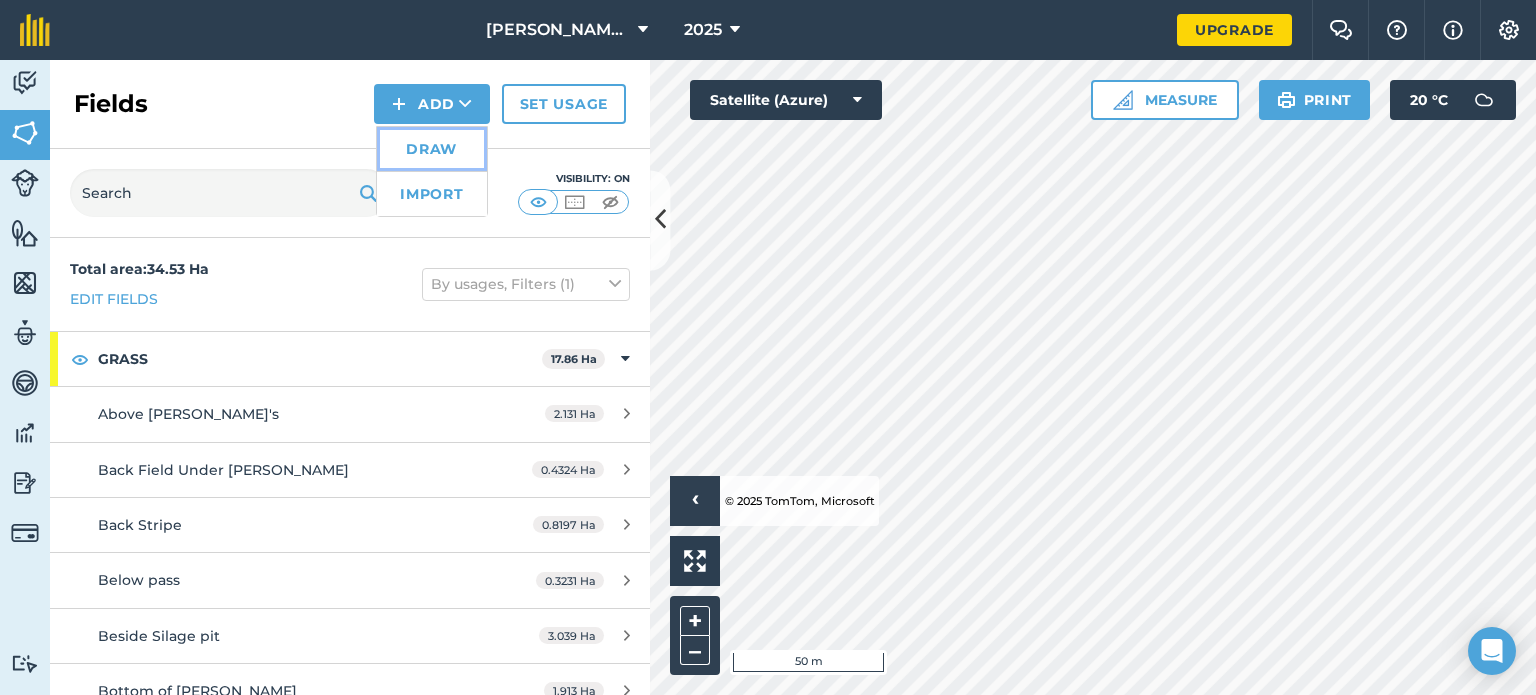 click on "Draw" at bounding box center (432, 149) 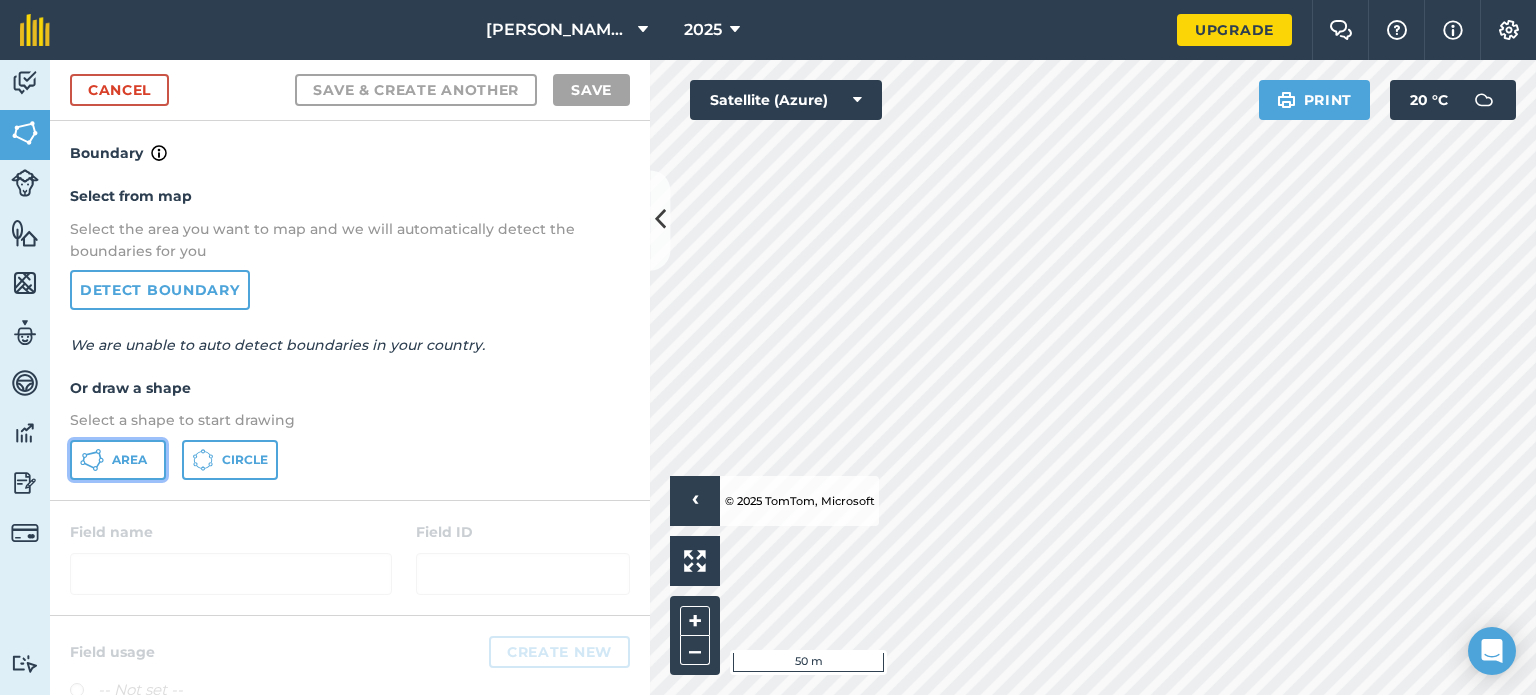 click on "Area" at bounding box center (129, 460) 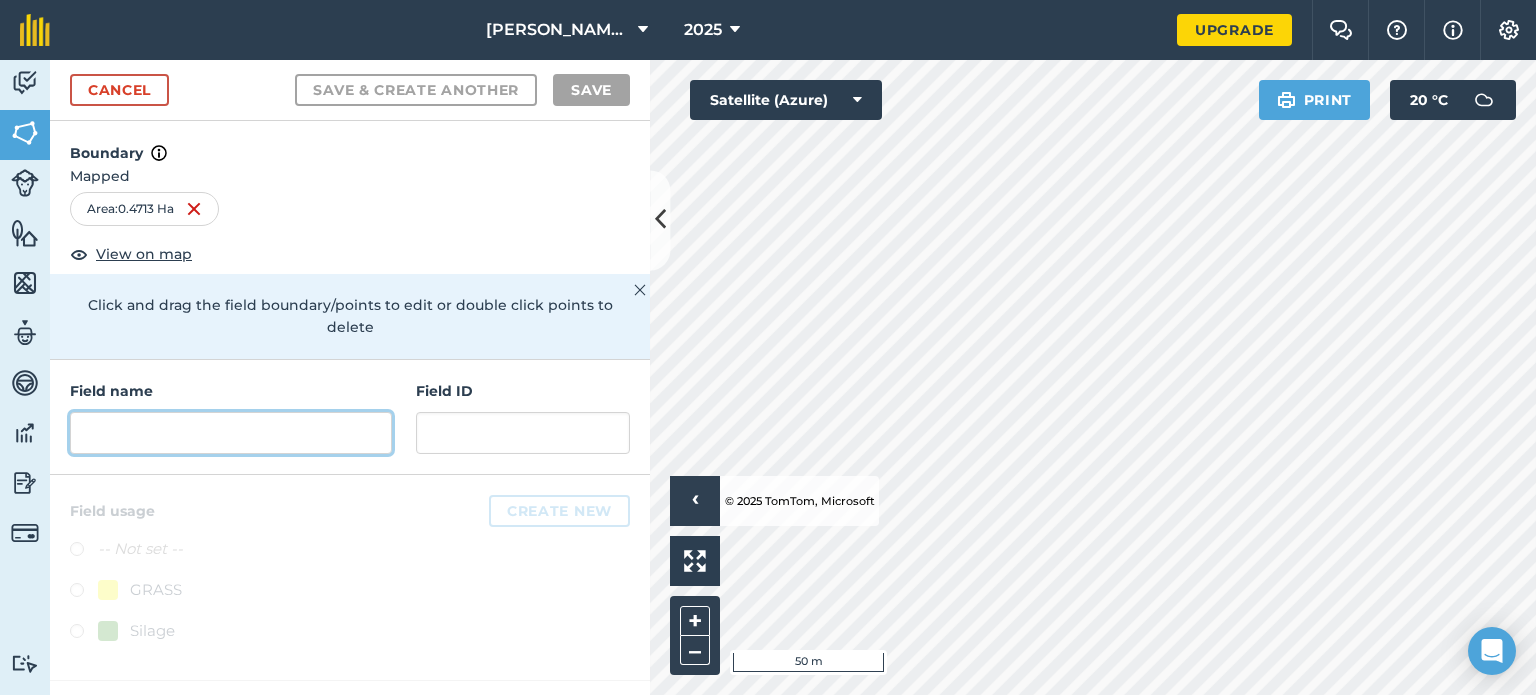 click at bounding box center (231, 433) 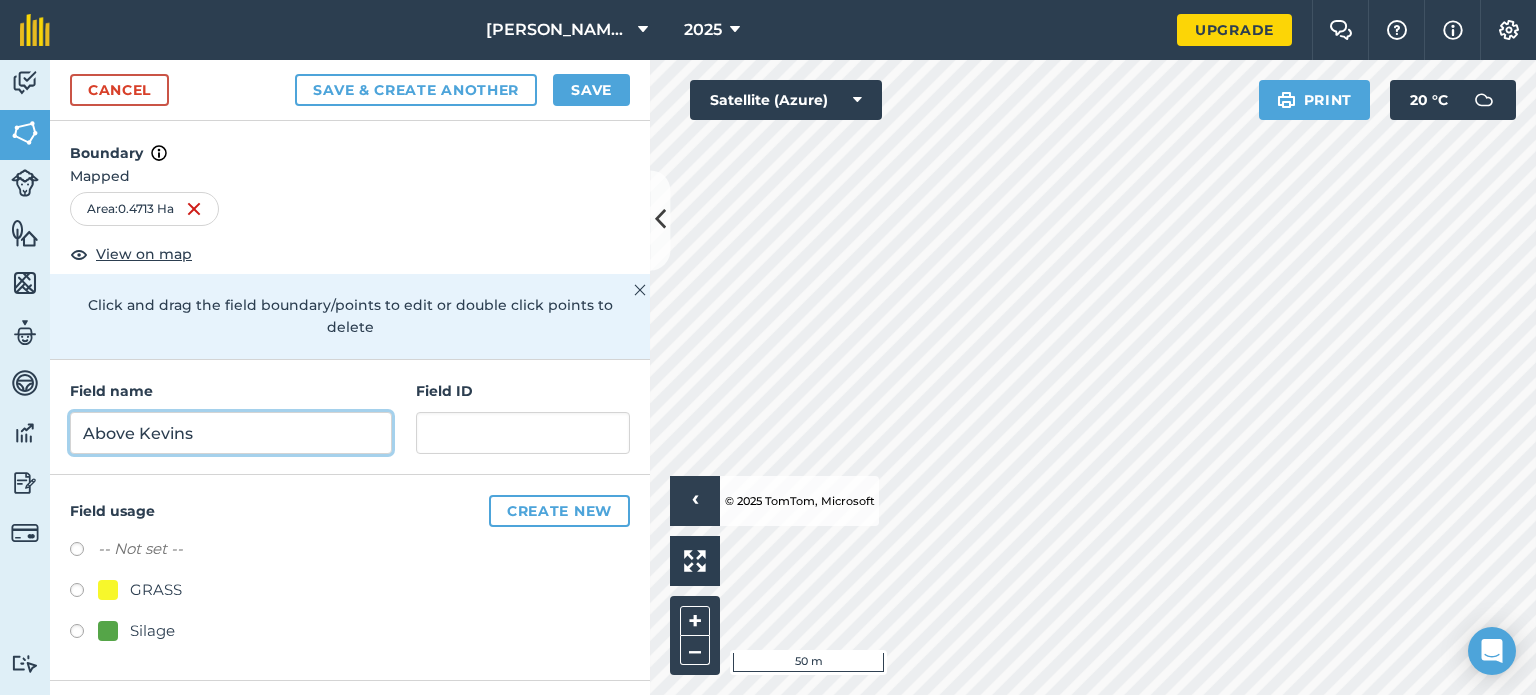 type on "Above Kevins" 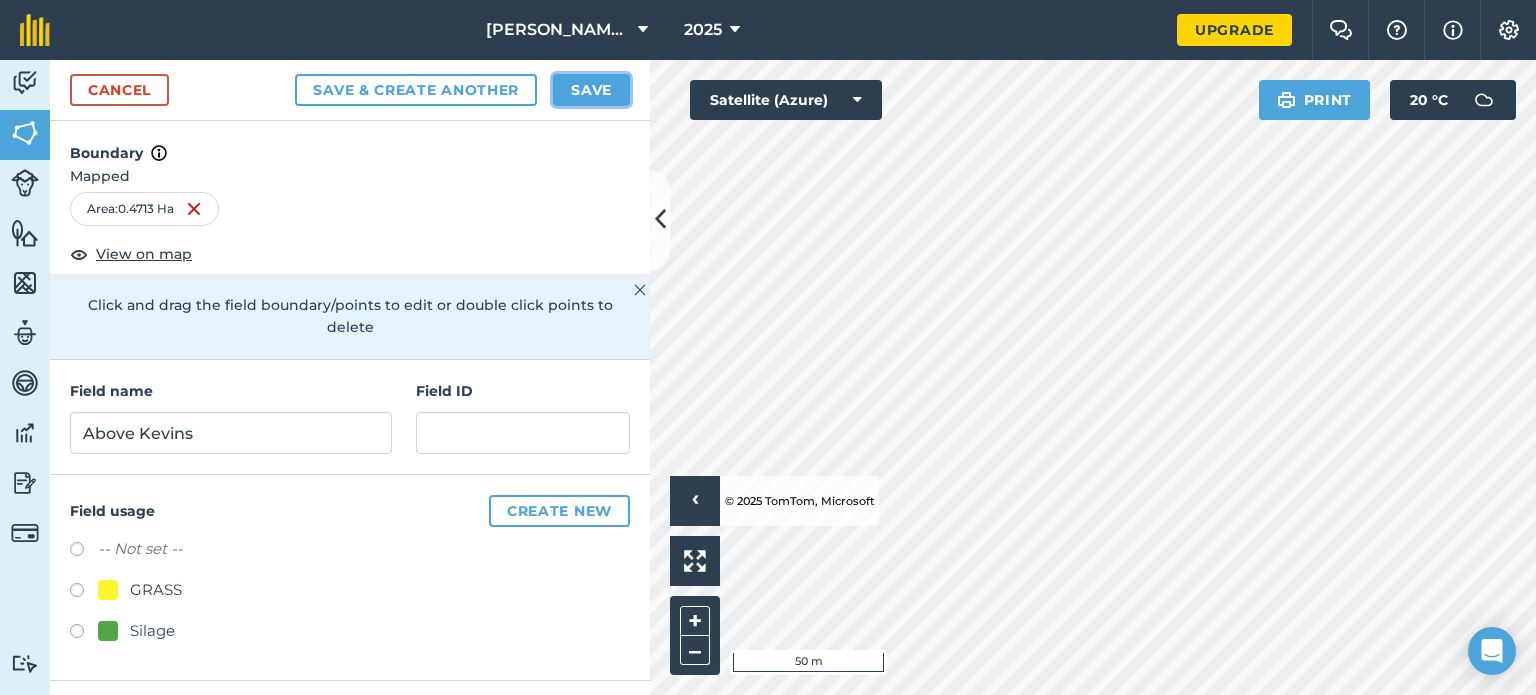 click on "Save" at bounding box center [591, 90] 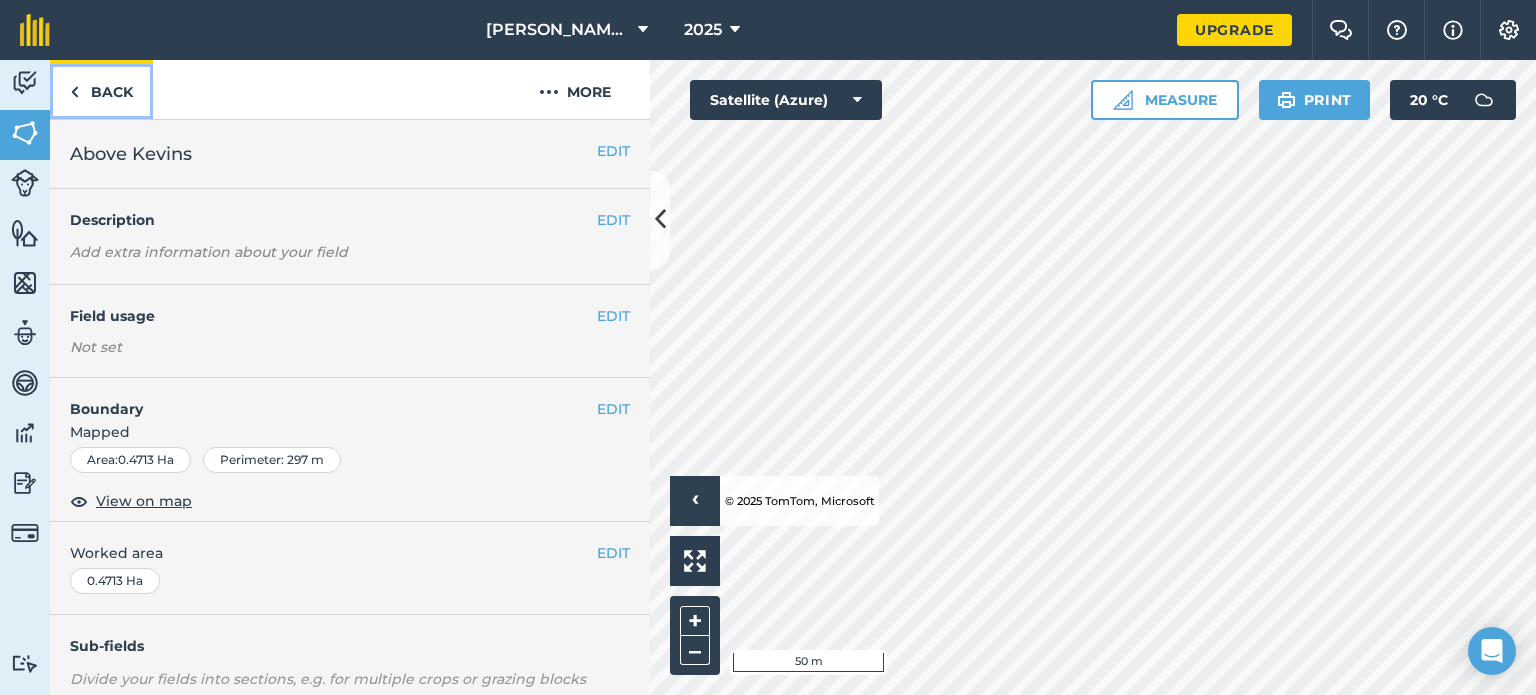 click on "Back" at bounding box center [101, 89] 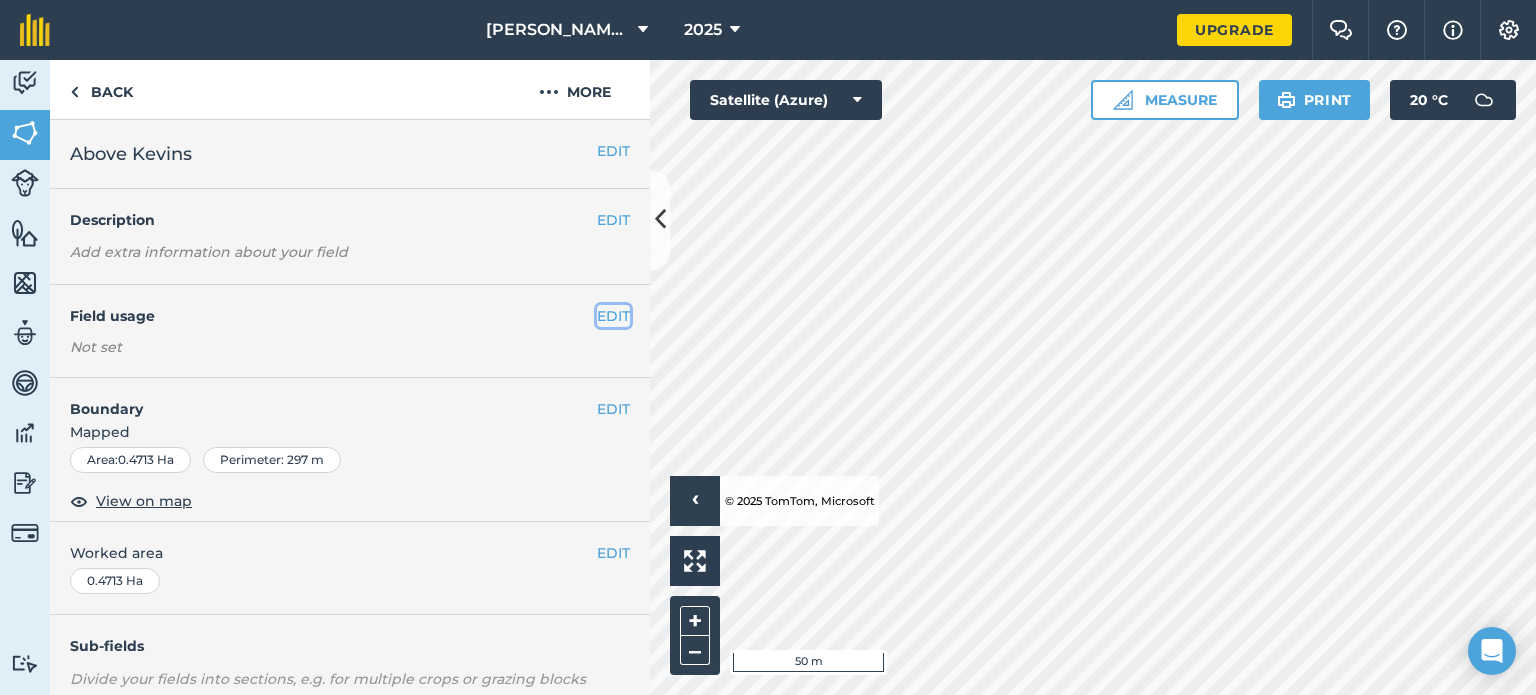 click on "EDIT" at bounding box center [613, 316] 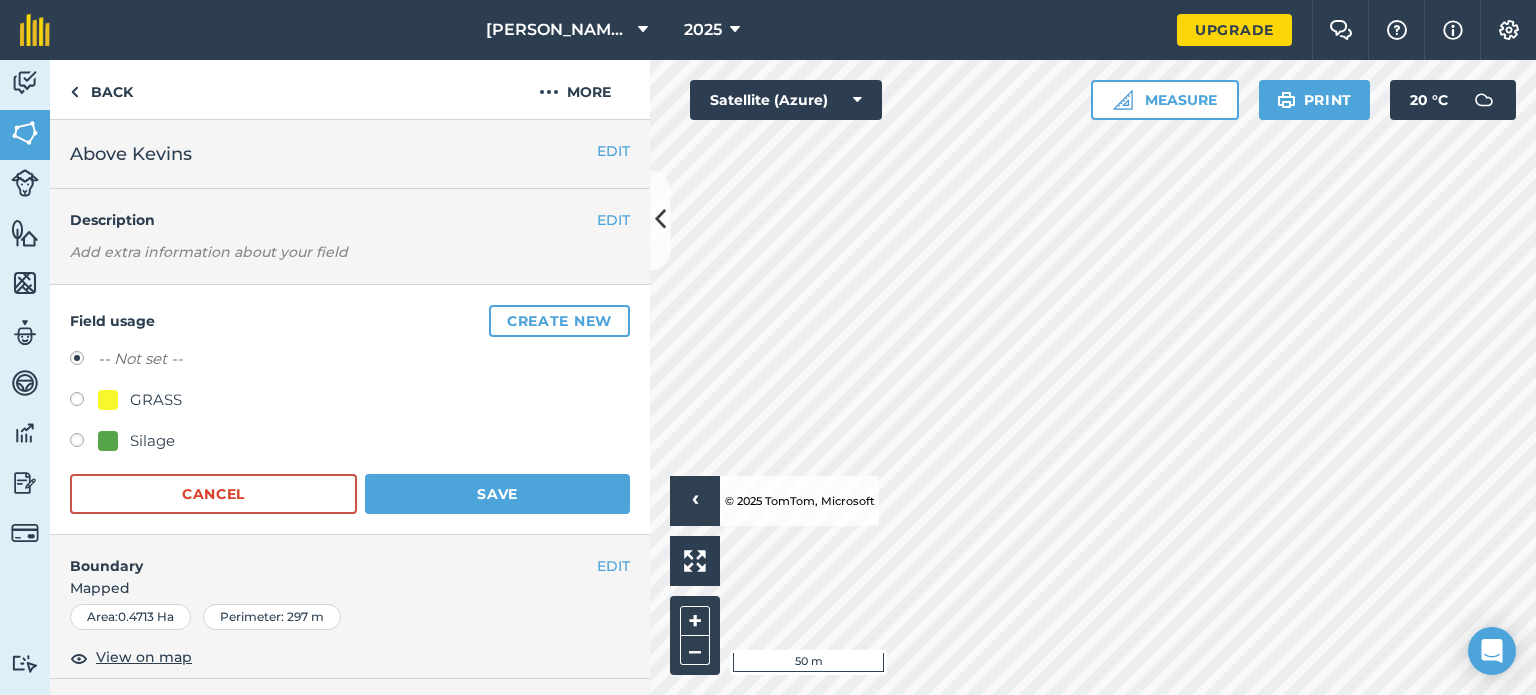 click on "GRASS" at bounding box center (156, 400) 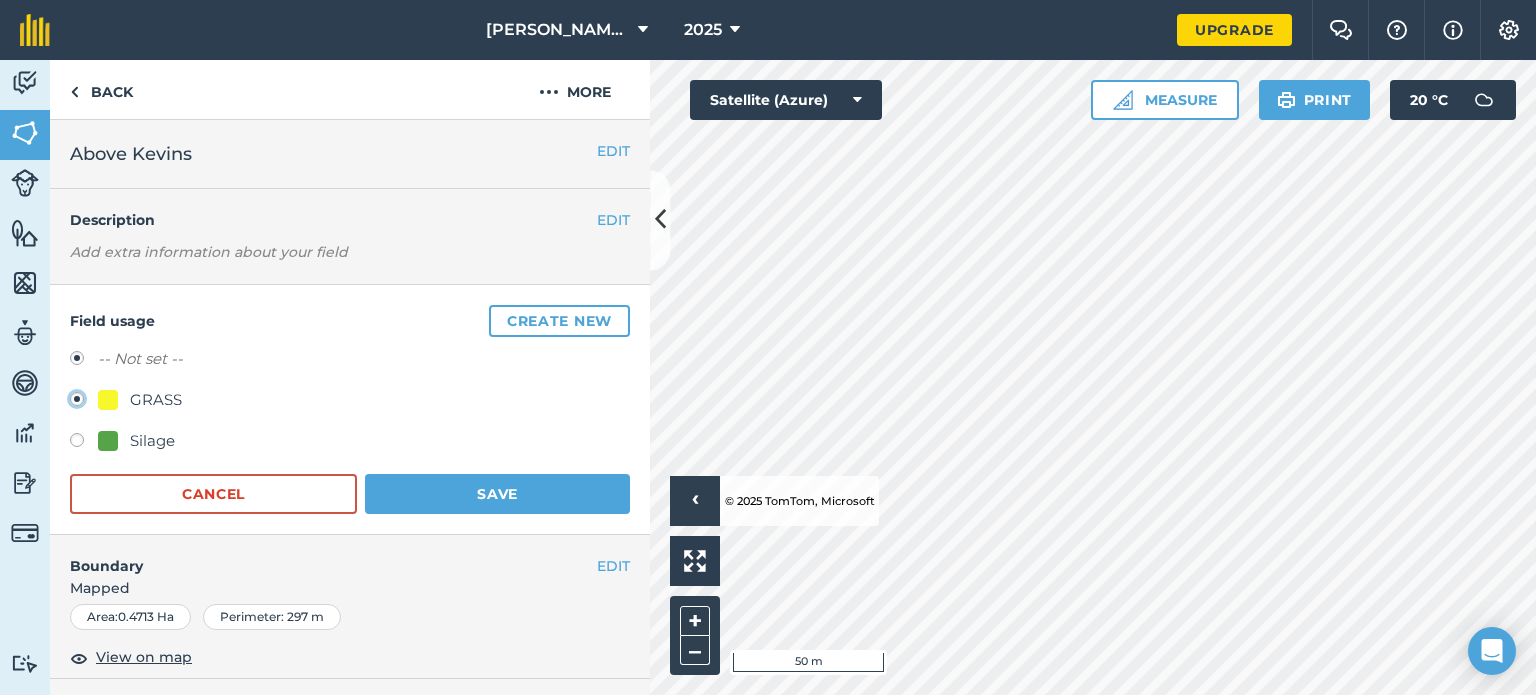 radio on "true" 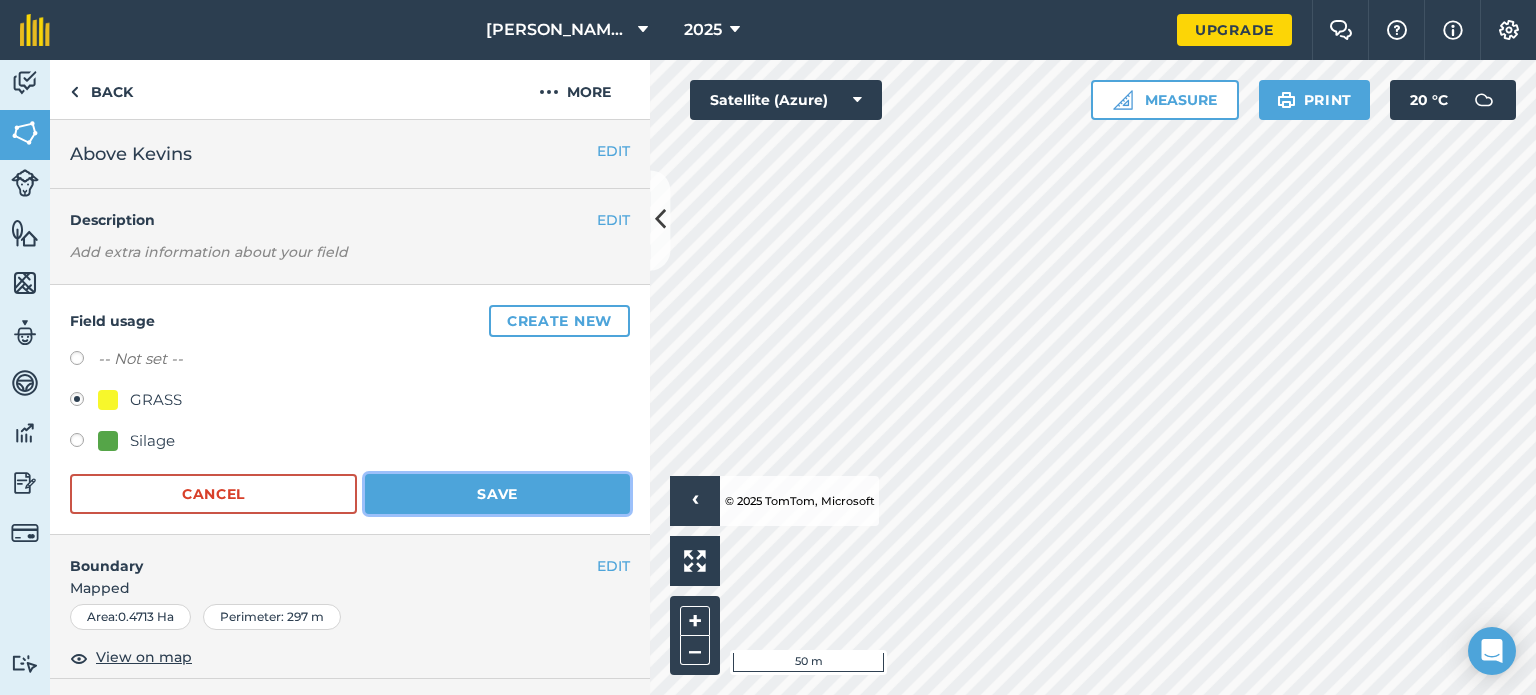 click on "Save" at bounding box center [497, 494] 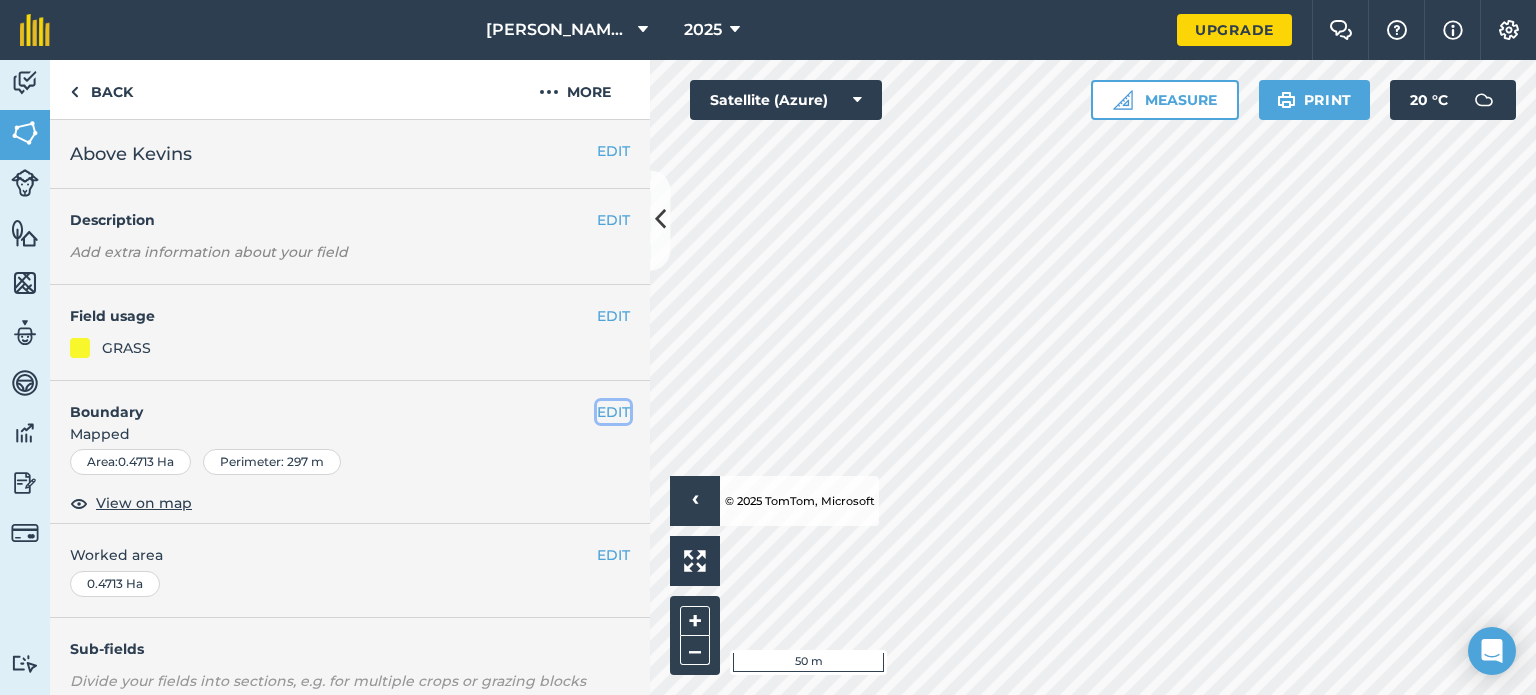 click on "EDIT" at bounding box center (613, 412) 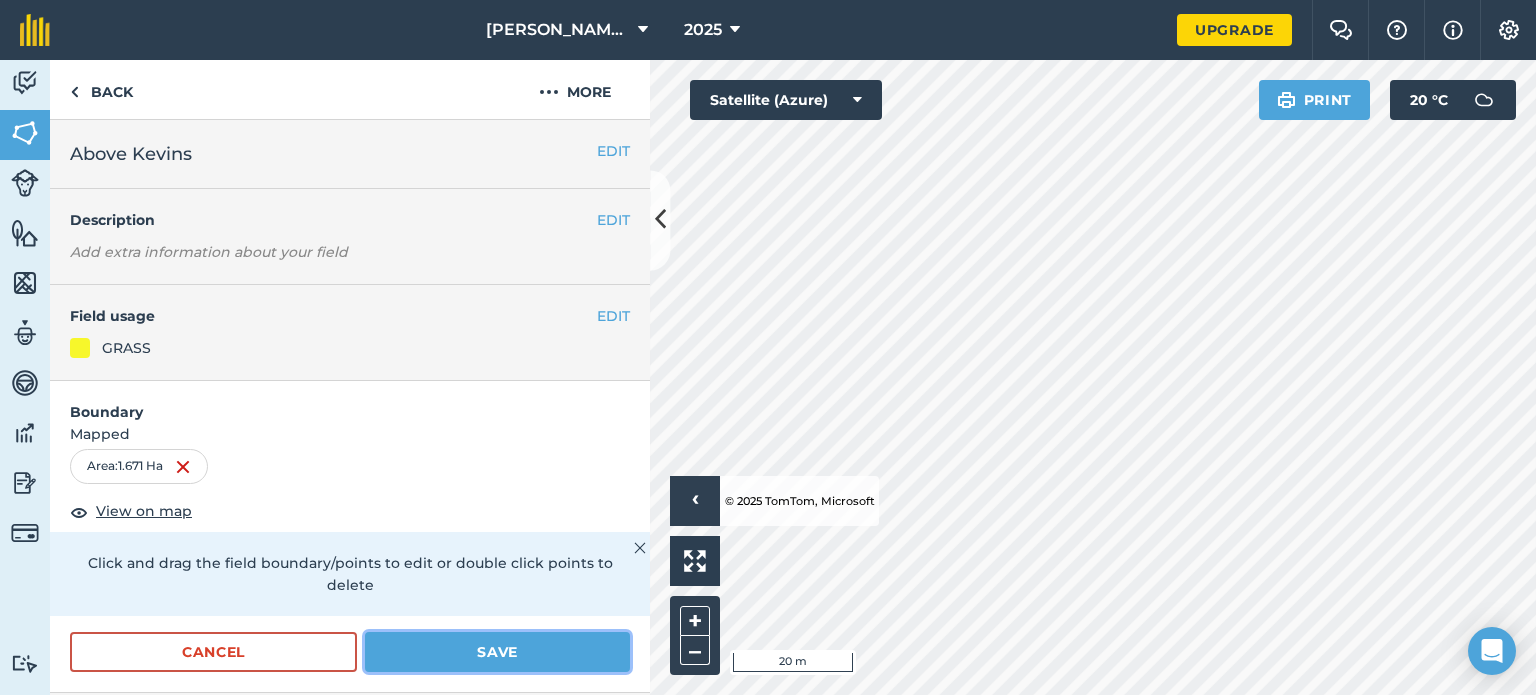 click on "Save" at bounding box center (497, 652) 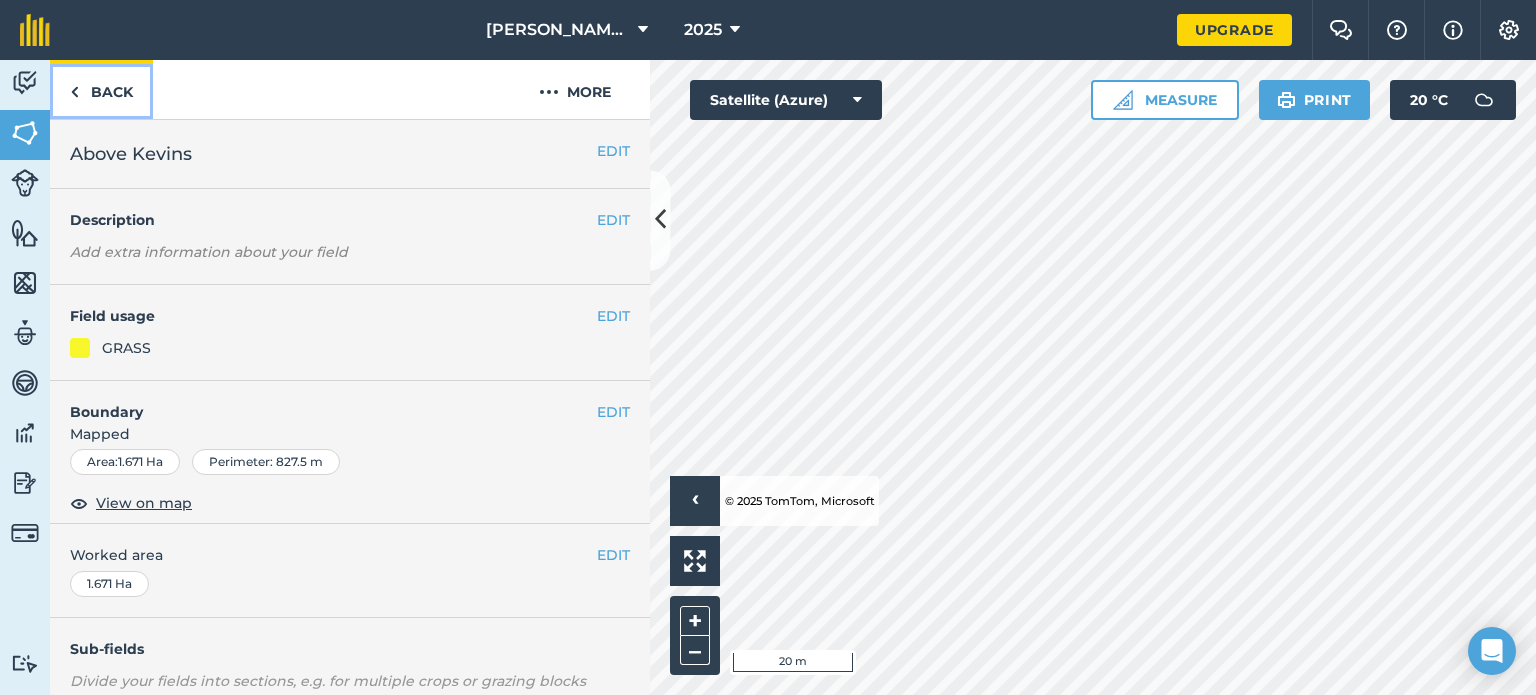 click on "Back" at bounding box center [101, 89] 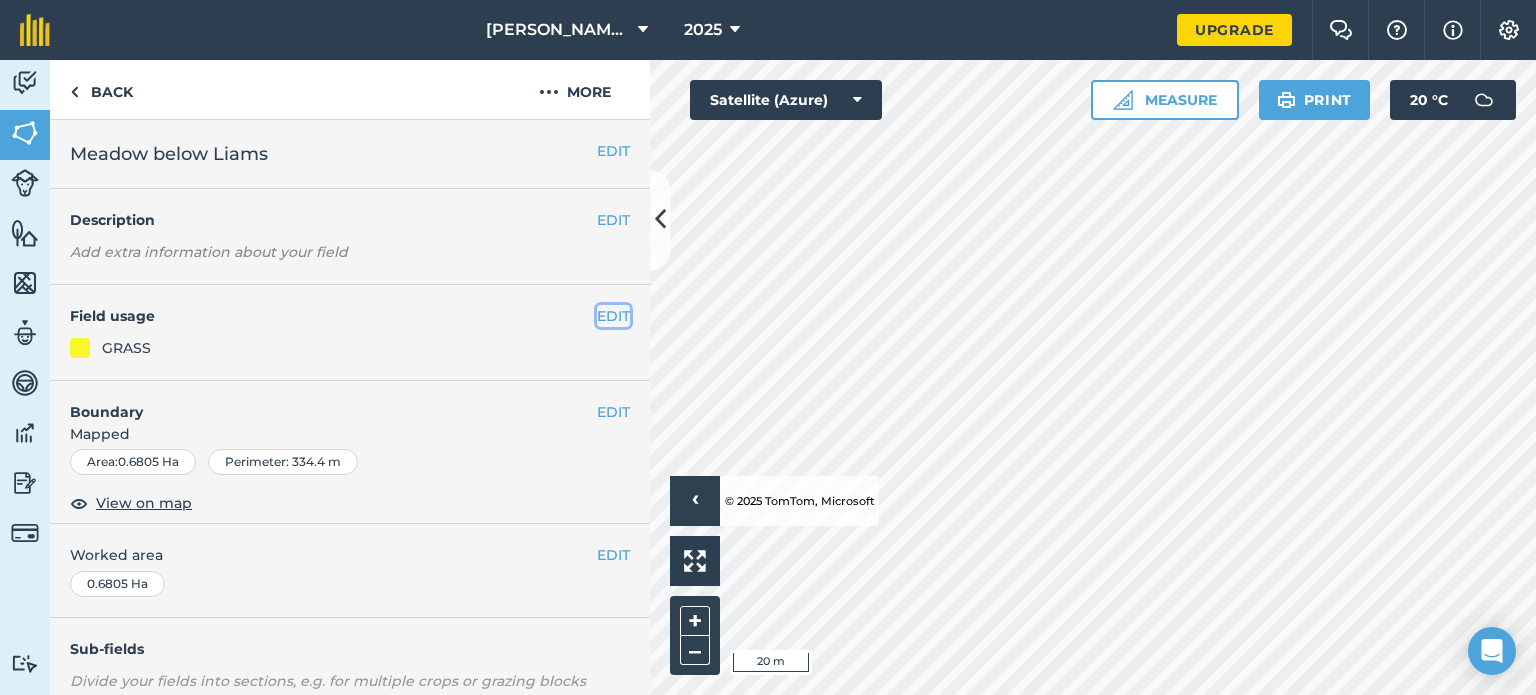 click on "EDIT" at bounding box center [613, 316] 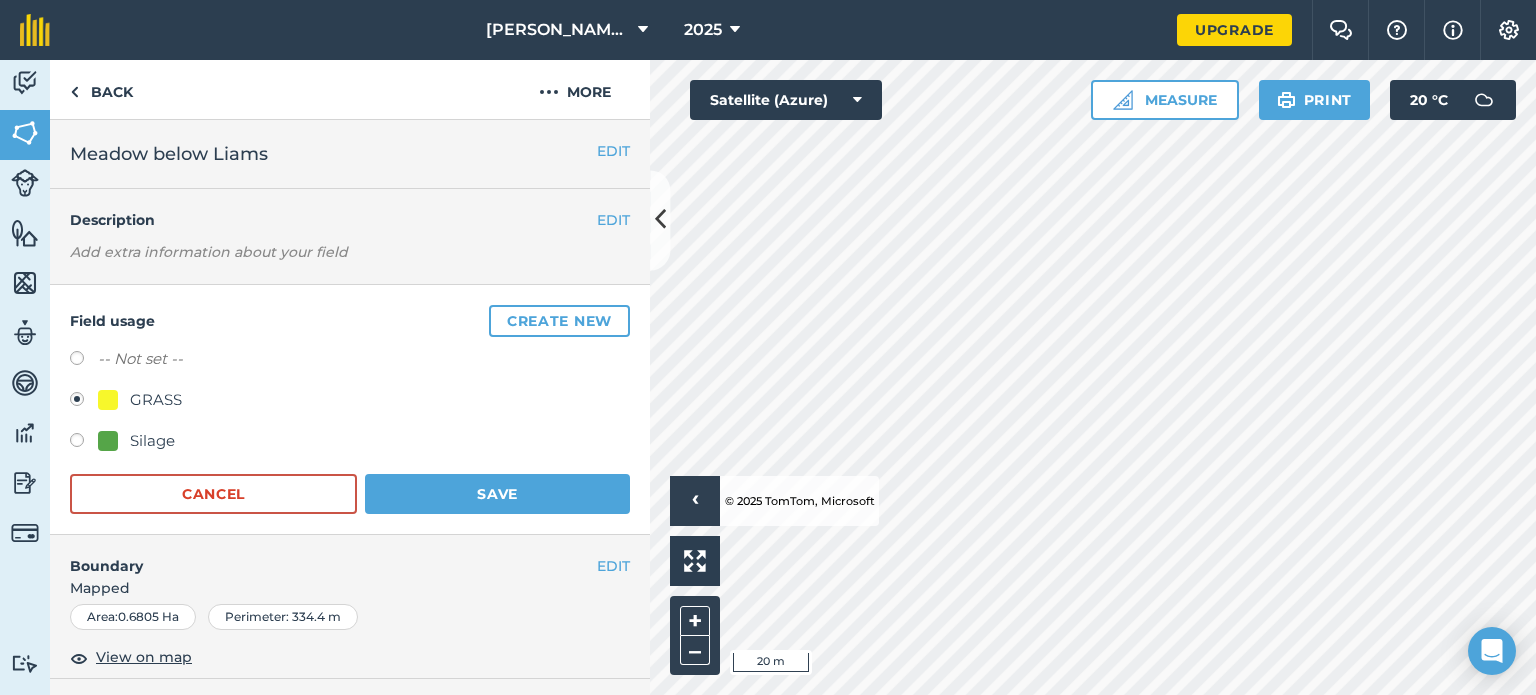 click on "Silage" at bounding box center (152, 441) 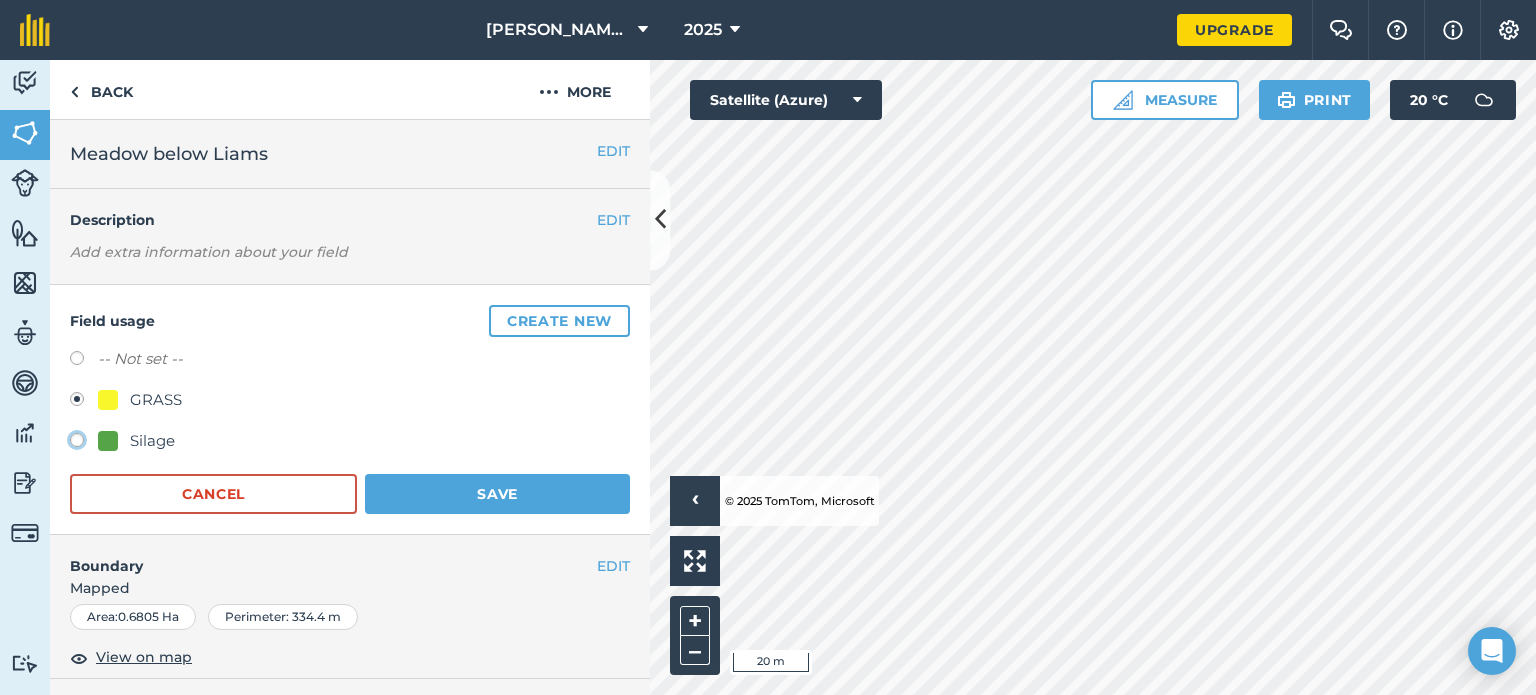 click on "Silage" at bounding box center [-9923, 439] 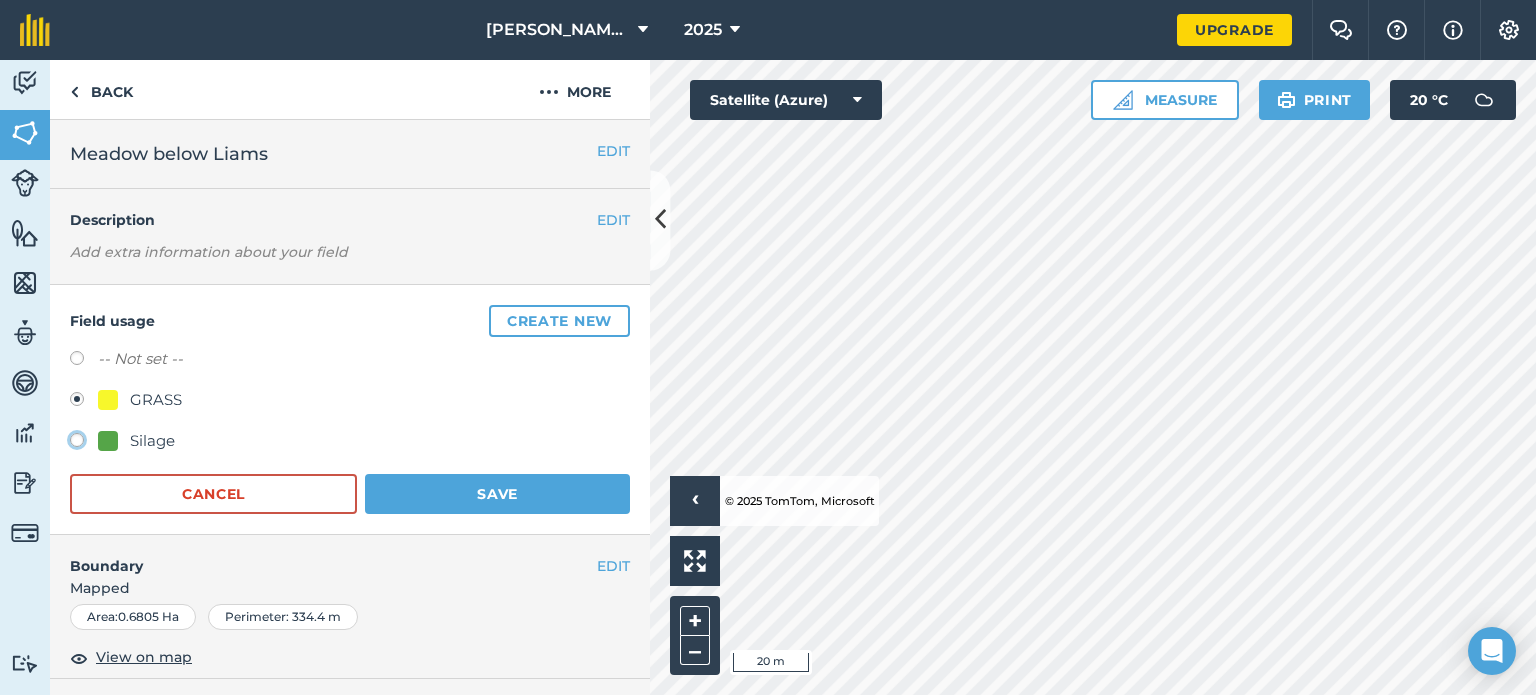 radio on "true" 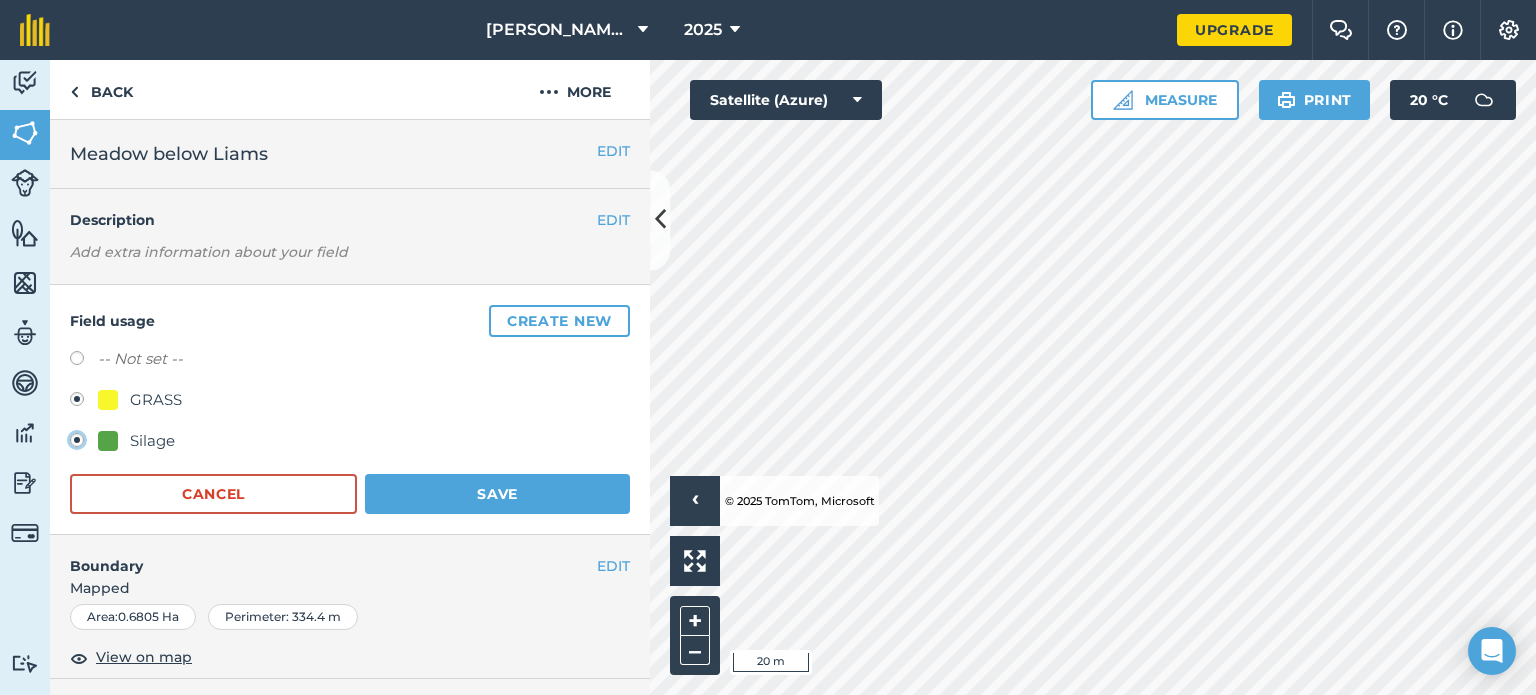 radio on "false" 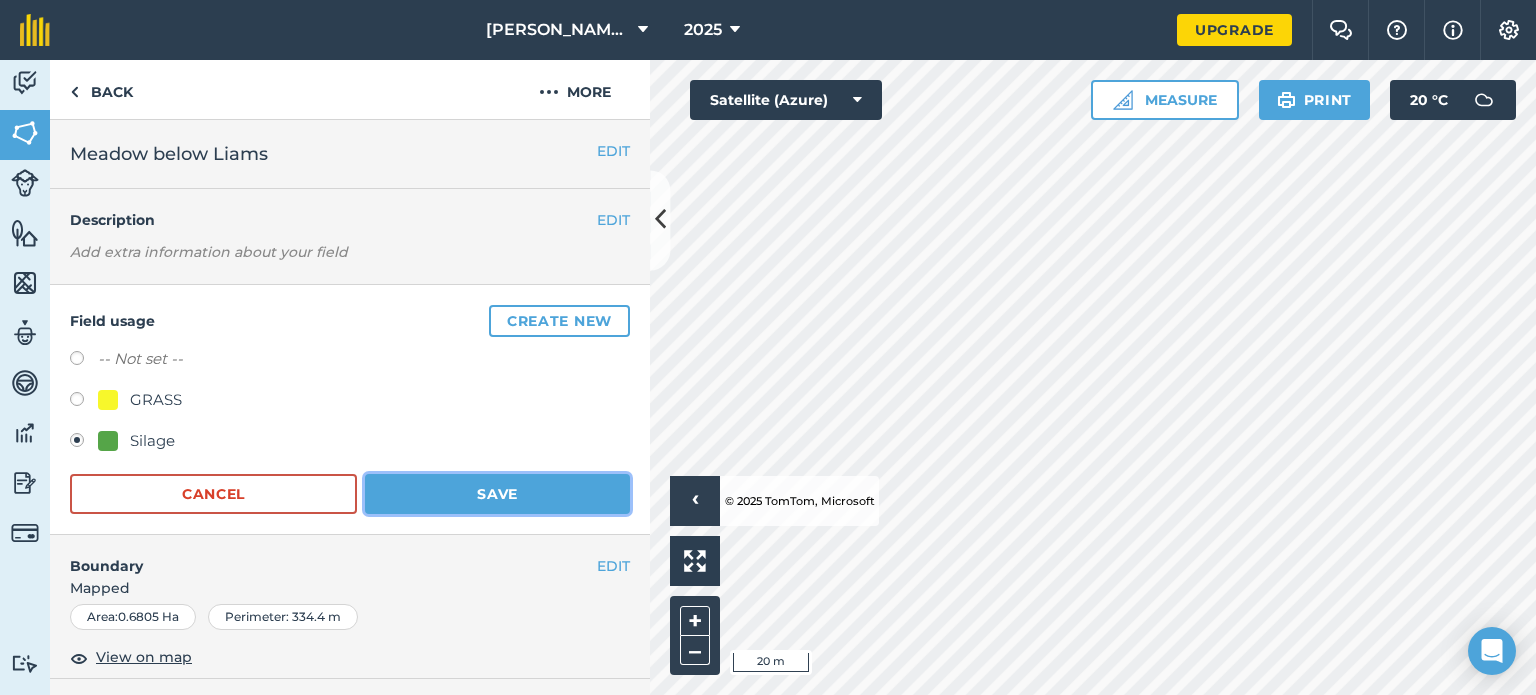 click on "Save" at bounding box center (497, 494) 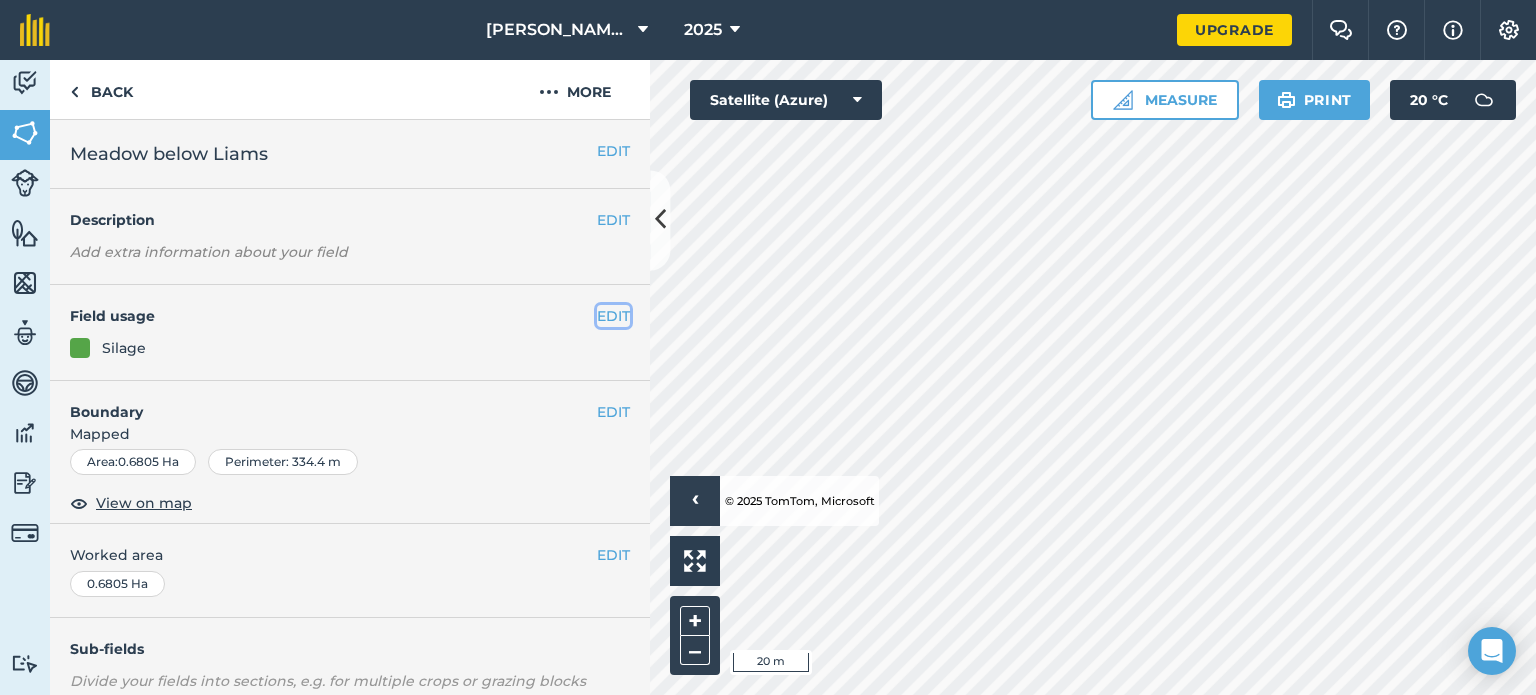 click on "EDIT" at bounding box center [613, 316] 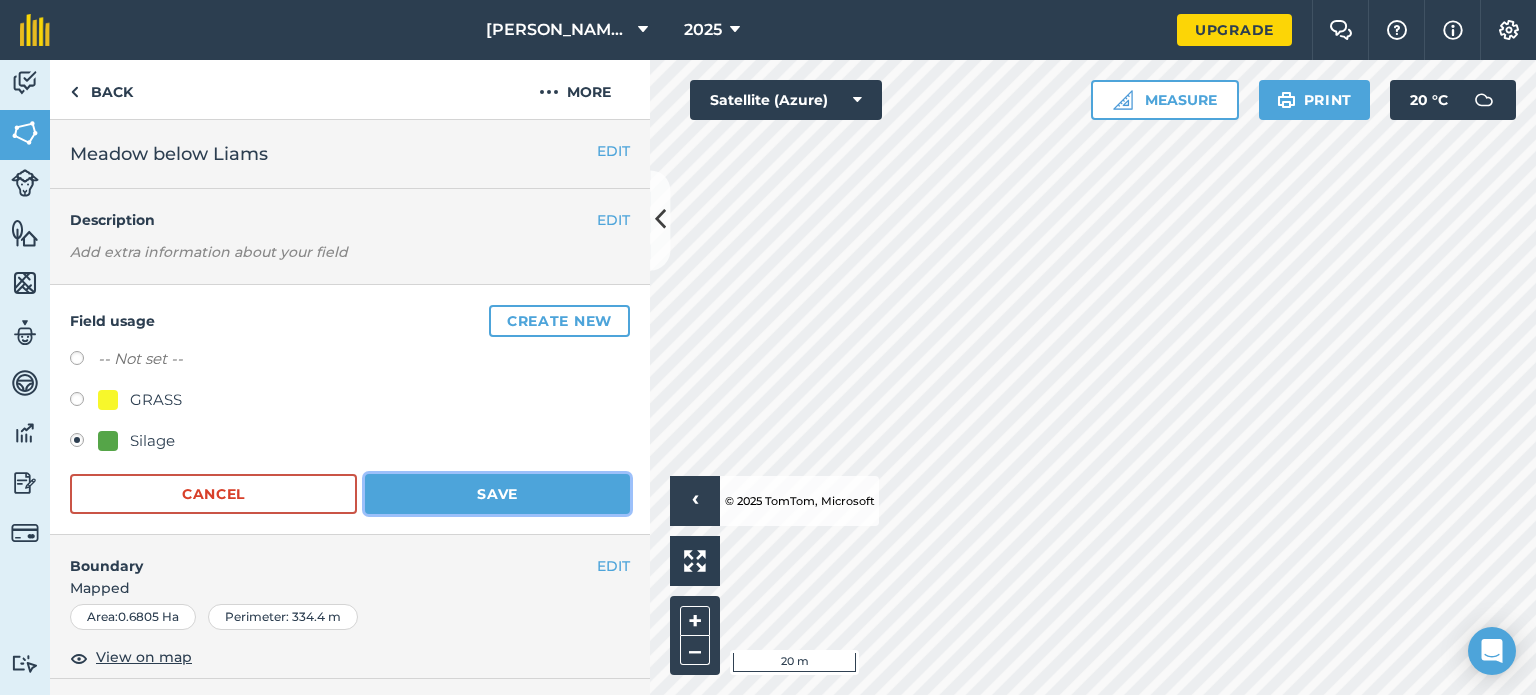 click on "Save" at bounding box center (497, 494) 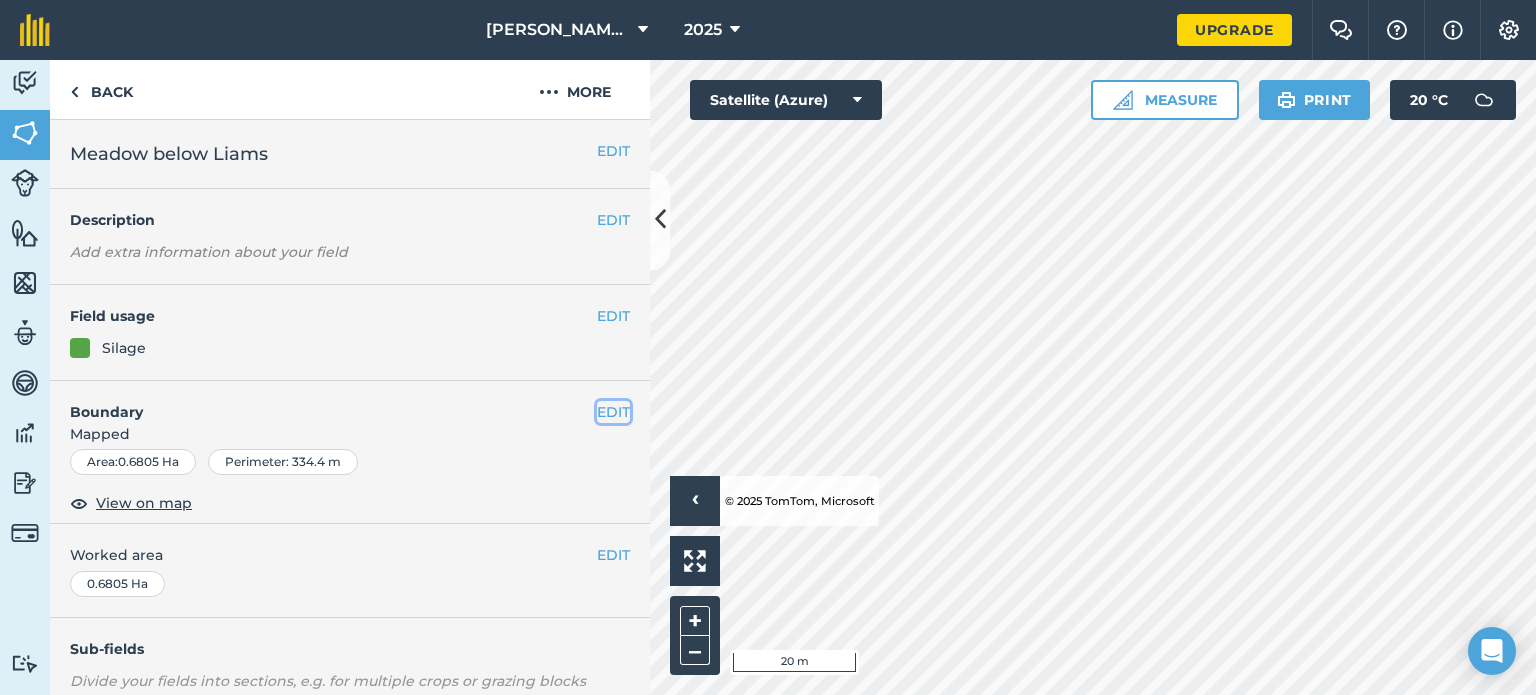 click on "EDIT" at bounding box center [613, 412] 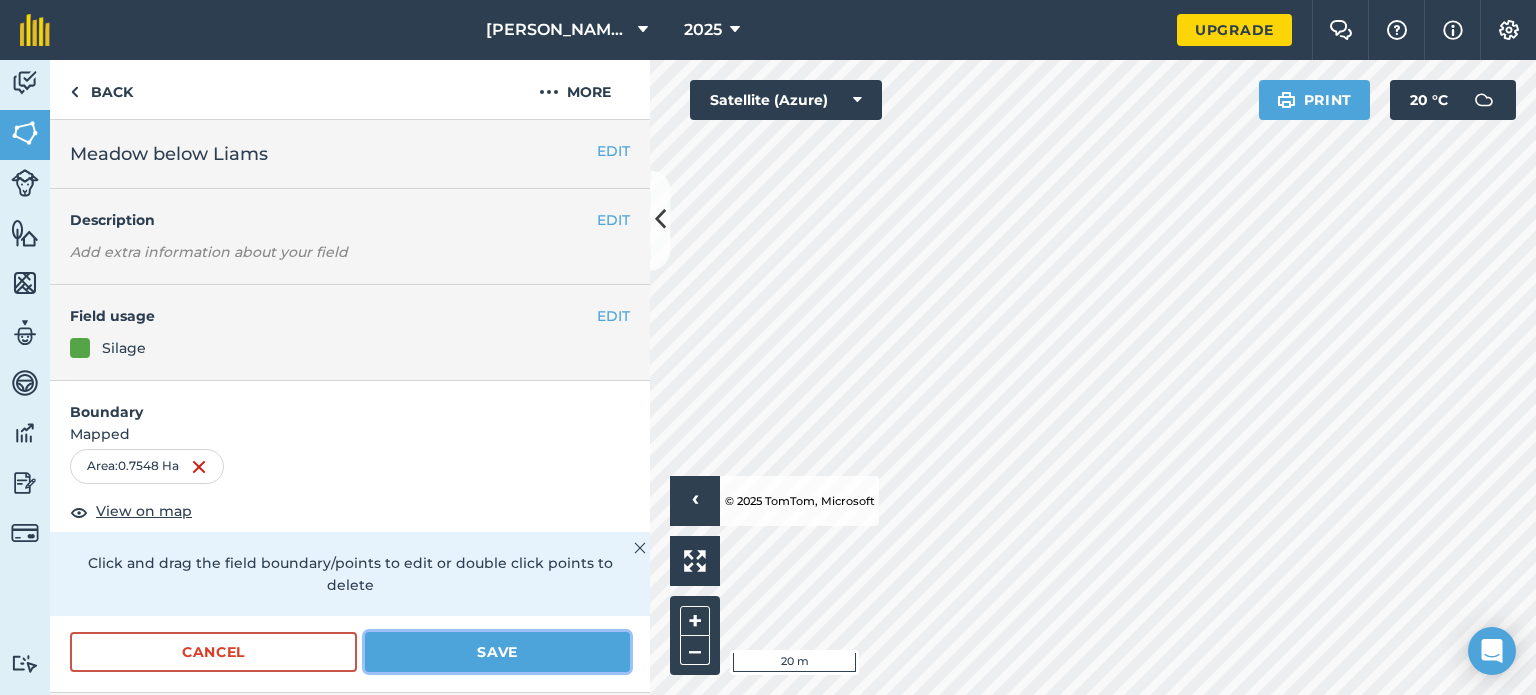 click on "Save" at bounding box center [497, 652] 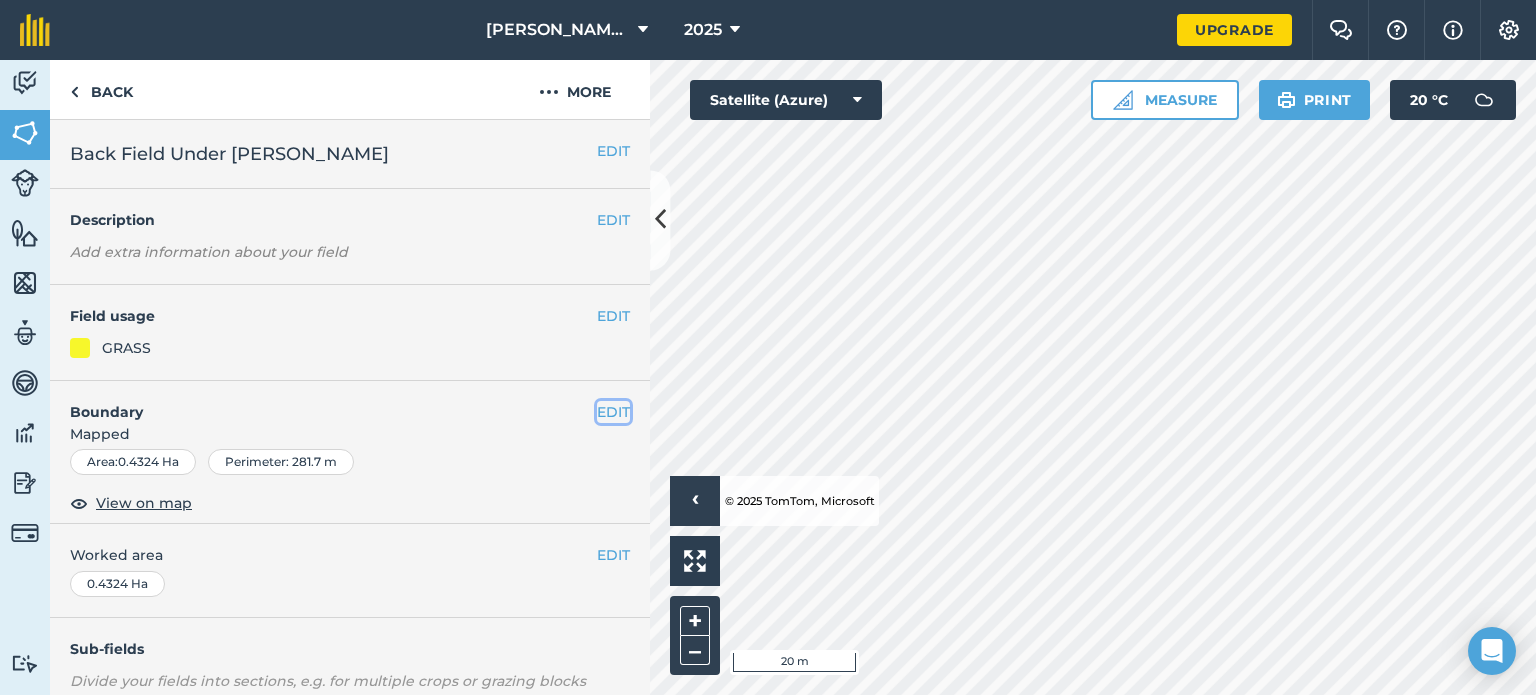 click on "EDIT" at bounding box center [613, 412] 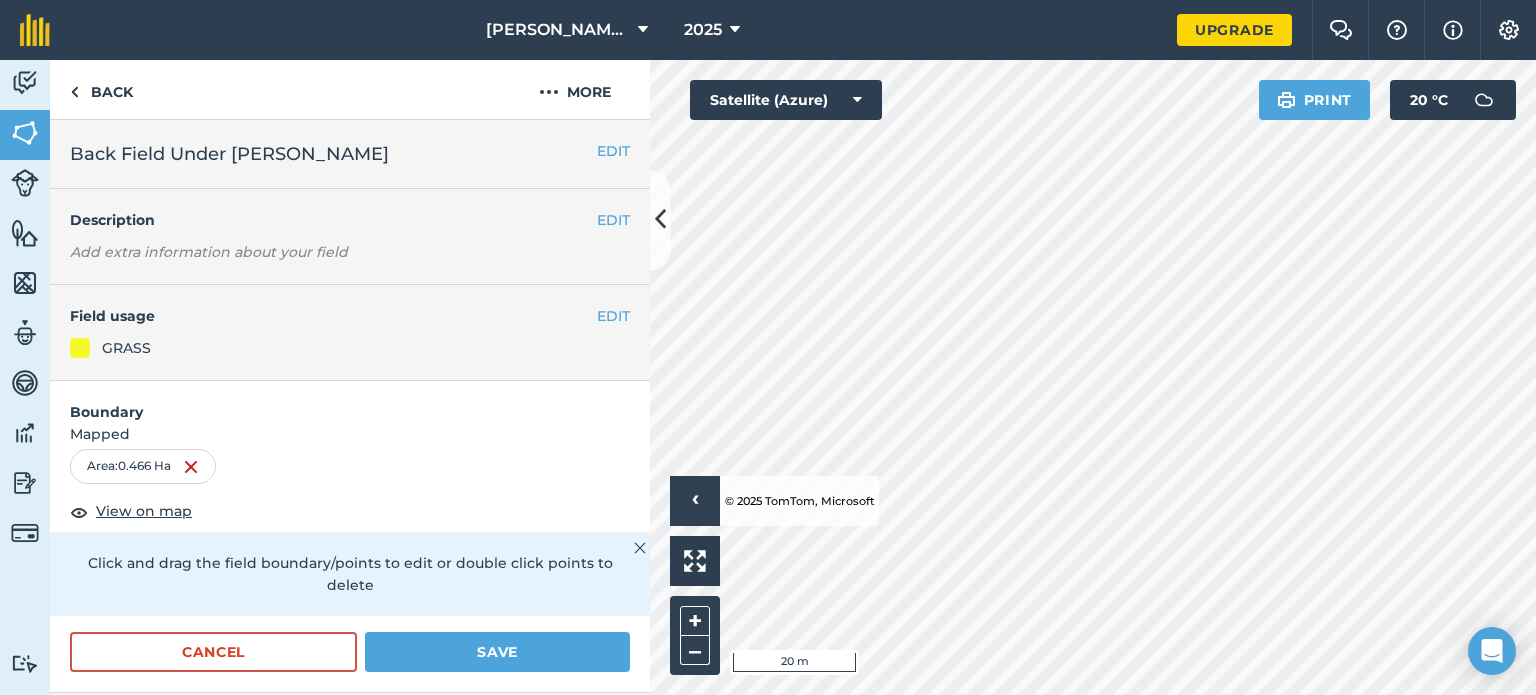 click on "Click to start drawing › © 2025 TomTom, Microsoft 20 m + –" at bounding box center [1093, 377] 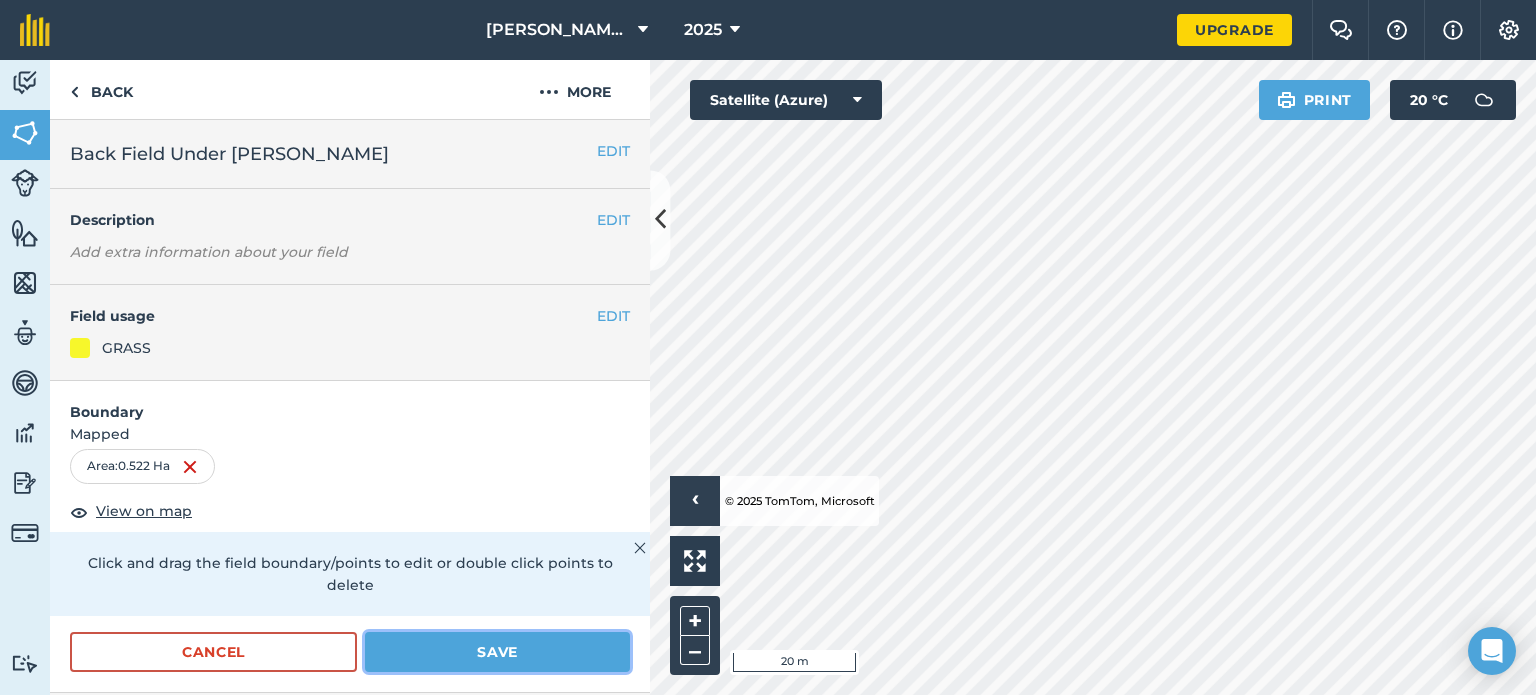 click on "Save" at bounding box center (497, 652) 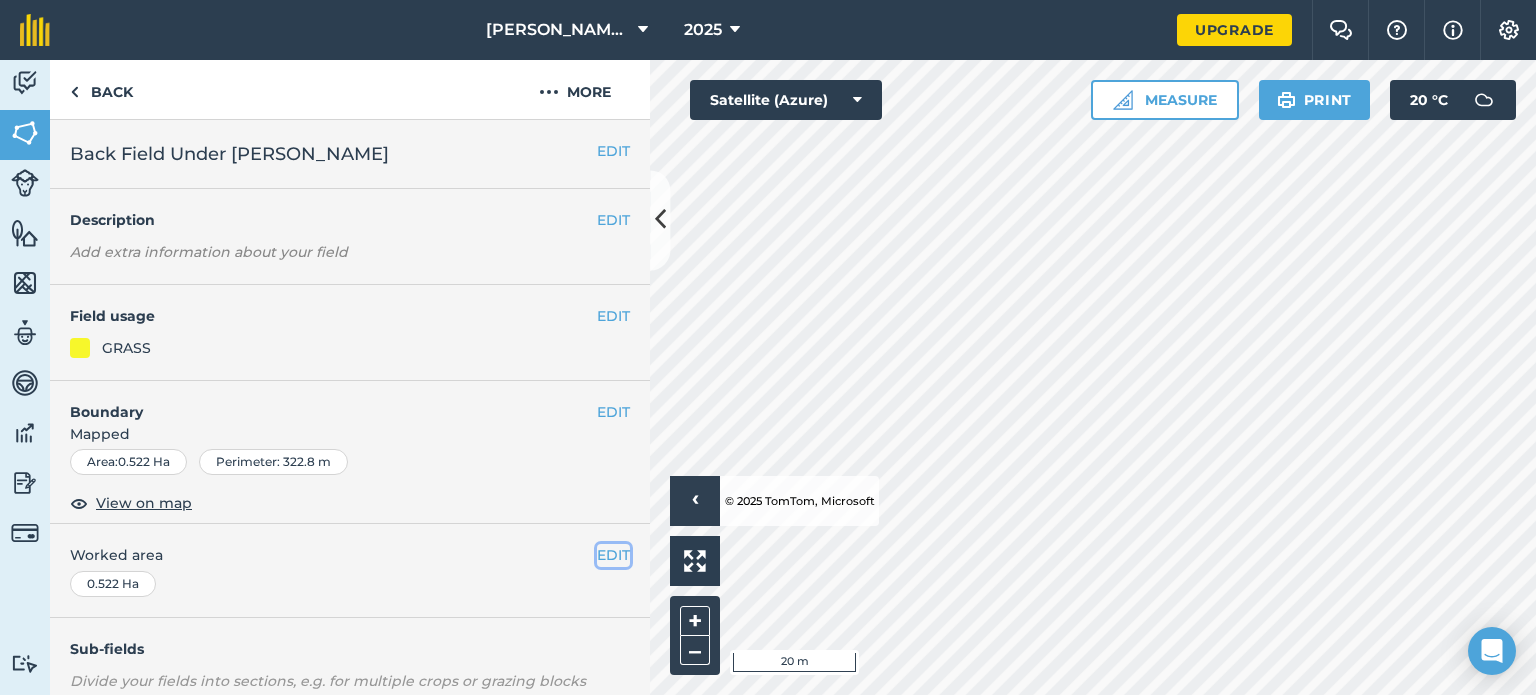 click on "EDIT" at bounding box center [613, 555] 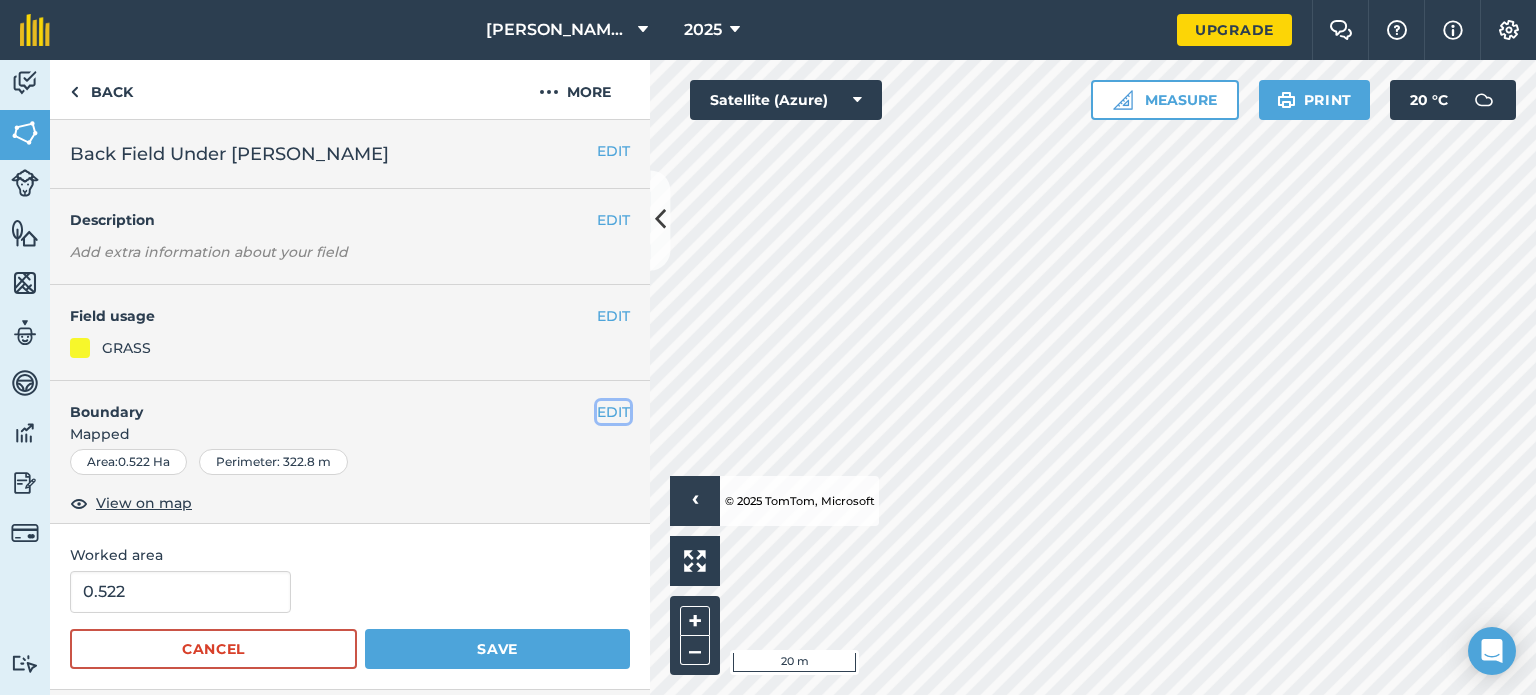 click on "EDIT" at bounding box center (613, 412) 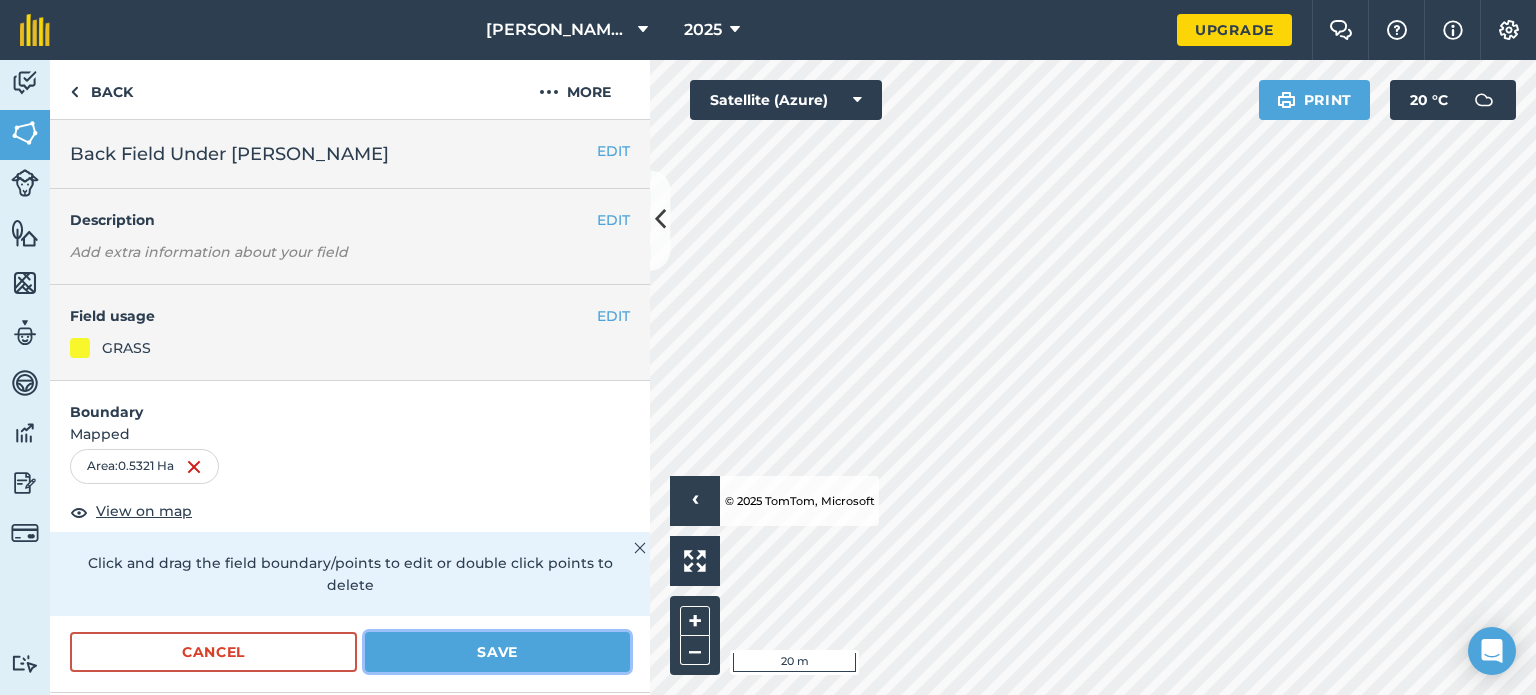 click on "Save" at bounding box center [497, 652] 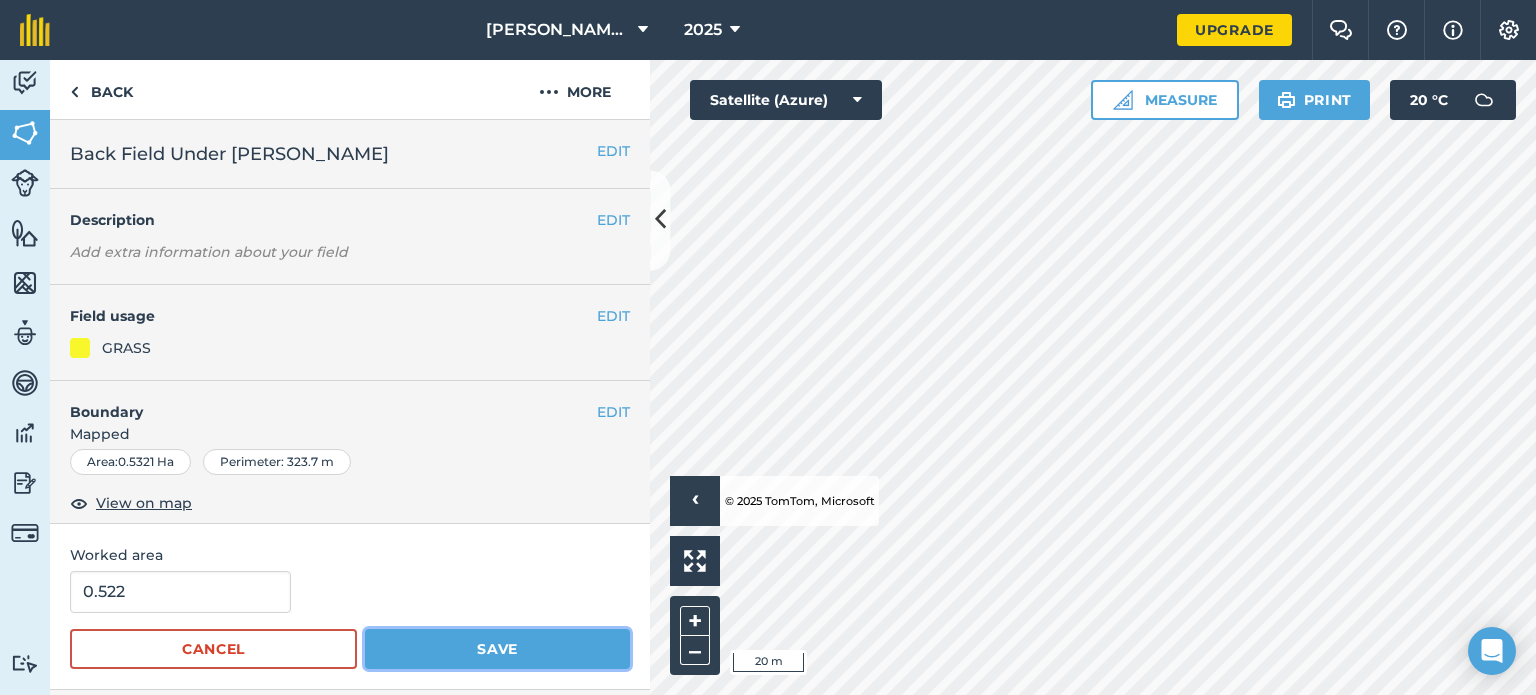 click on "Save" at bounding box center [497, 649] 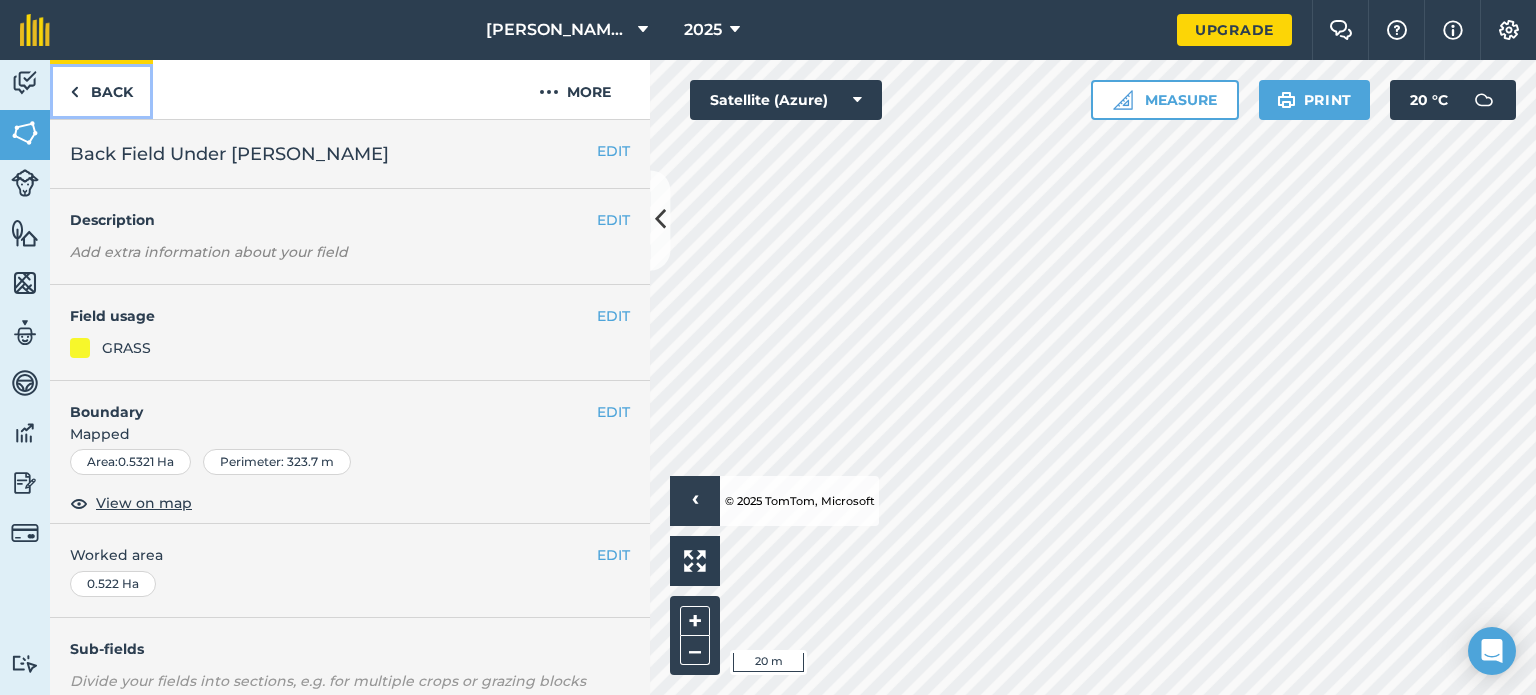 click on "Back" at bounding box center (101, 89) 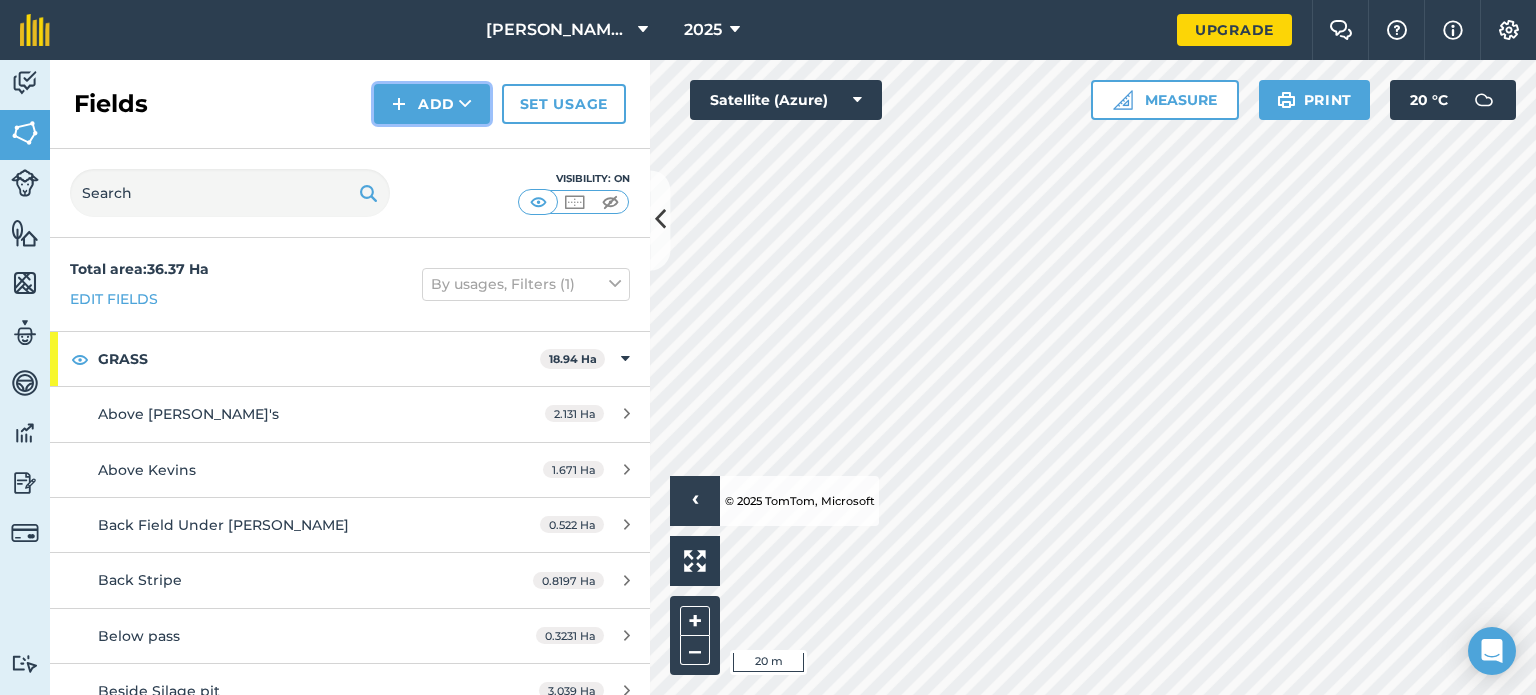 click on "Add" at bounding box center (432, 104) 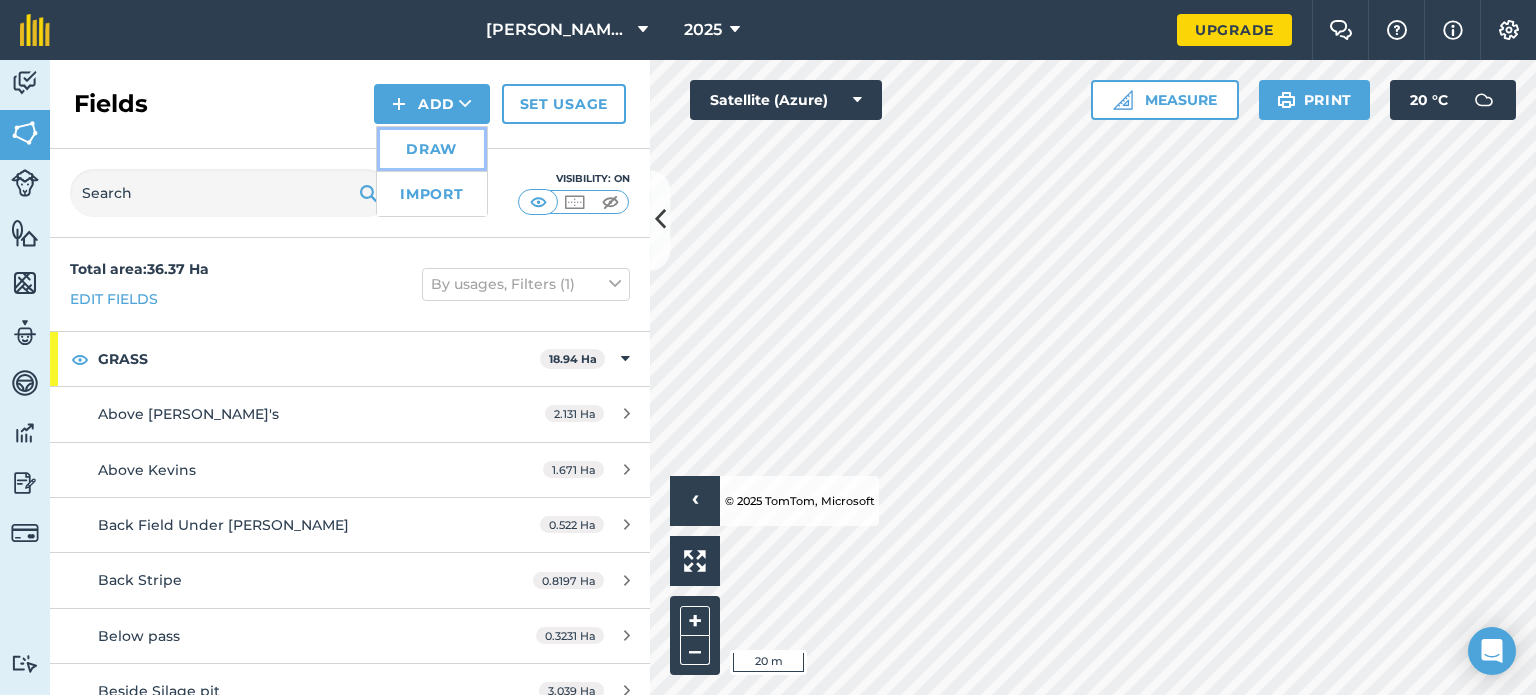click on "Draw" at bounding box center [432, 149] 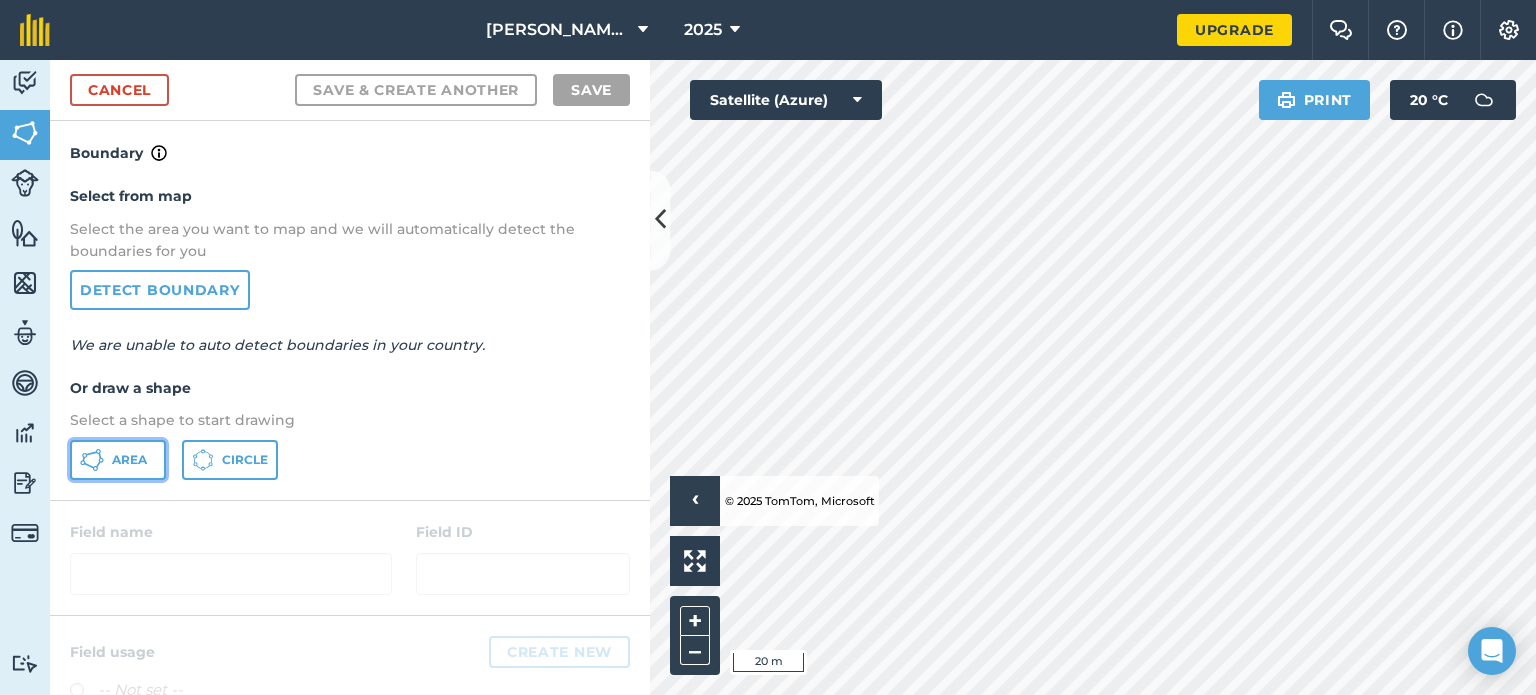 click on "Area" at bounding box center [129, 460] 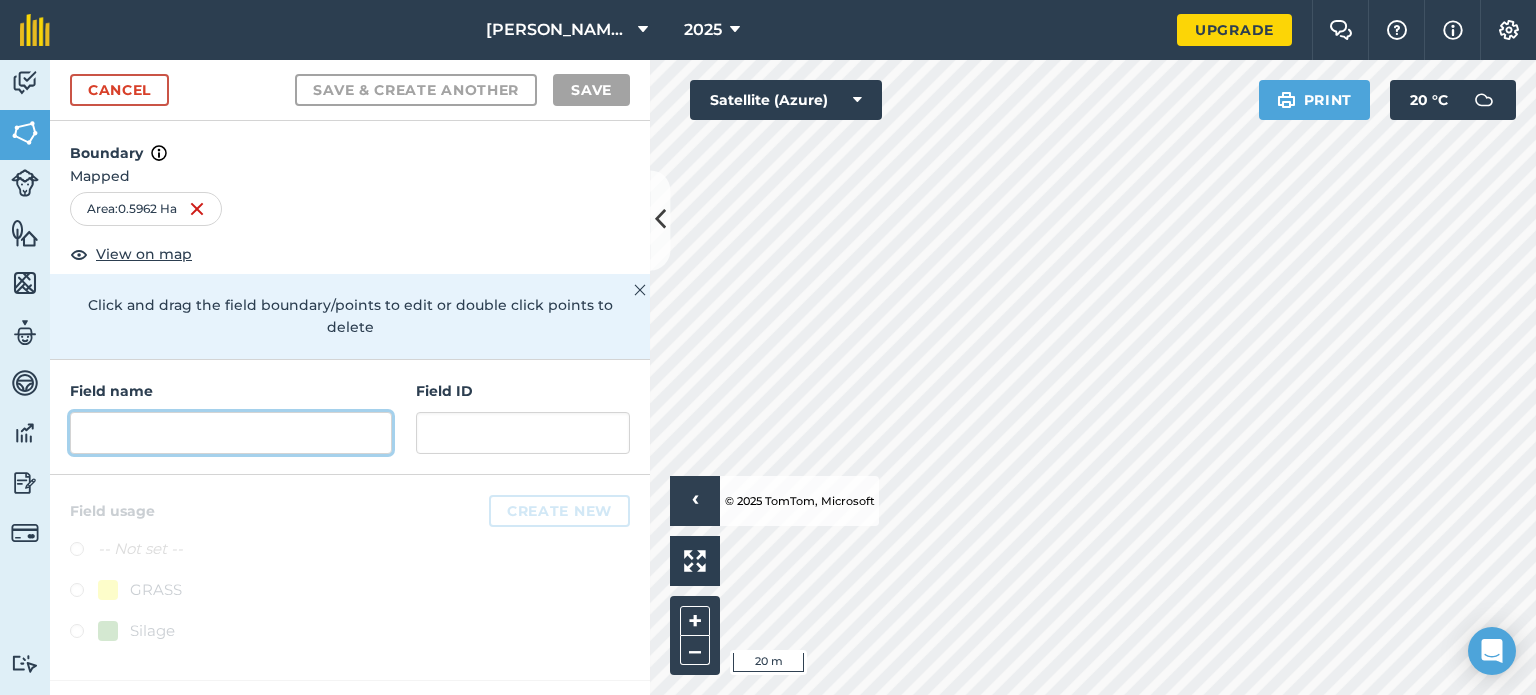 click at bounding box center (231, 433) 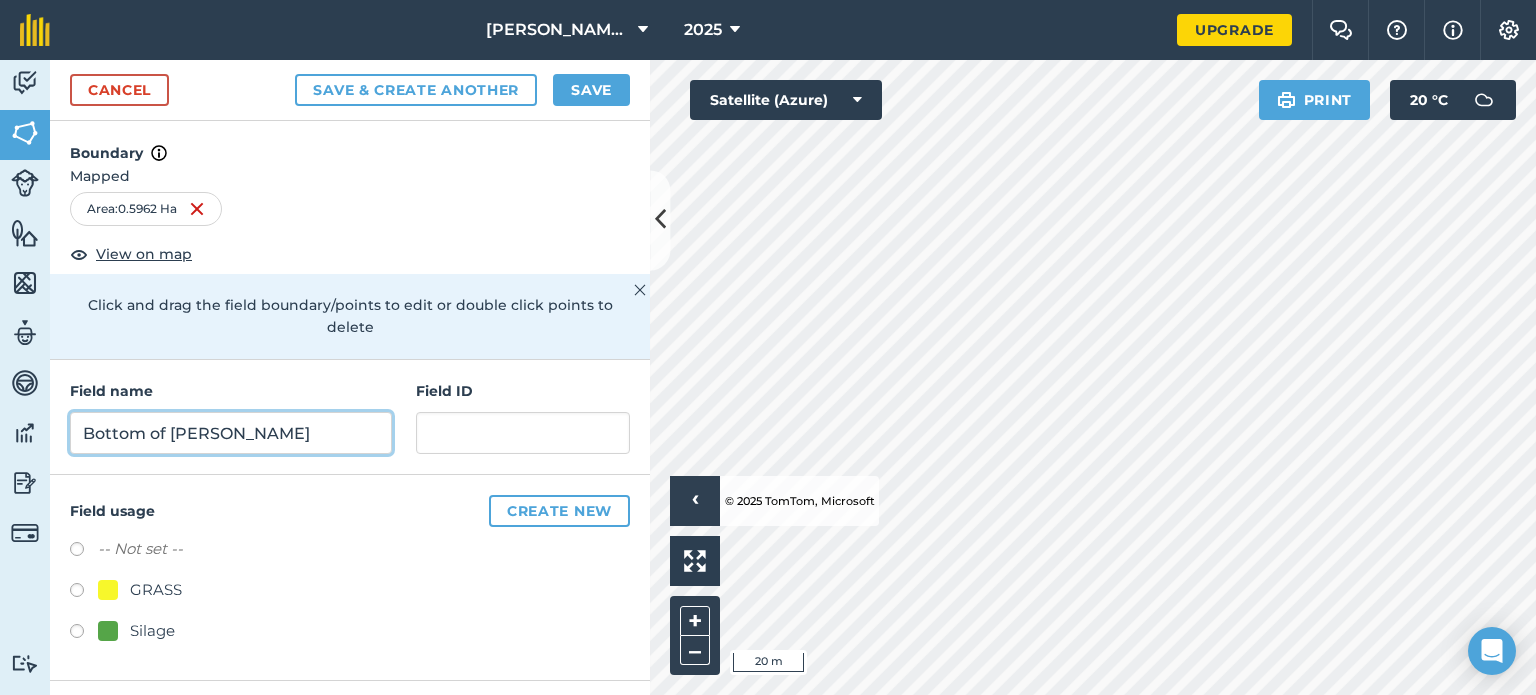 type on "Bottom of [PERSON_NAME]" 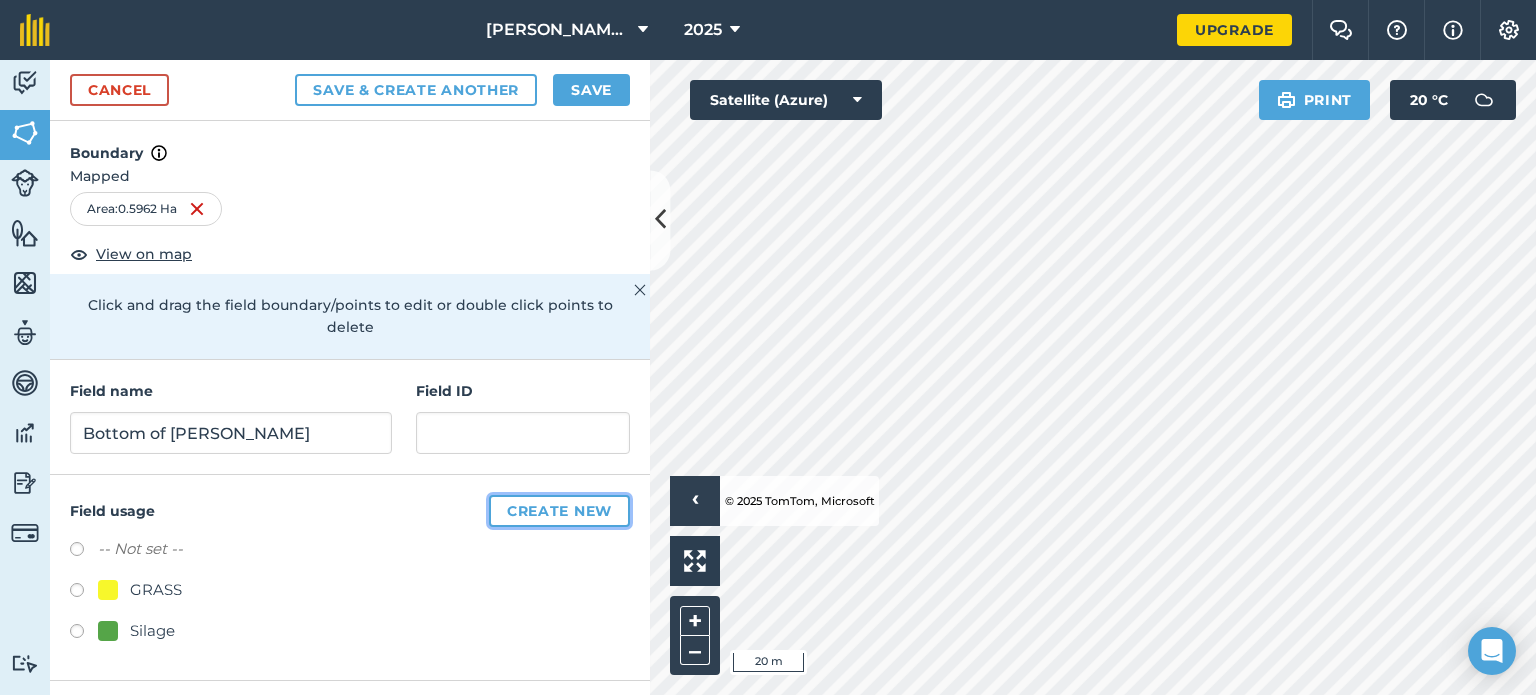 click on "Create new" at bounding box center [559, 511] 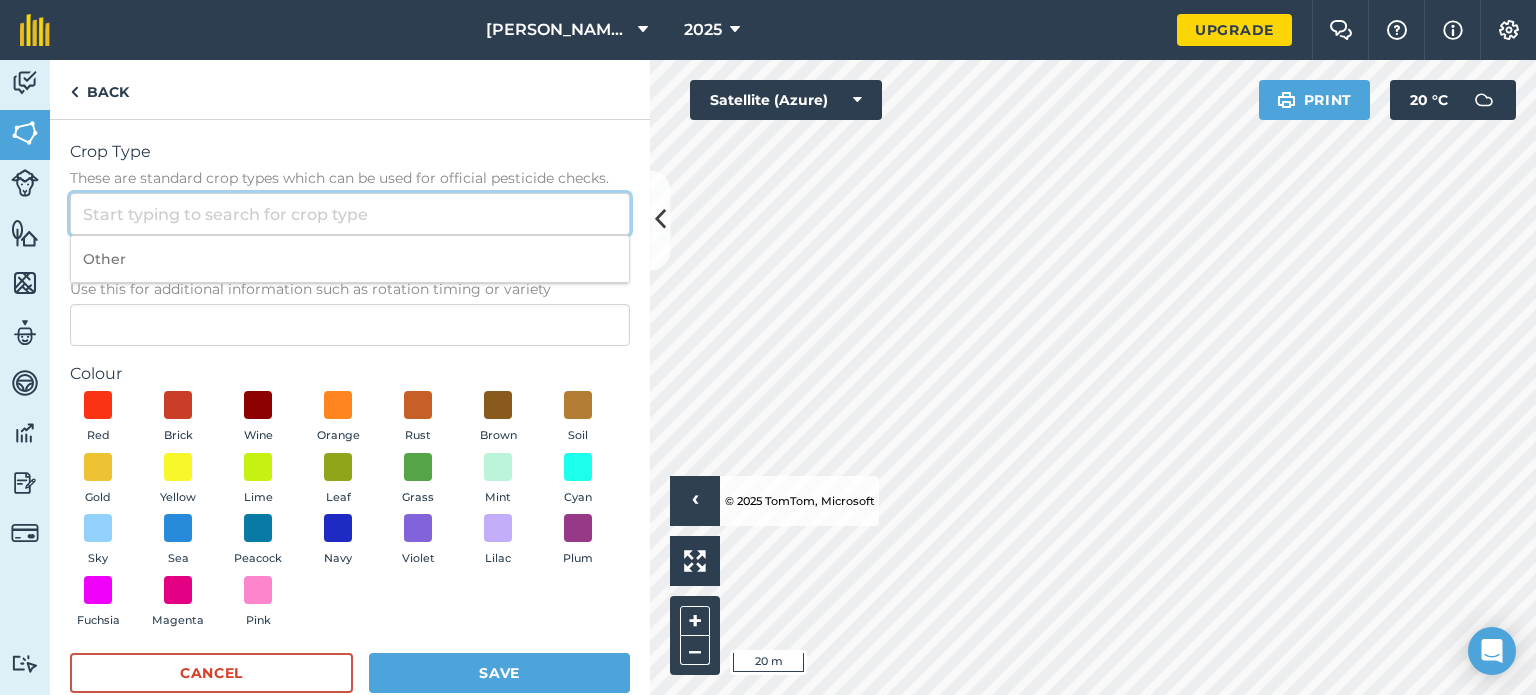 click on "Crop Type These are standard crop types which can be used for official pesticide checks." at bounding box center (350, 214) 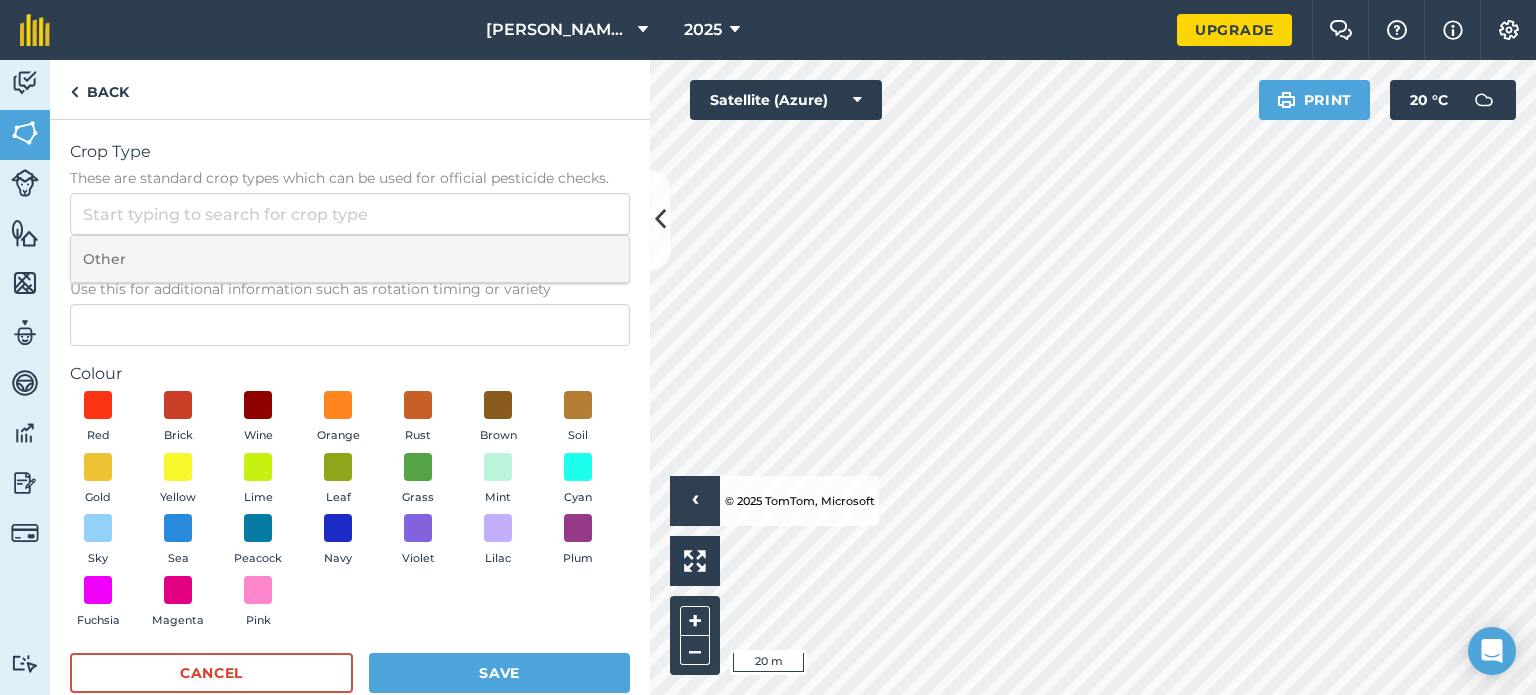 click on "Other" at bounding box center [350, 259] 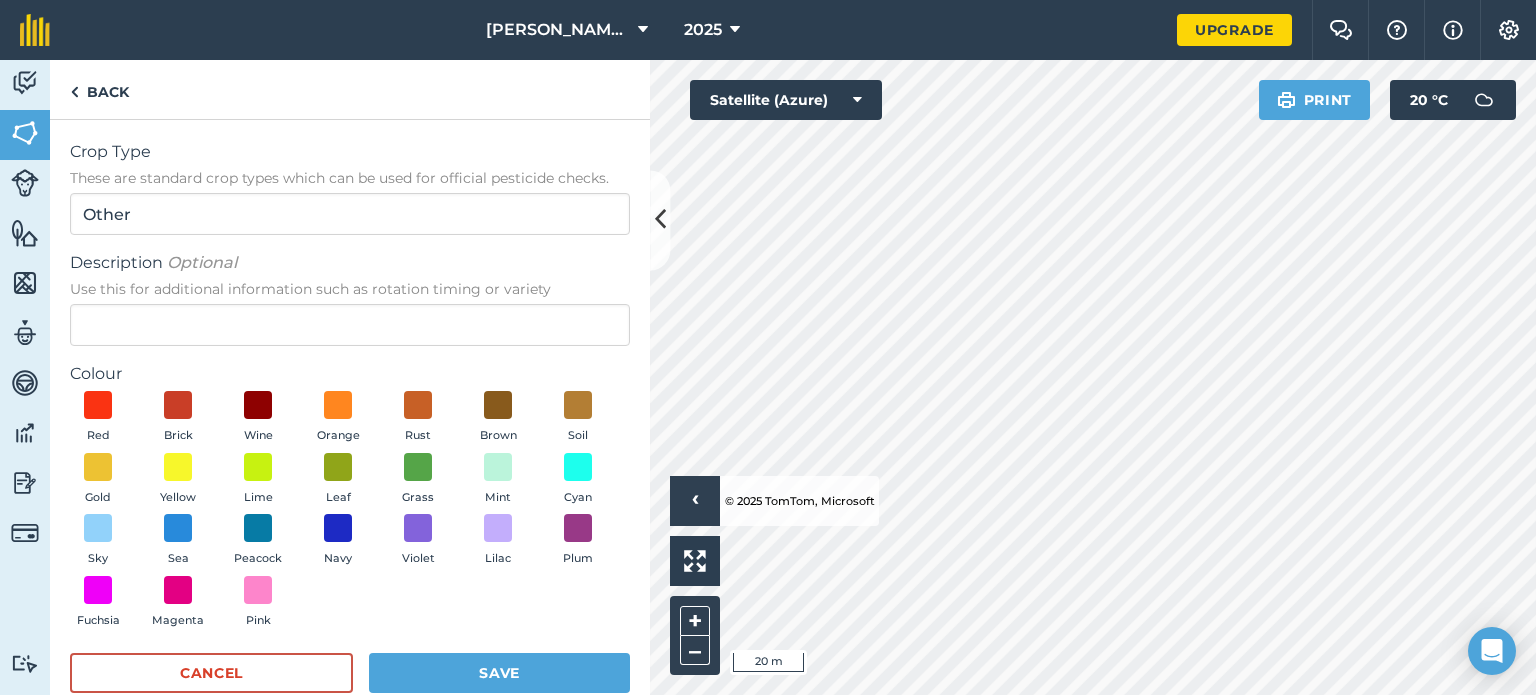 type on "Other" 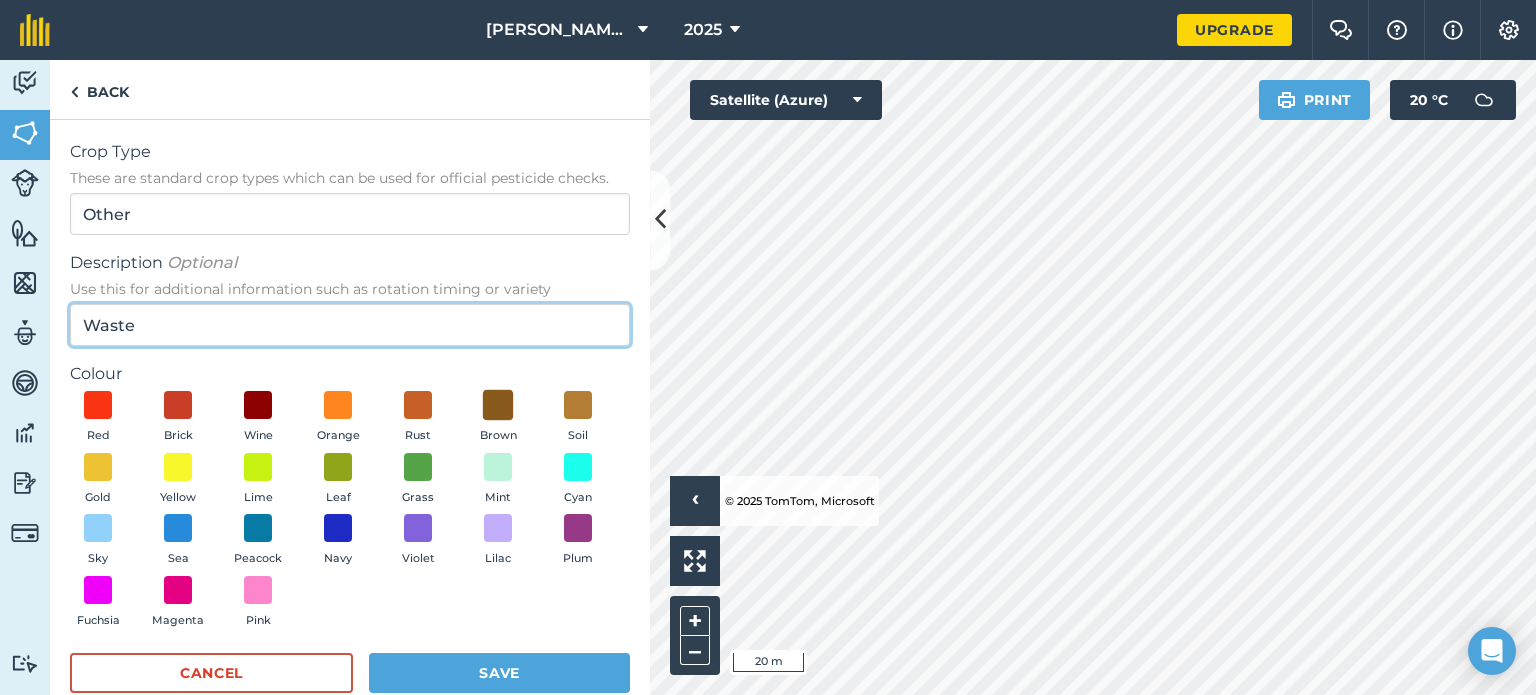 type on "Waste" 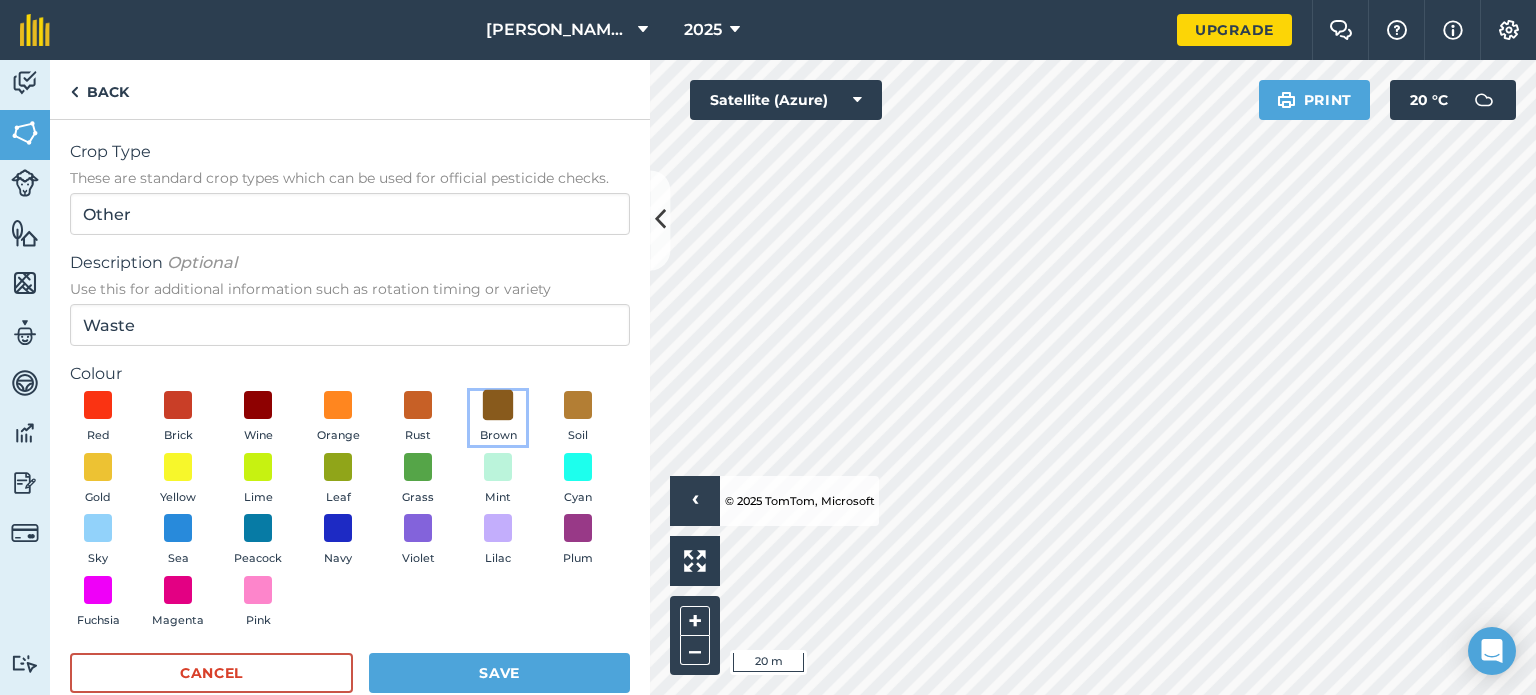 click at bounding box center (498, 405) 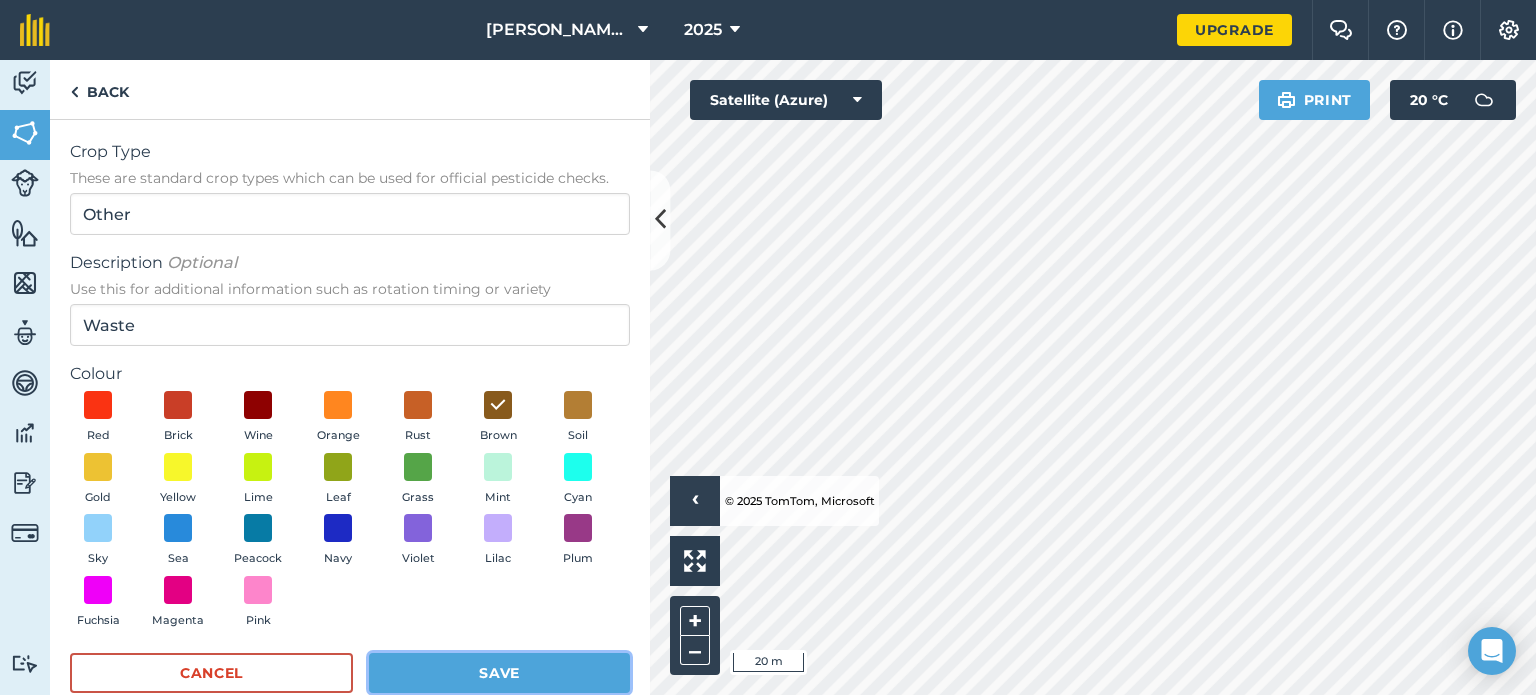 click on "Save" at bounding box center (499, 673) 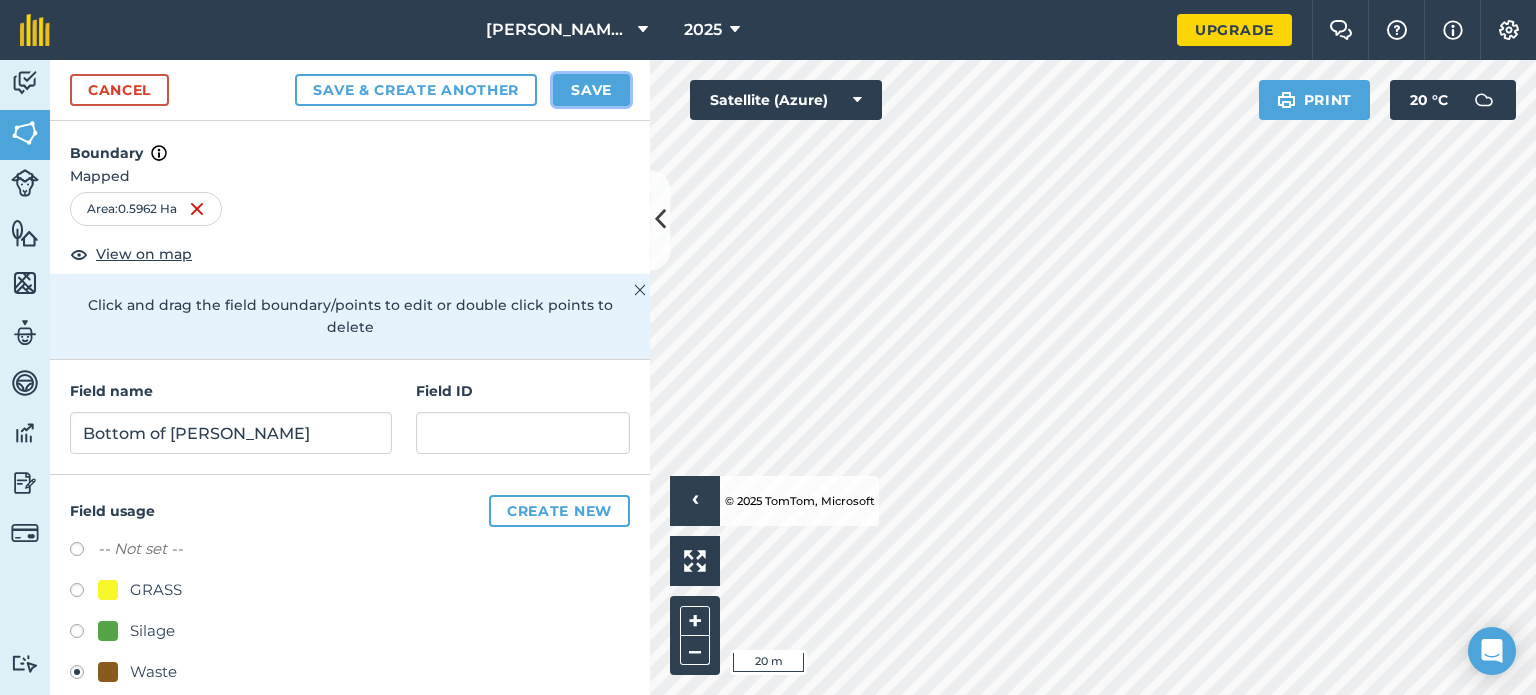 click on "Save" at bounding box center (591, 90) 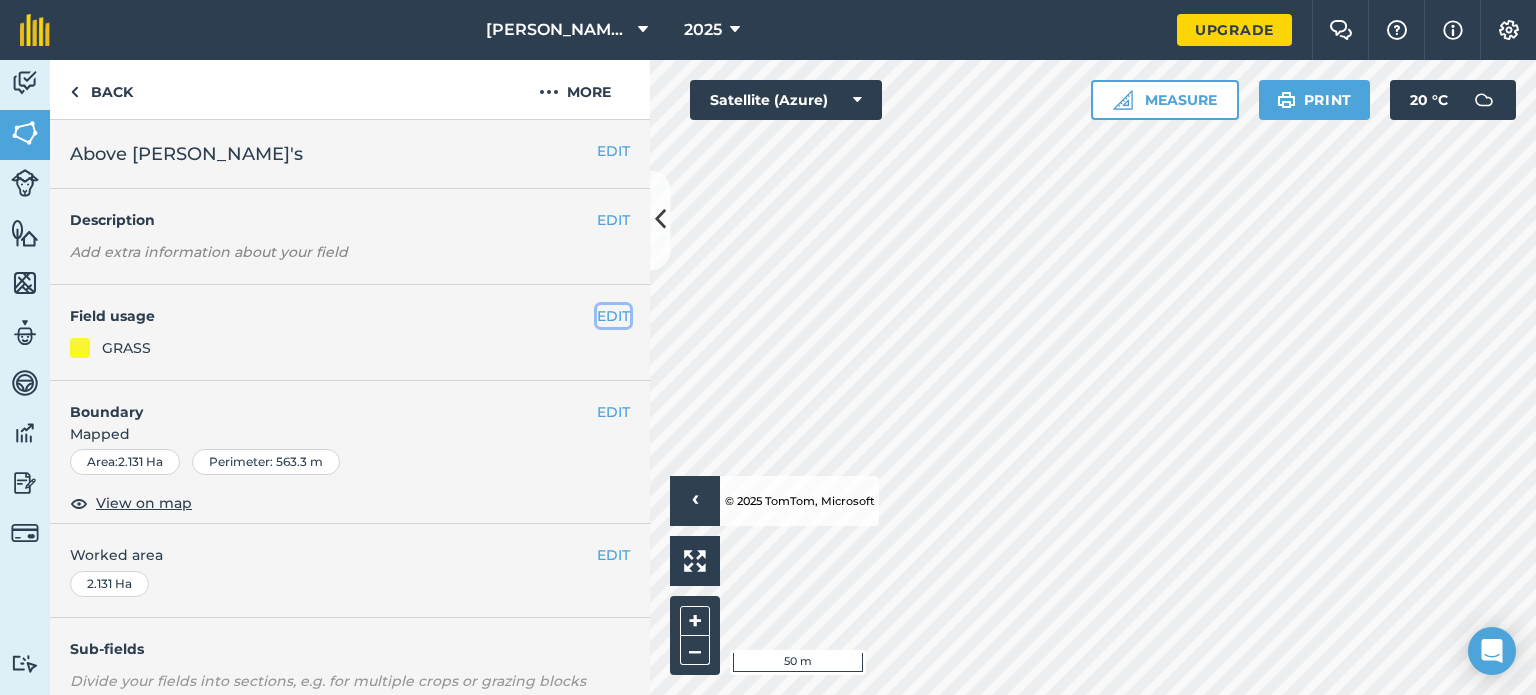 click on "EDIT" at bounding box center [613, 316] 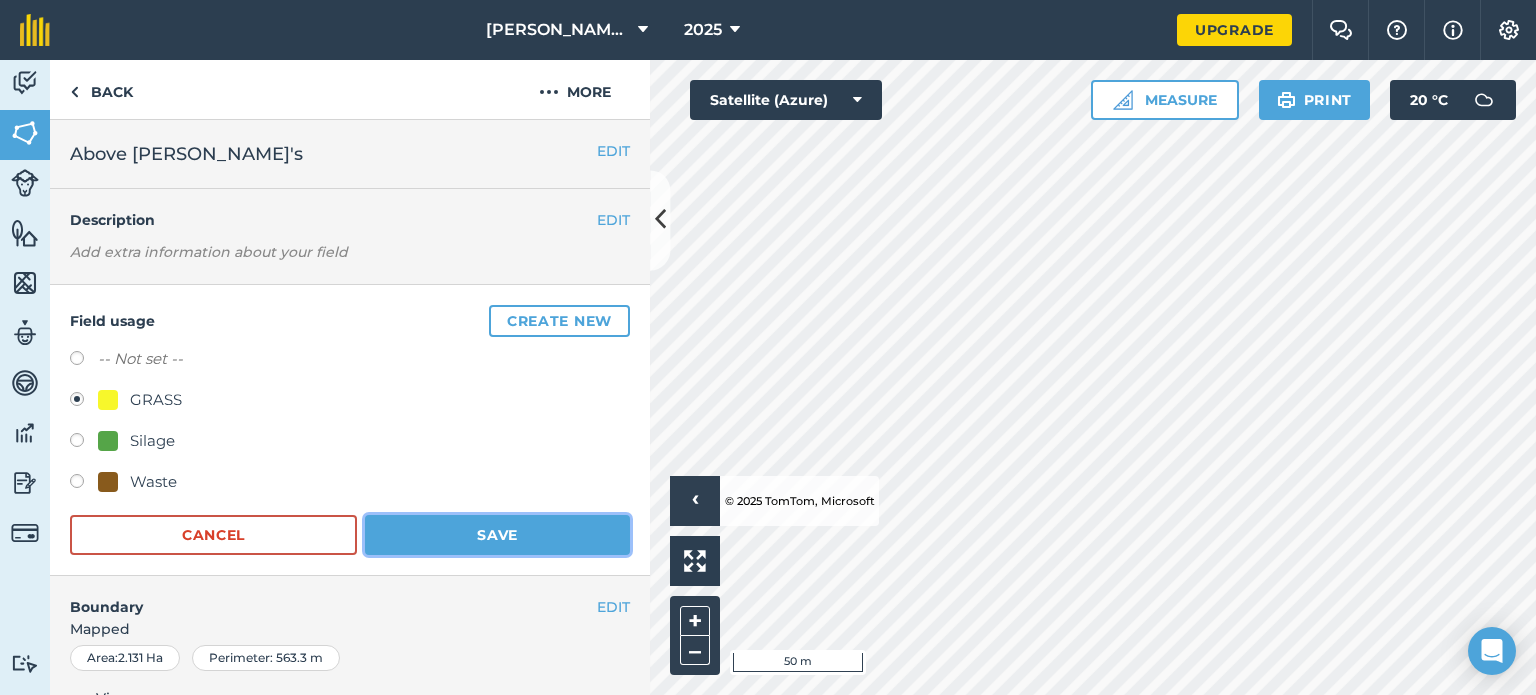 click on "Save" at bounding box center [497, 535] 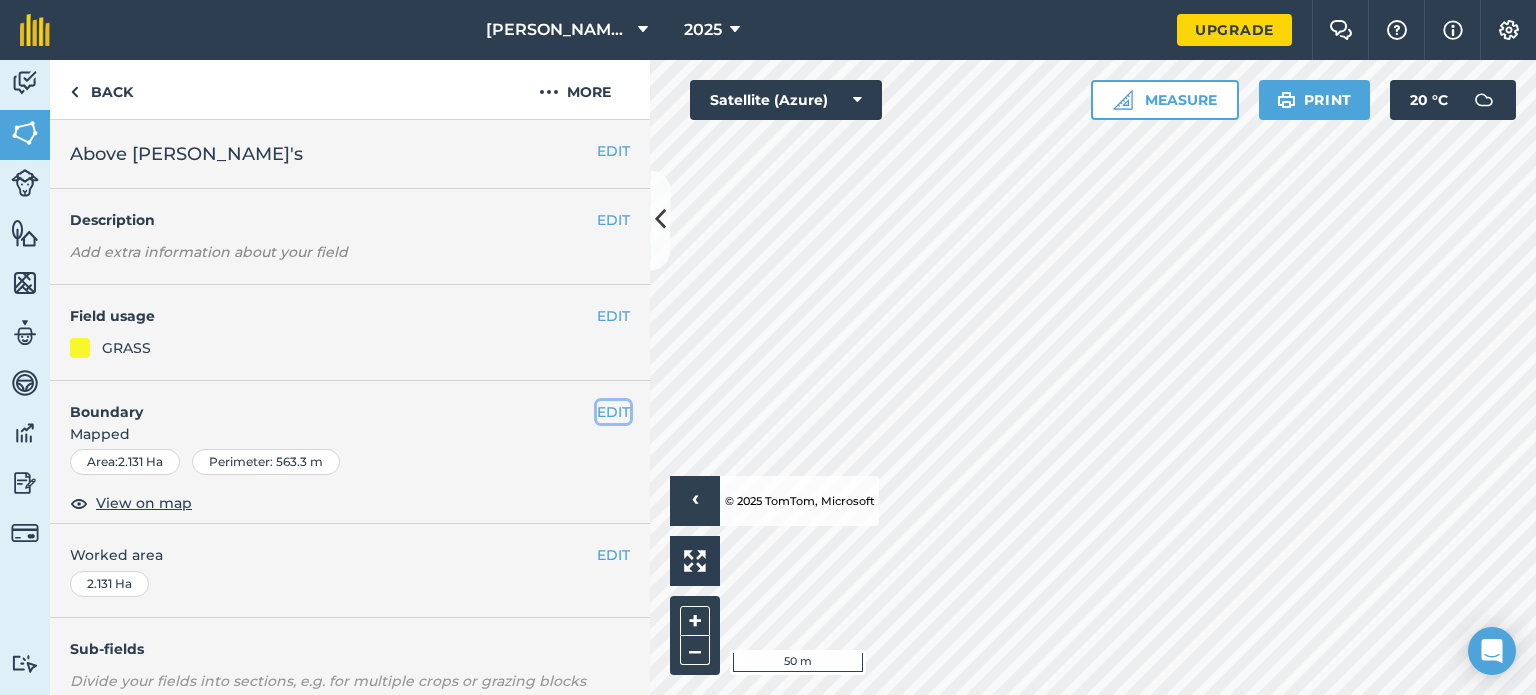click on "EDIT" at bounding box center [613, 412] 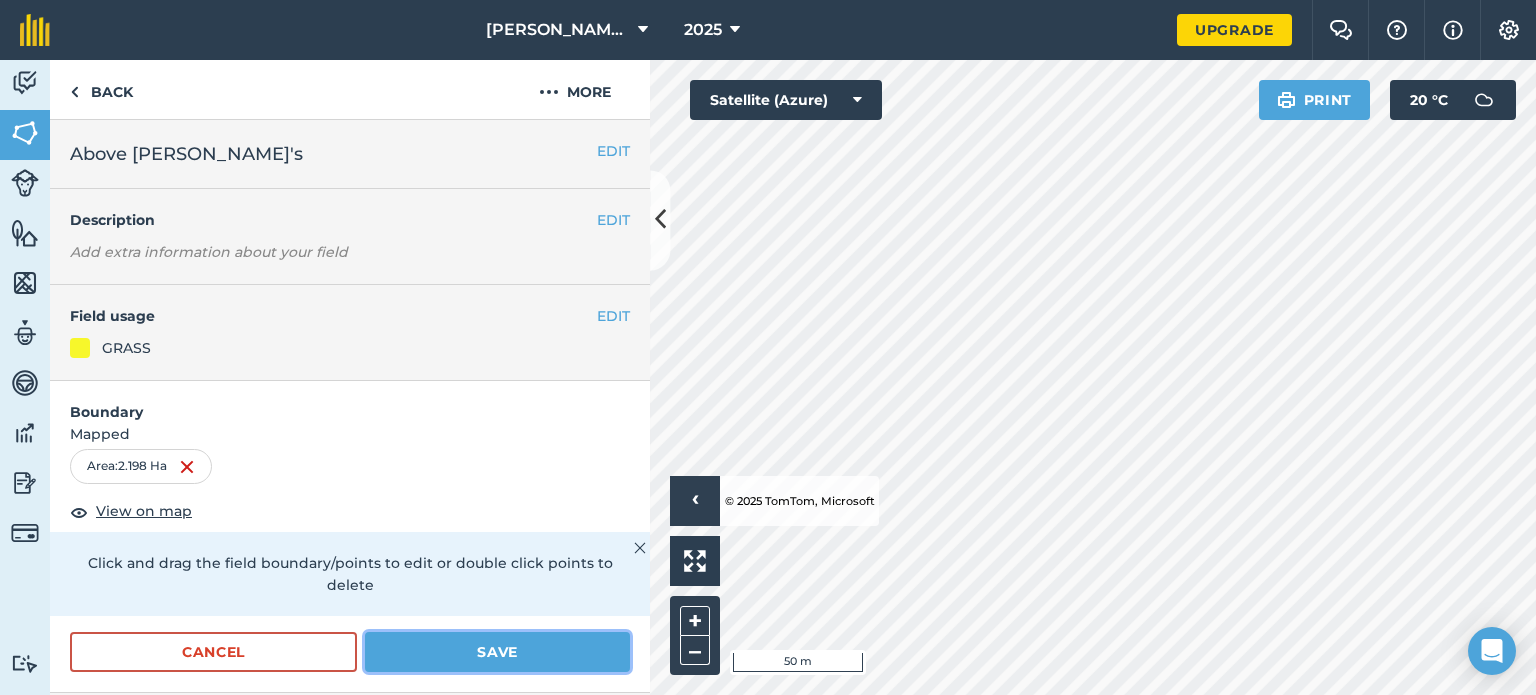 drag, startPoint x: 644, startPoint y: 375, endPoint x: 533, endPoint y: 645, distance: 291.92636 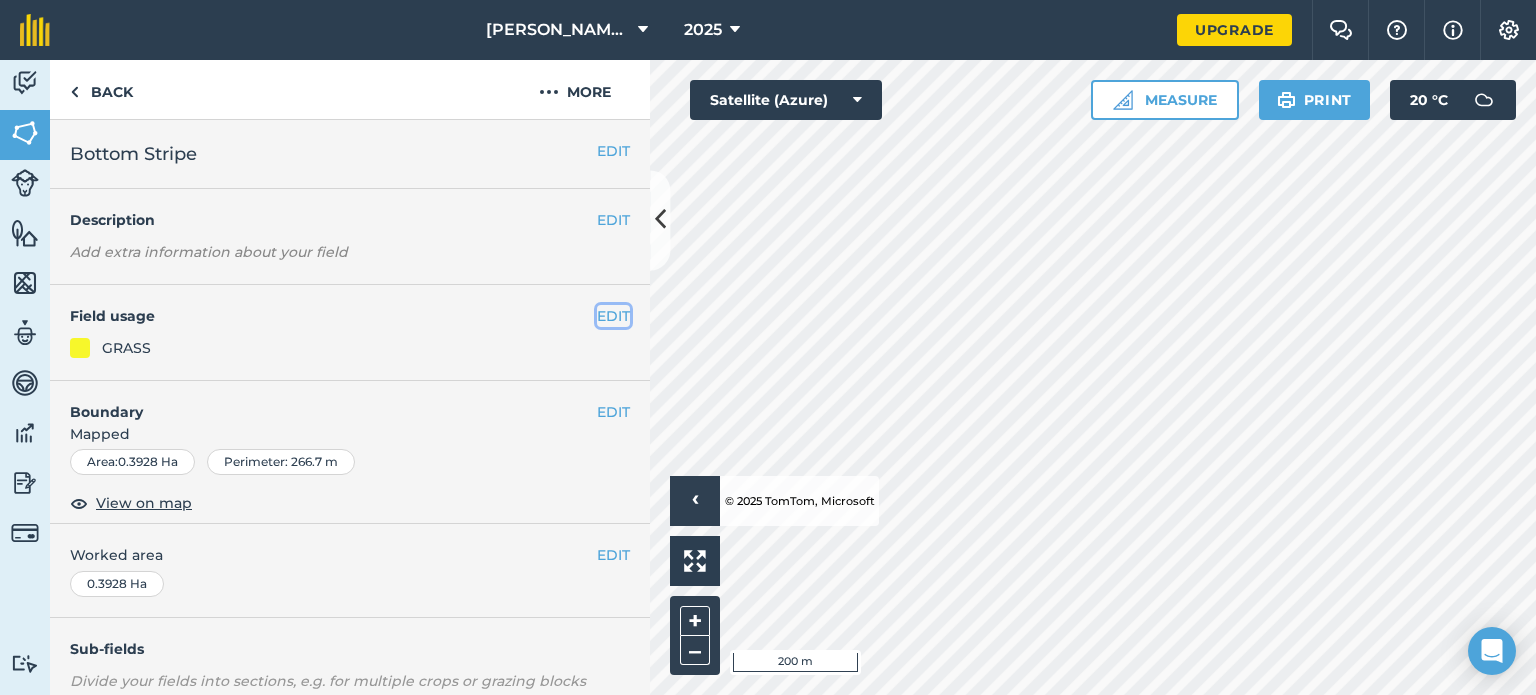 click on "EDIT" at bounding box center [613, 316] 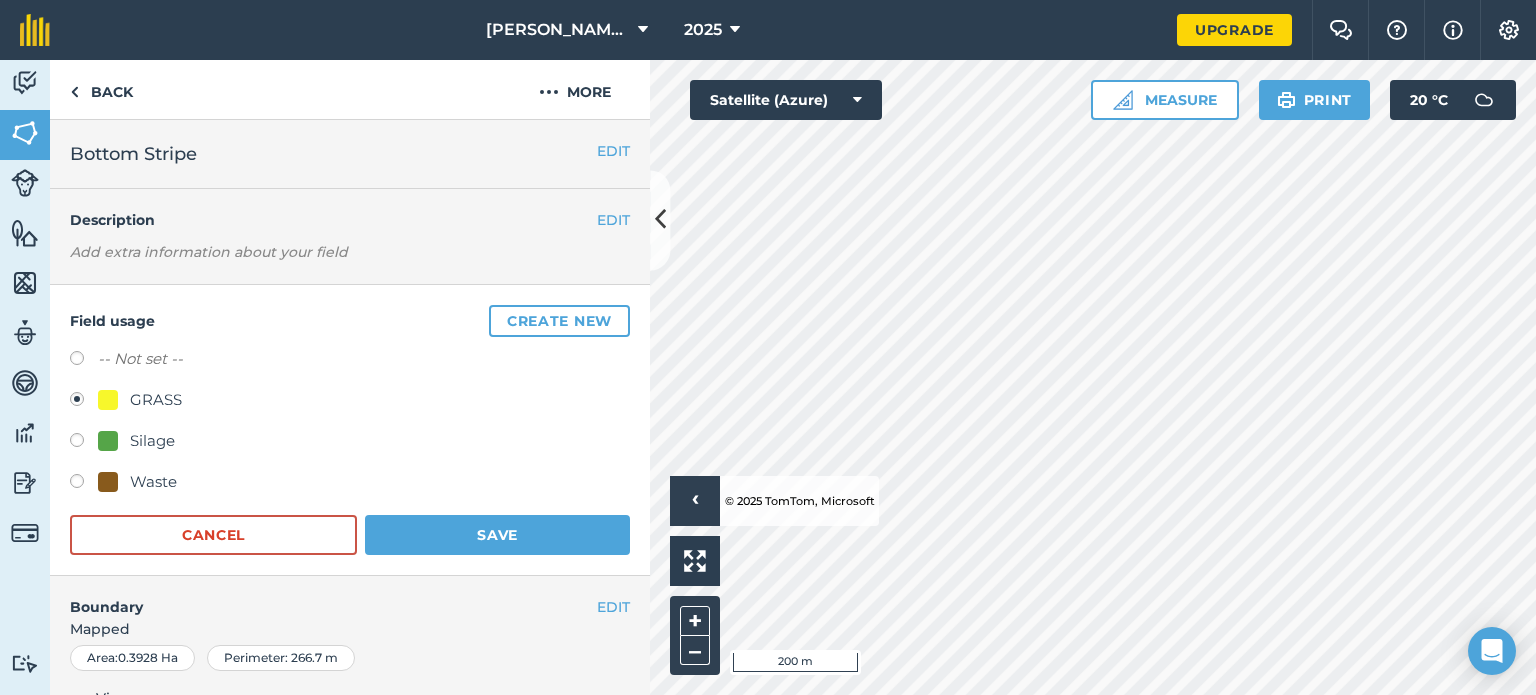 click on "Waste" at bounding box center [153, 482] 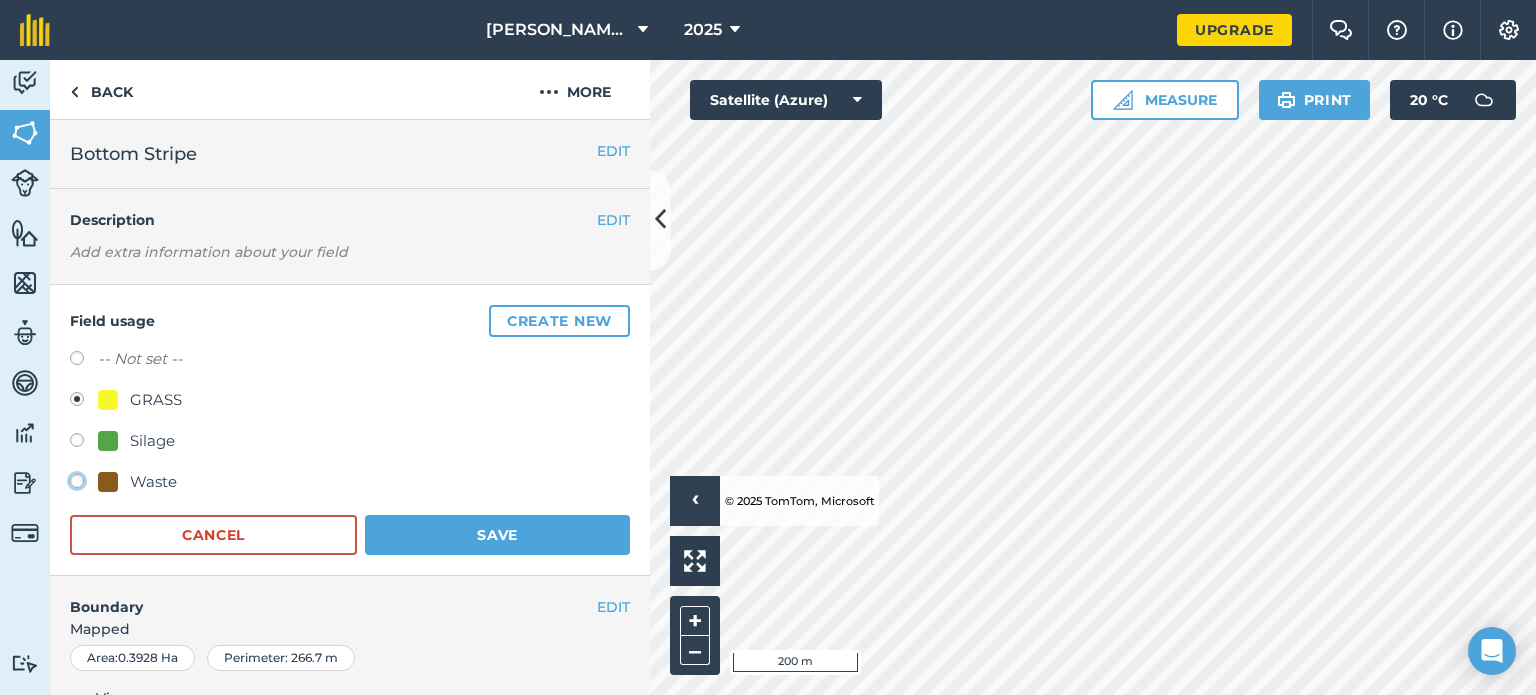 click on "Waste" at bounding box center (-9923, 480) 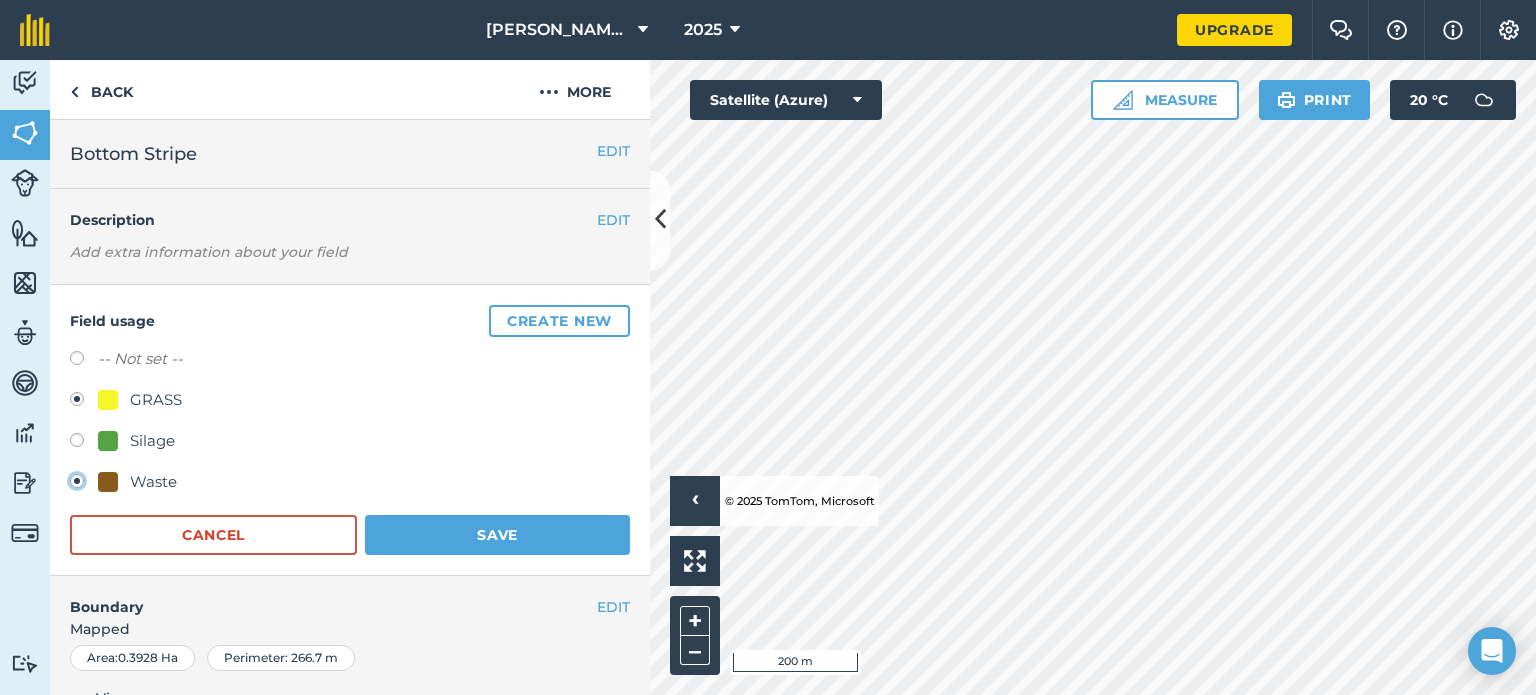 radio on "true" 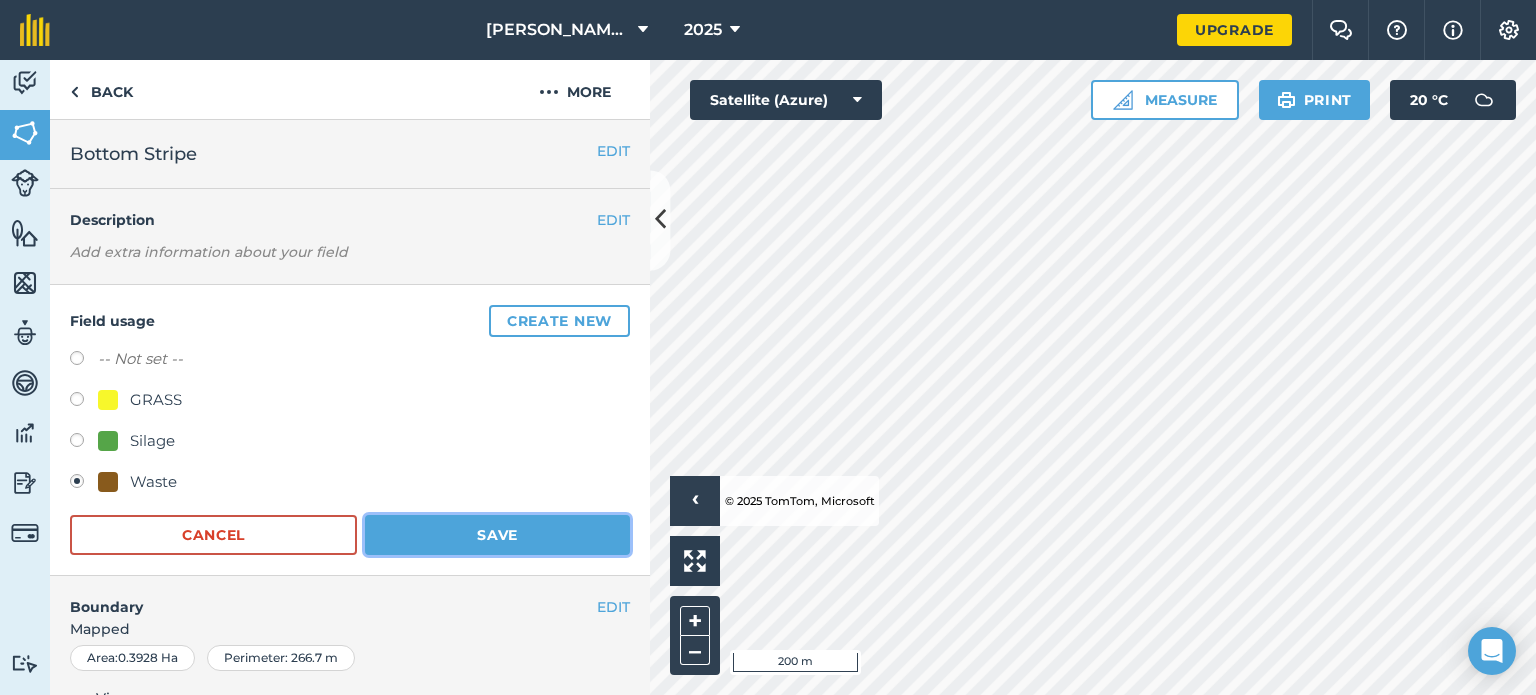 click on "Save" at bounding box center (497, 535) 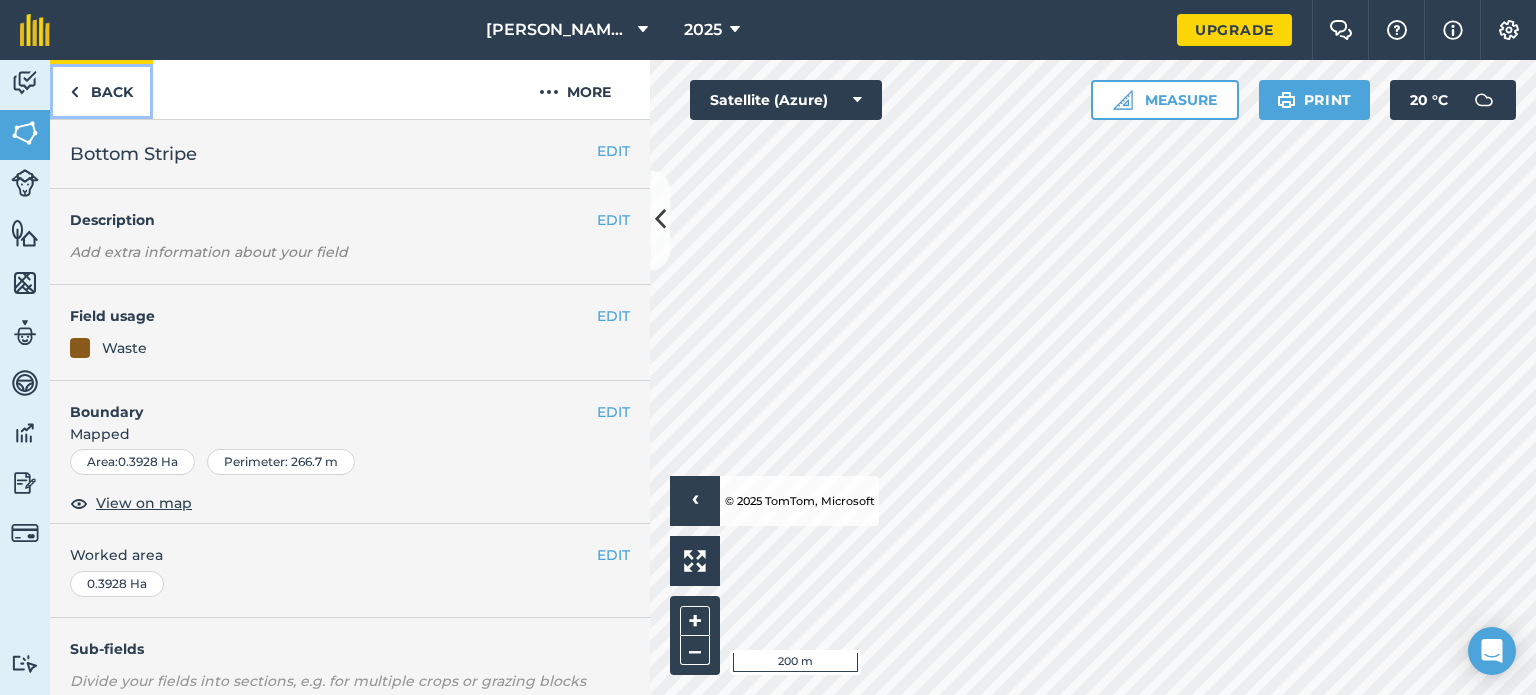 click on "Back" at bounding box center [101, 89] 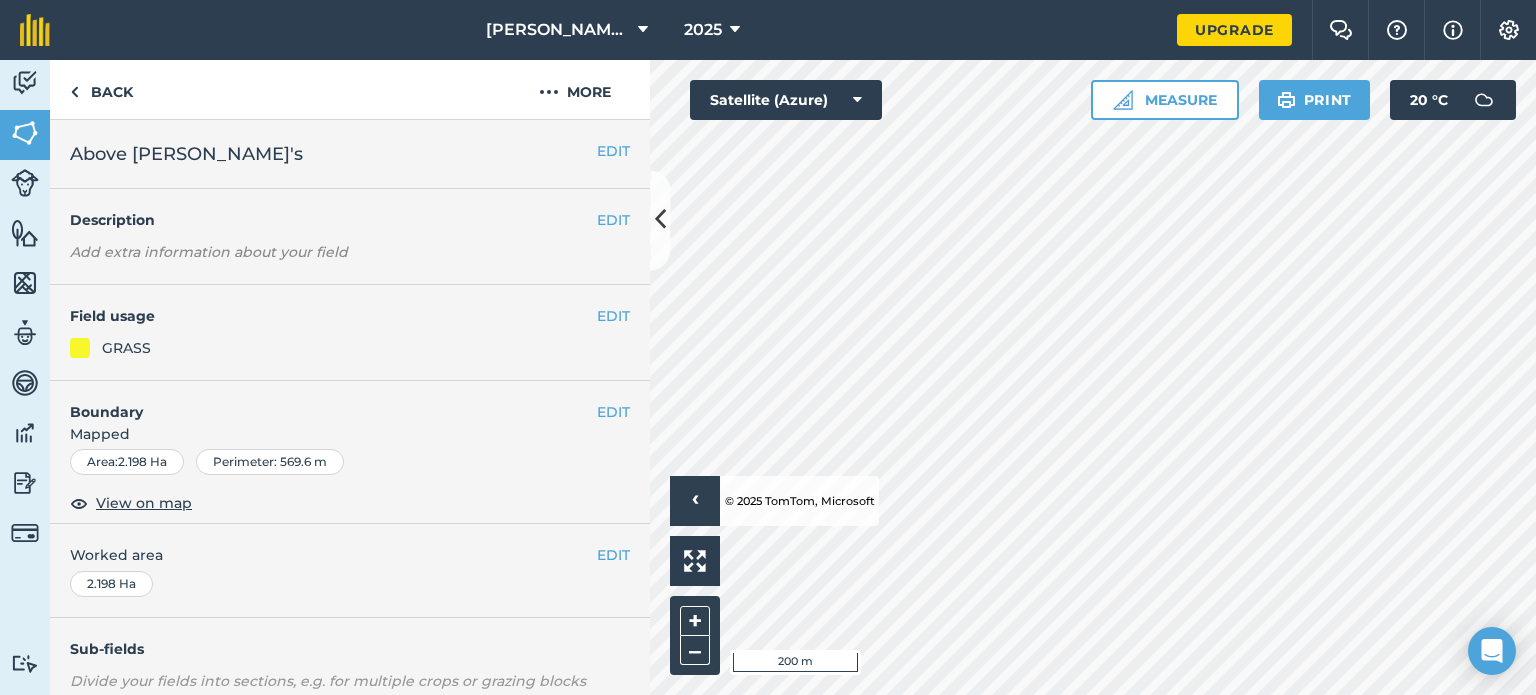 click on "[PERSON_NAME] Farm 2025" at bounding box center [623, 30] 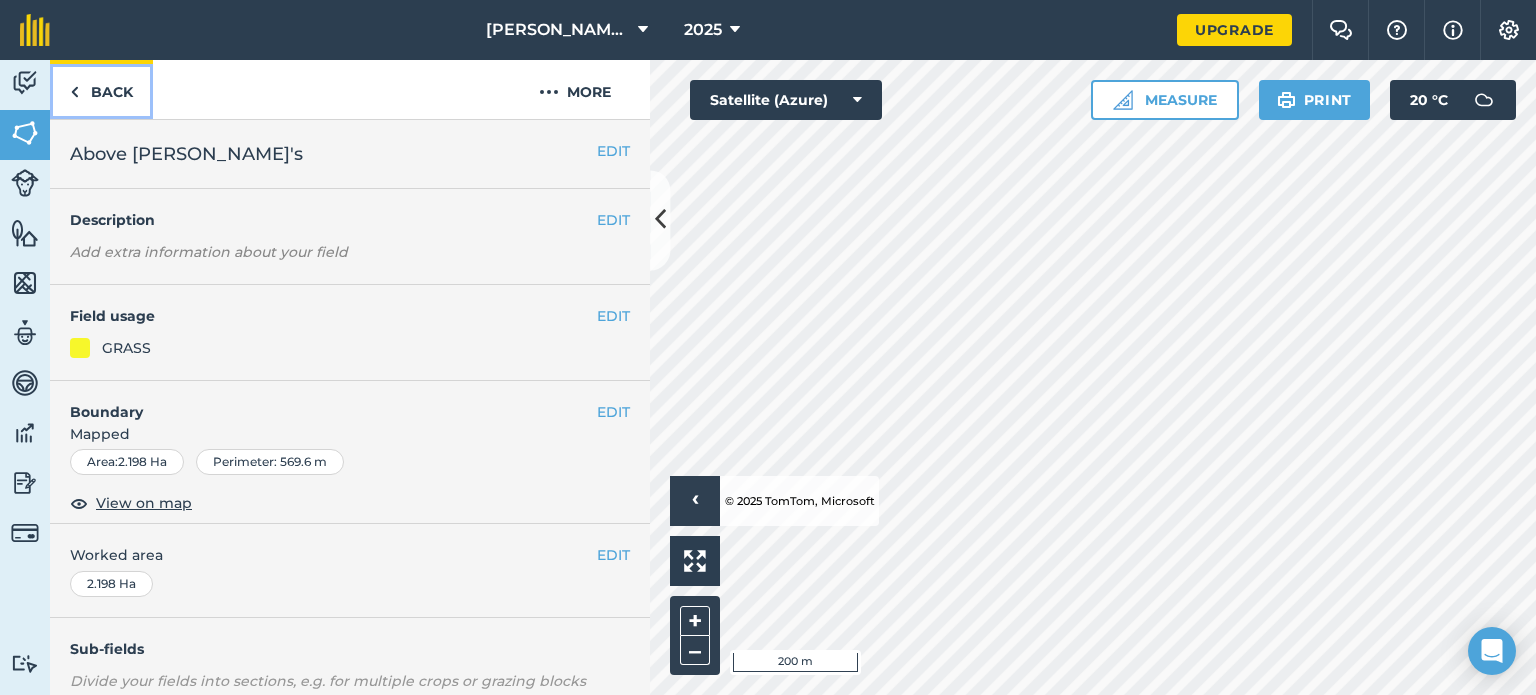 click on "Back" at bounding box center [101, 89] 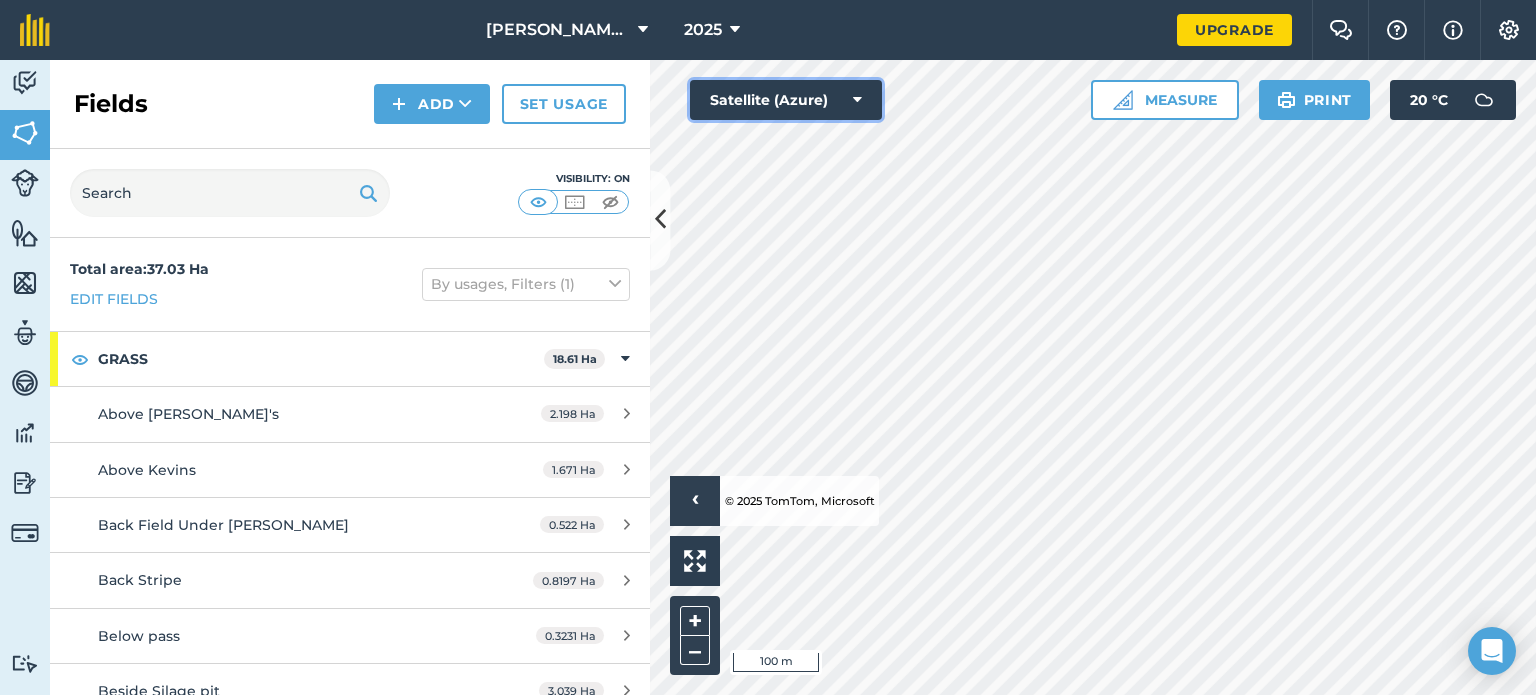 click on "Satellite (Azure)" at bounding box center [786, 100] 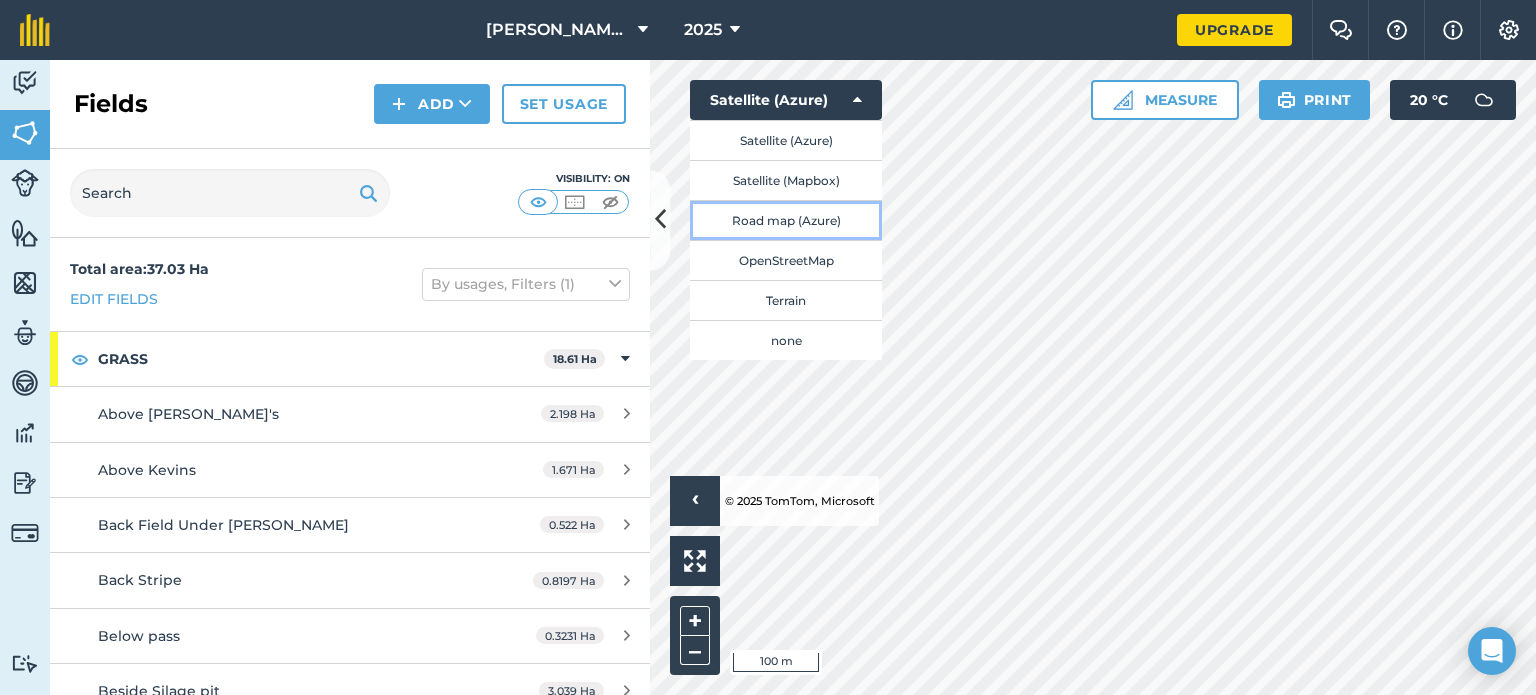 click on "Road map (Azure)" at bounding box center (786, 220) 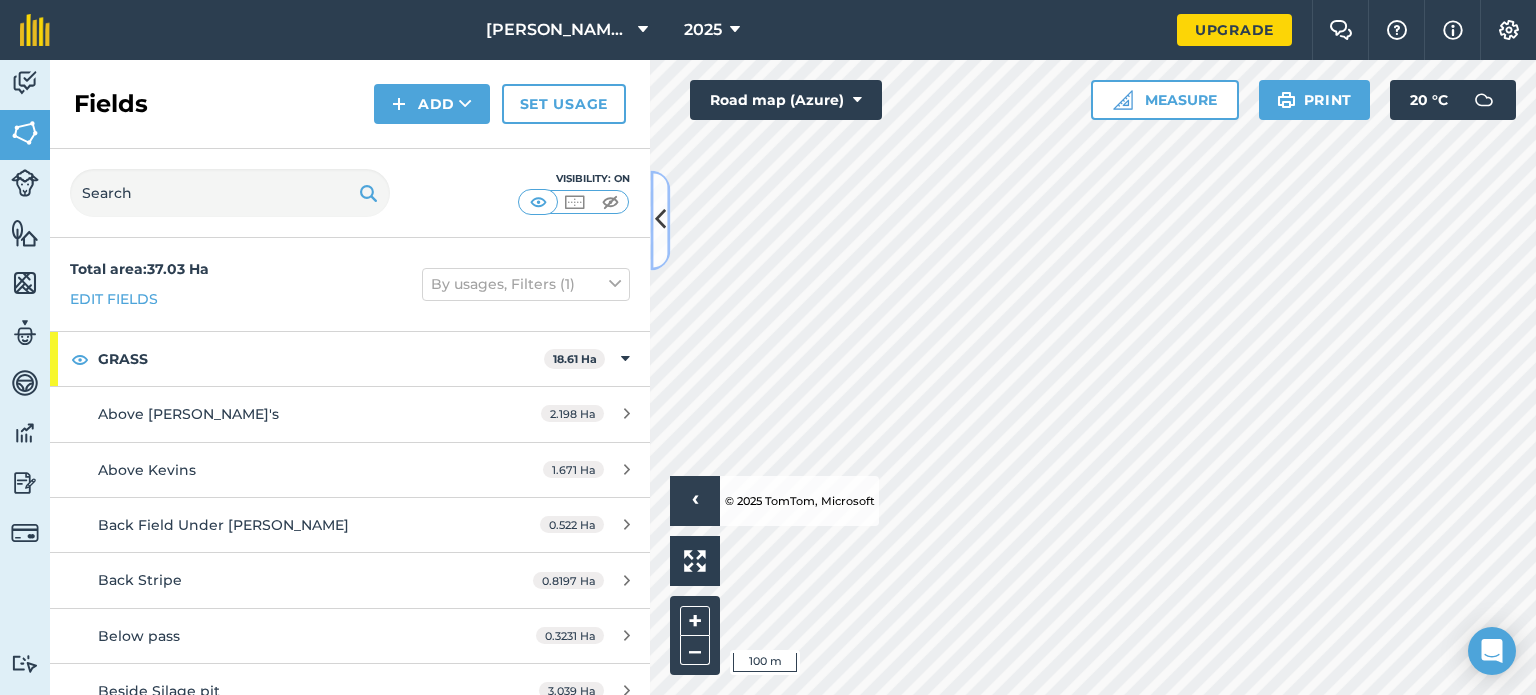 click at bounding box center [660, 220] 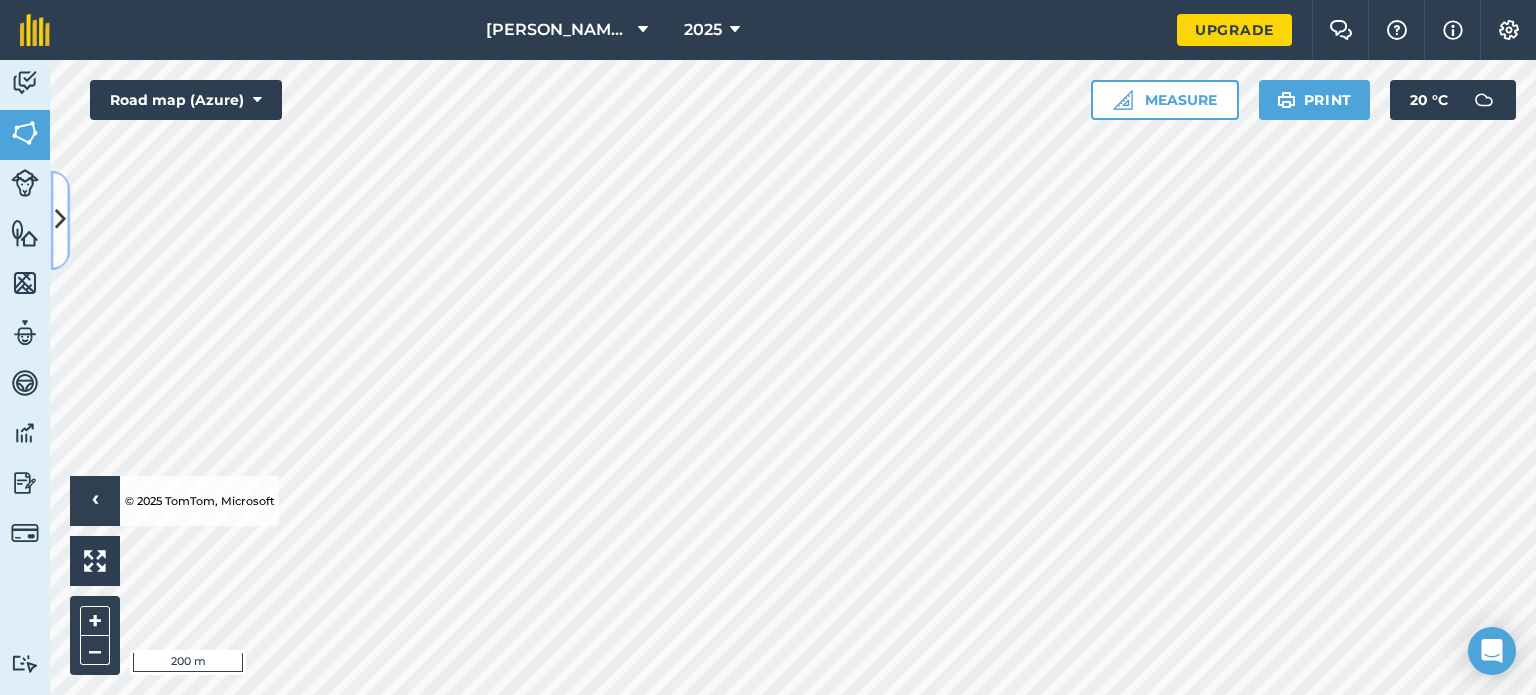 type 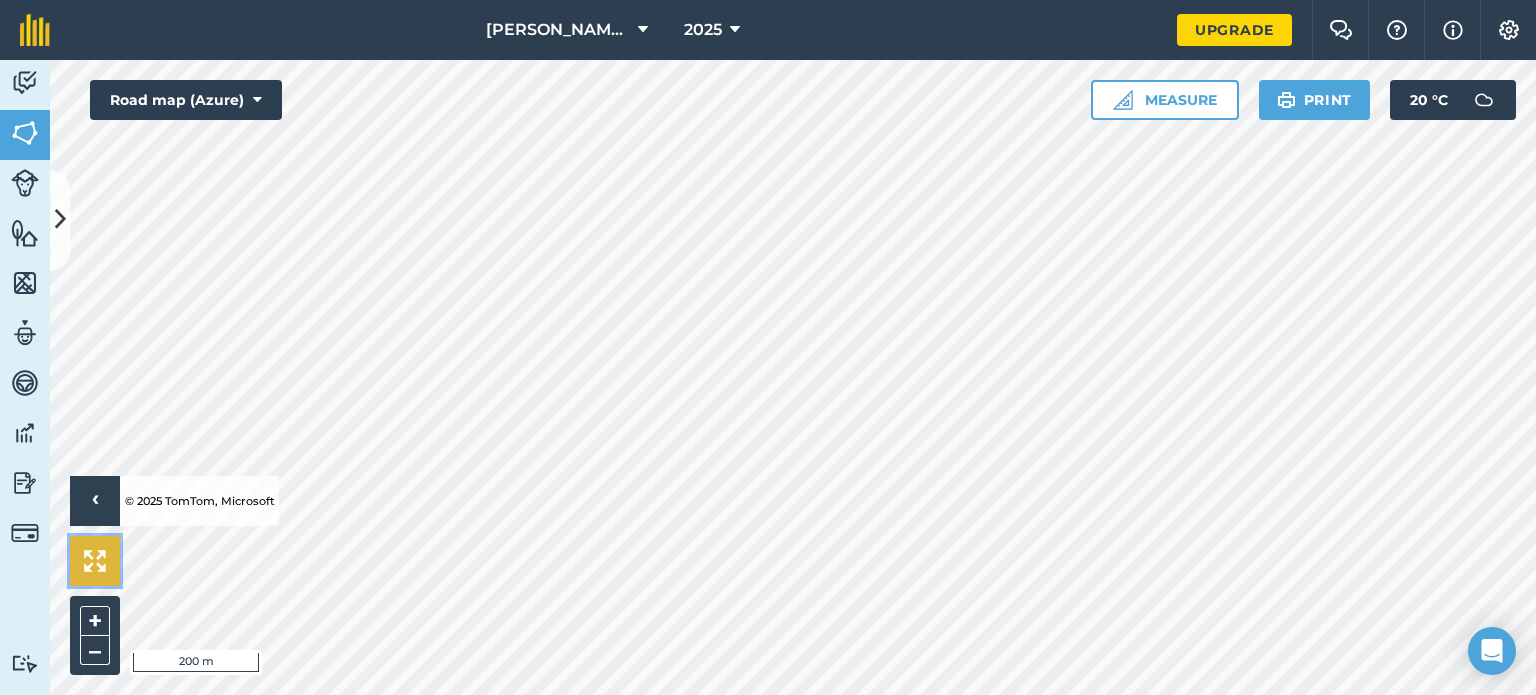 click at bounding box center [95, 561] 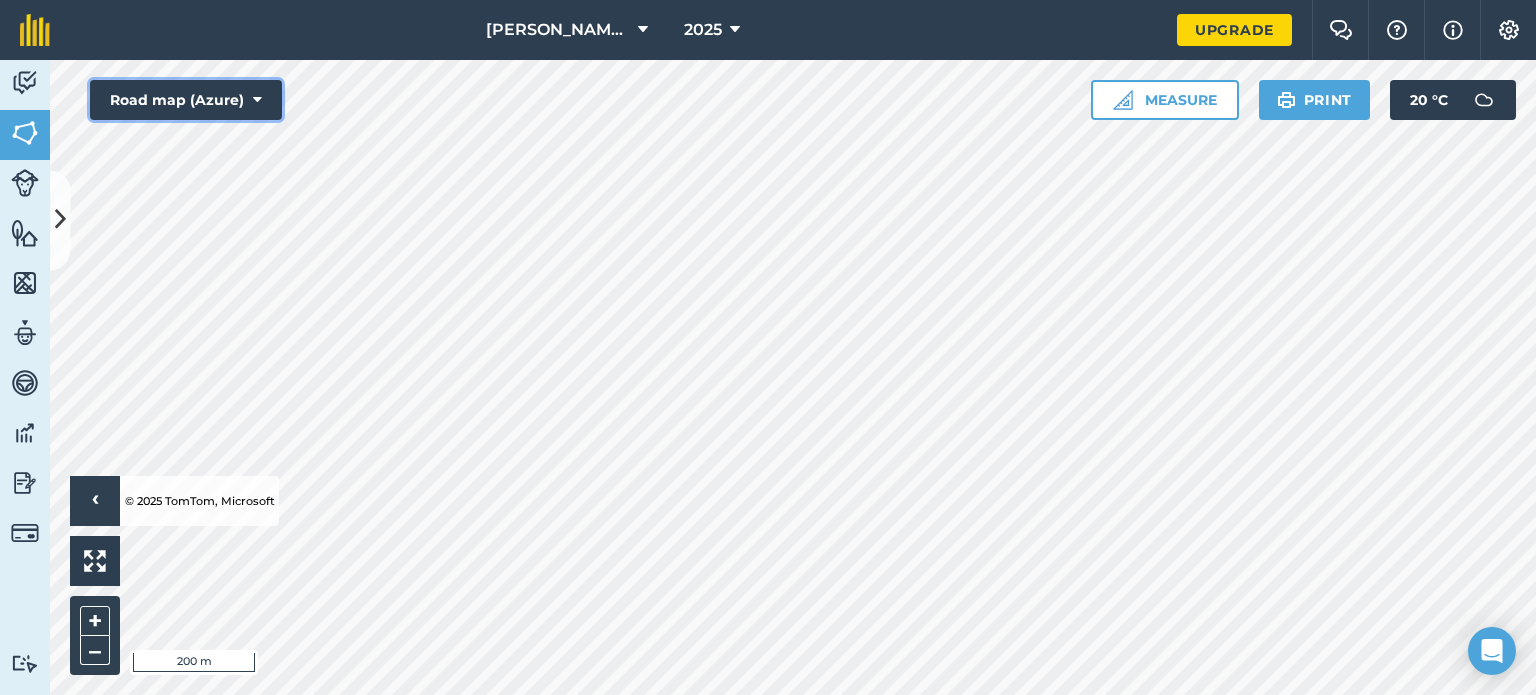 click at bounding box center (257, 100) 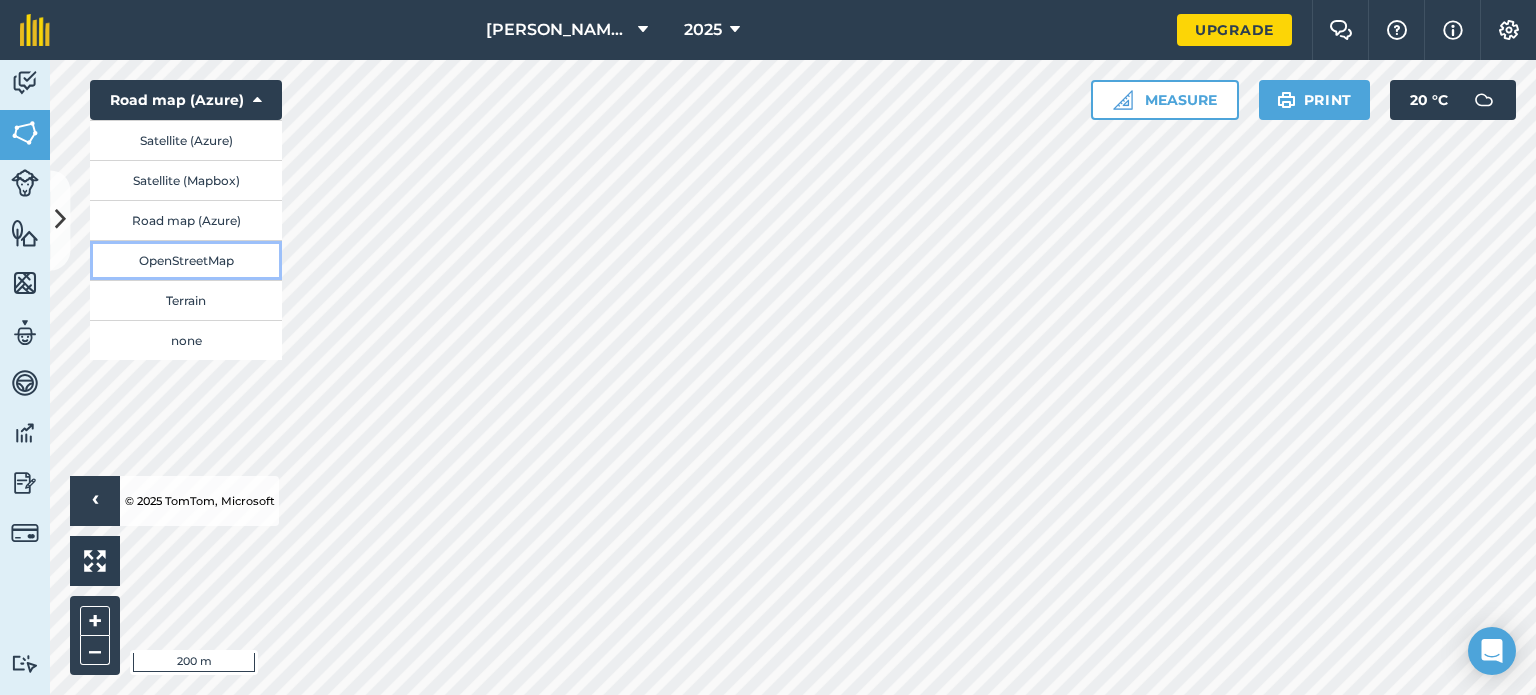 click on "OpenStreetMap" at bounding box center [186, 260] 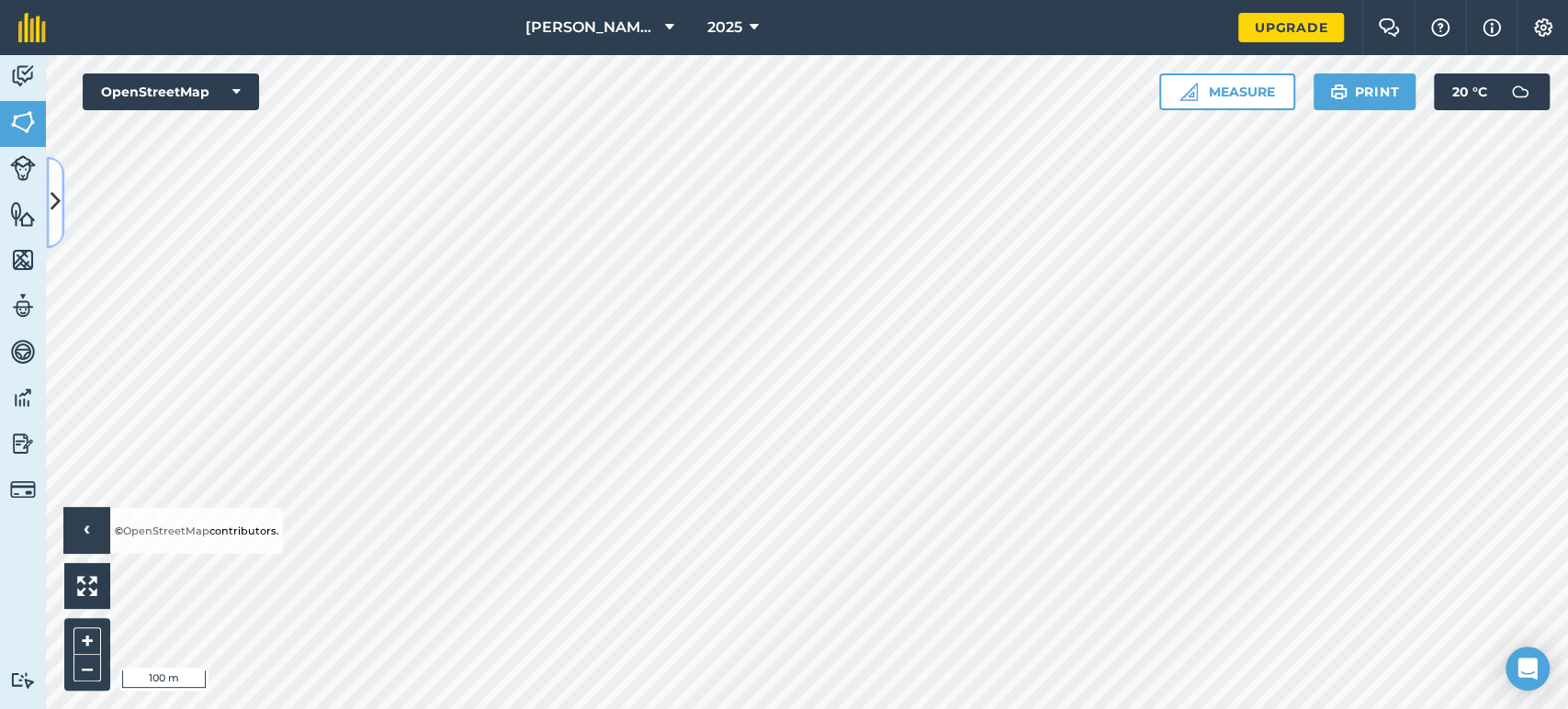 click at bounding box center [55, 202] 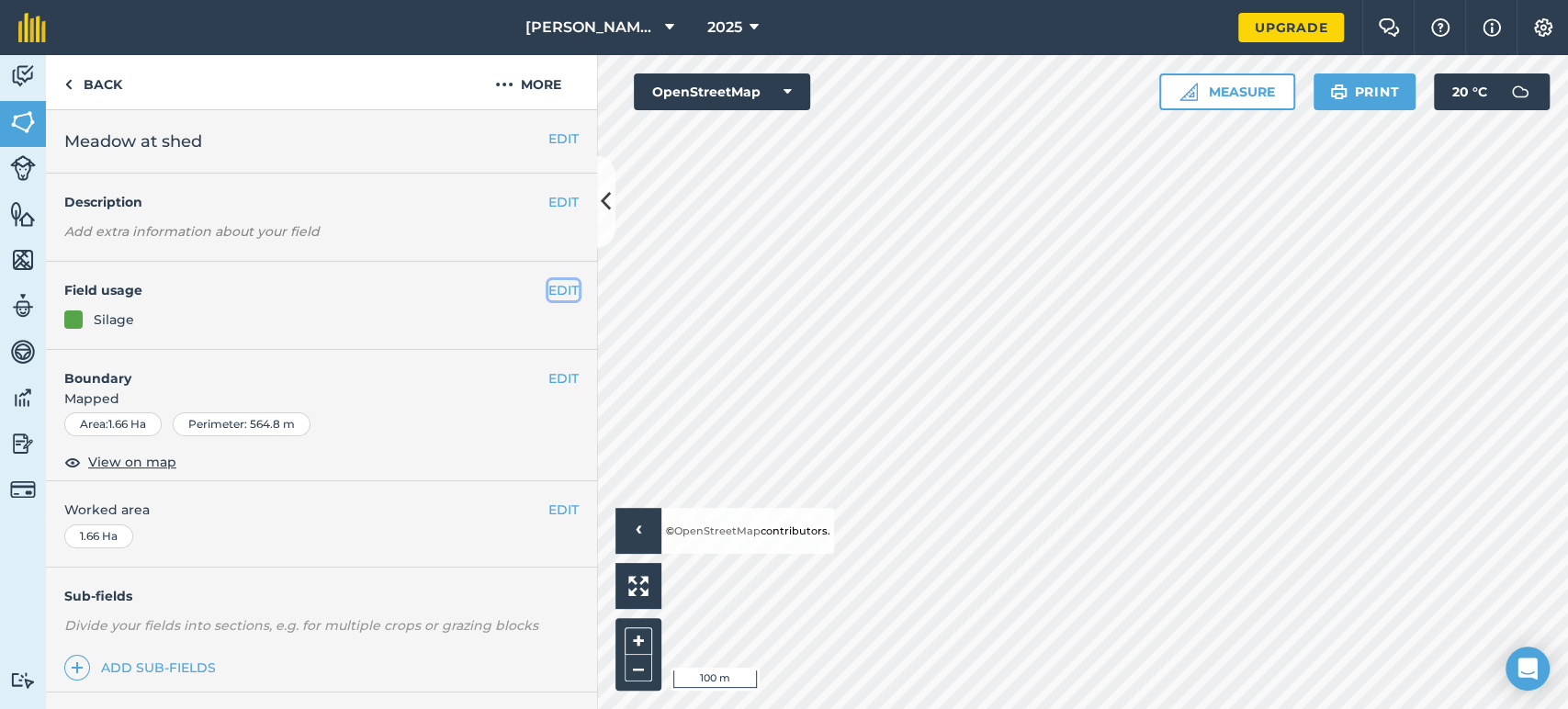 click on "EDIT" at bounding box center [563, 290] 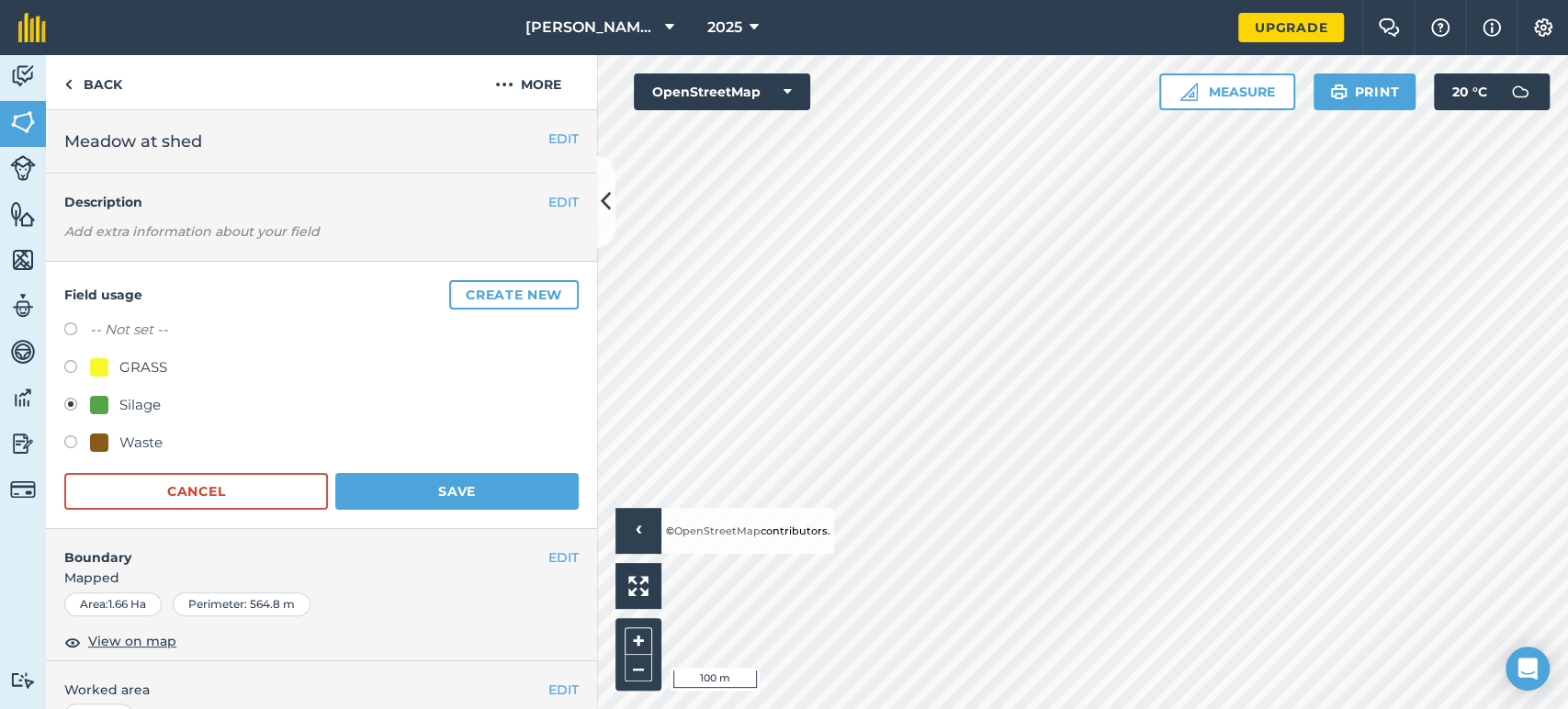 click on "GRASS" at bounding box center [143, 367] 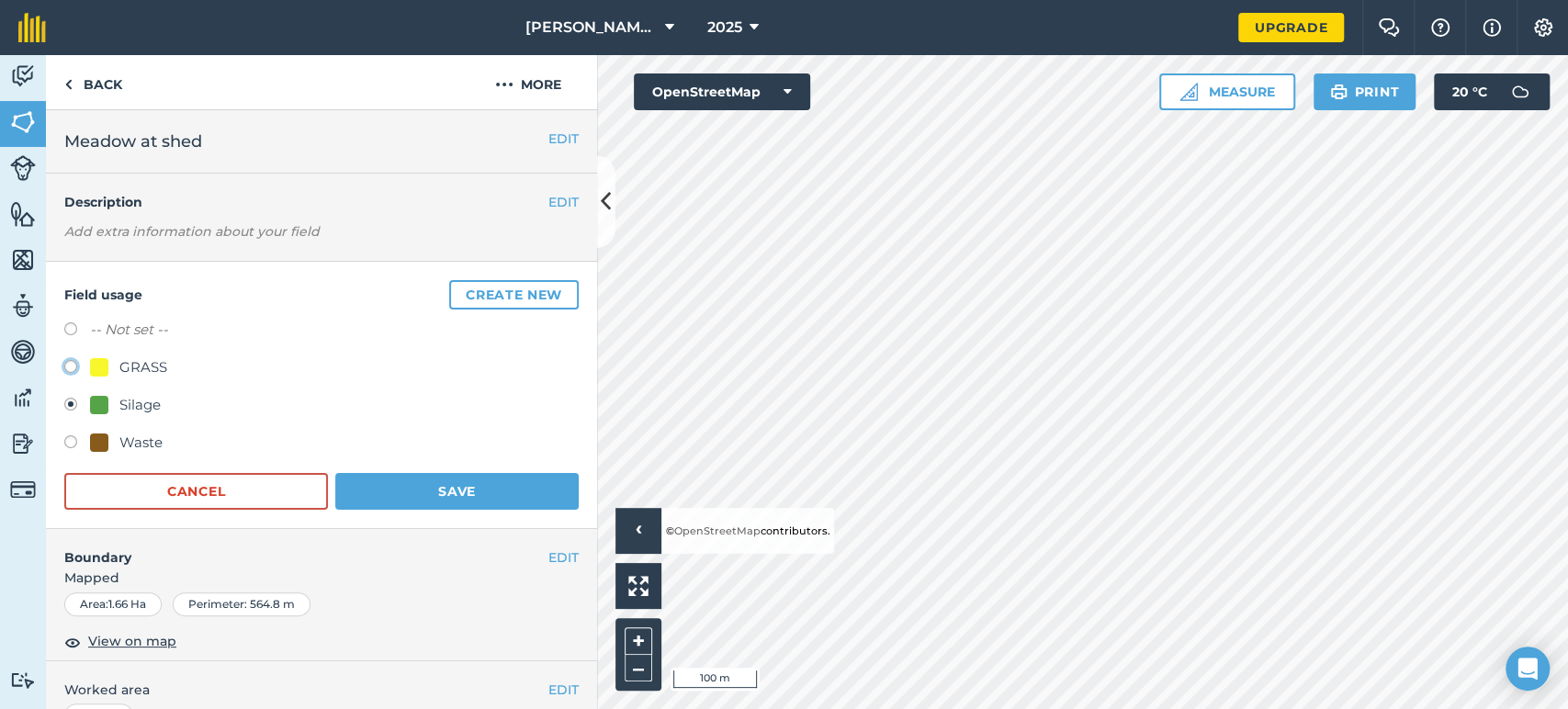 click on "GRASS" at bounding box center (-9115, 366) 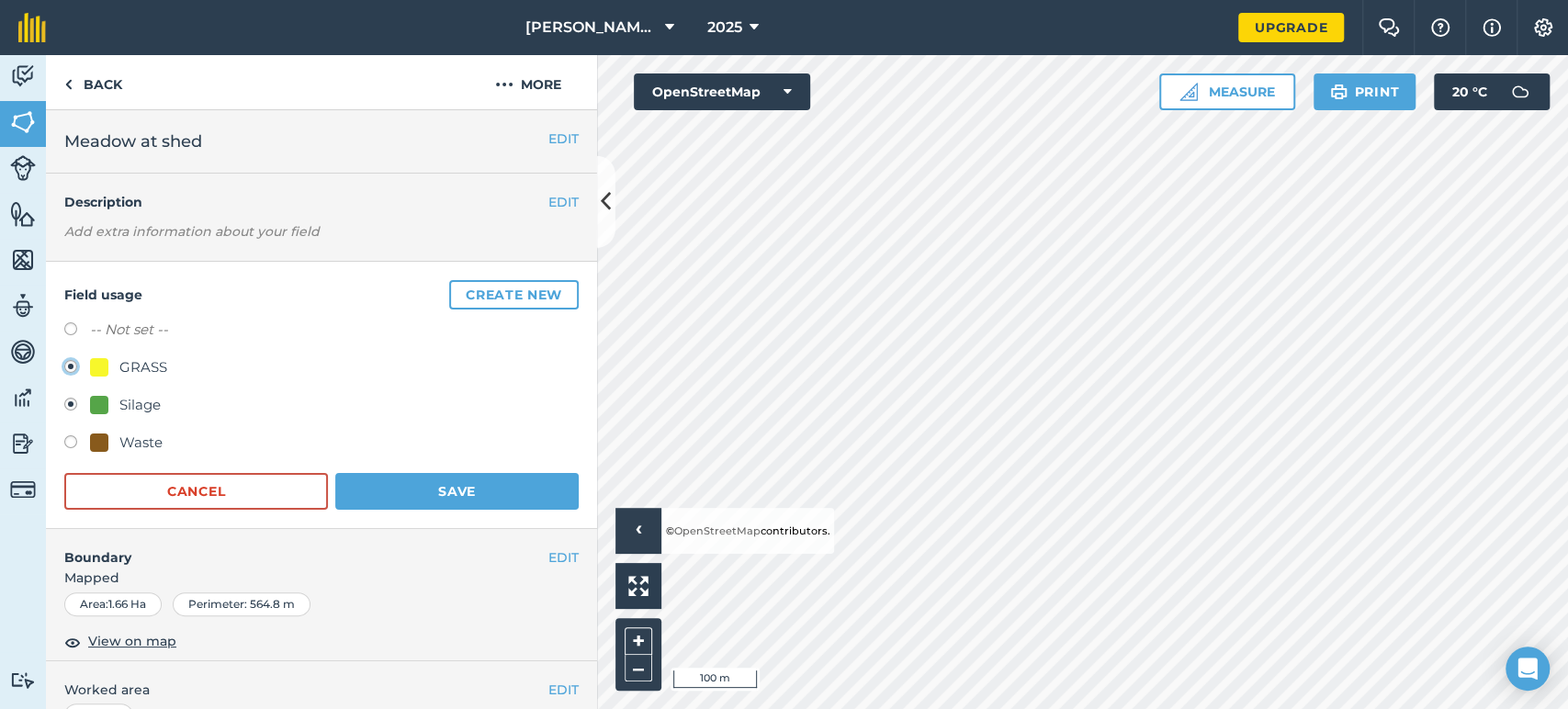 radio on "true" 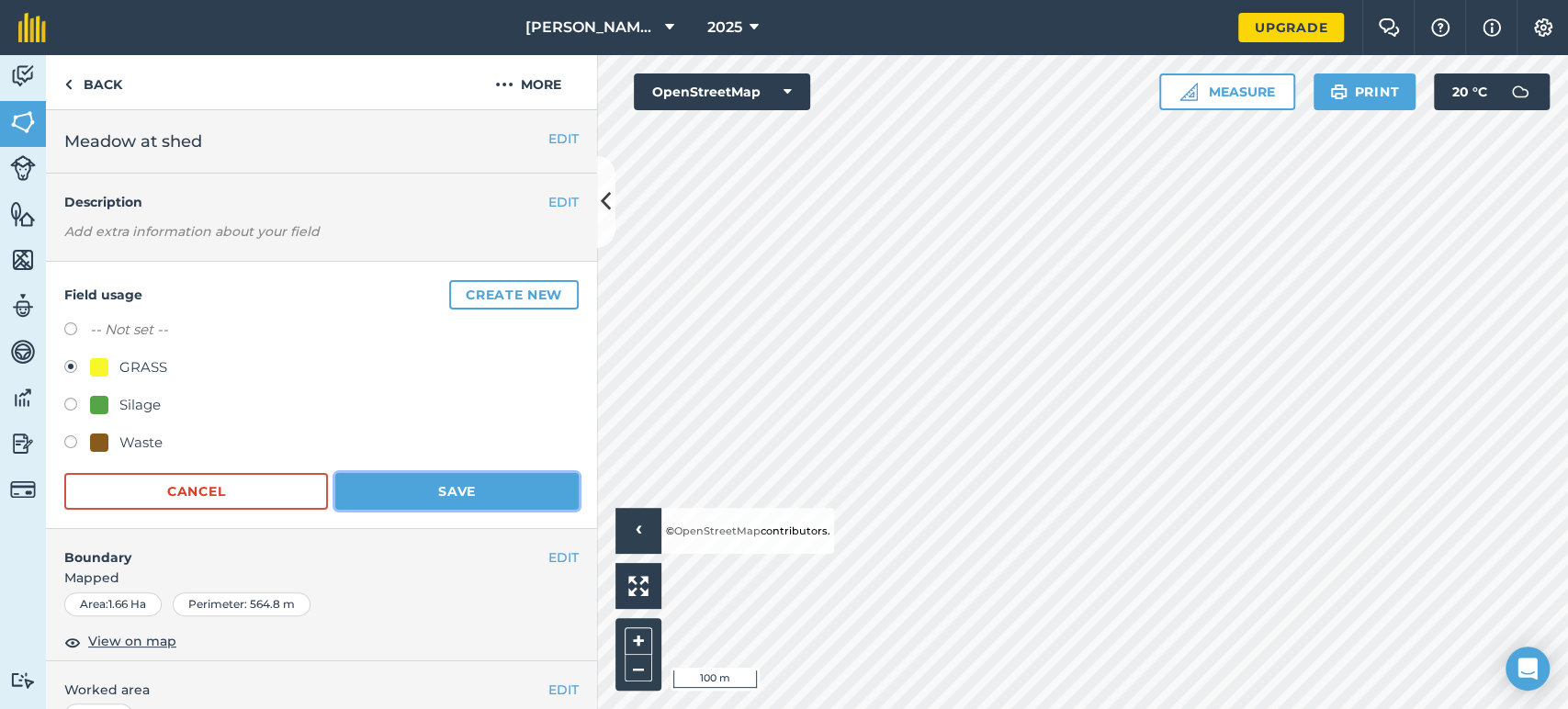 click on "Save" at bounding box center [457, 491] 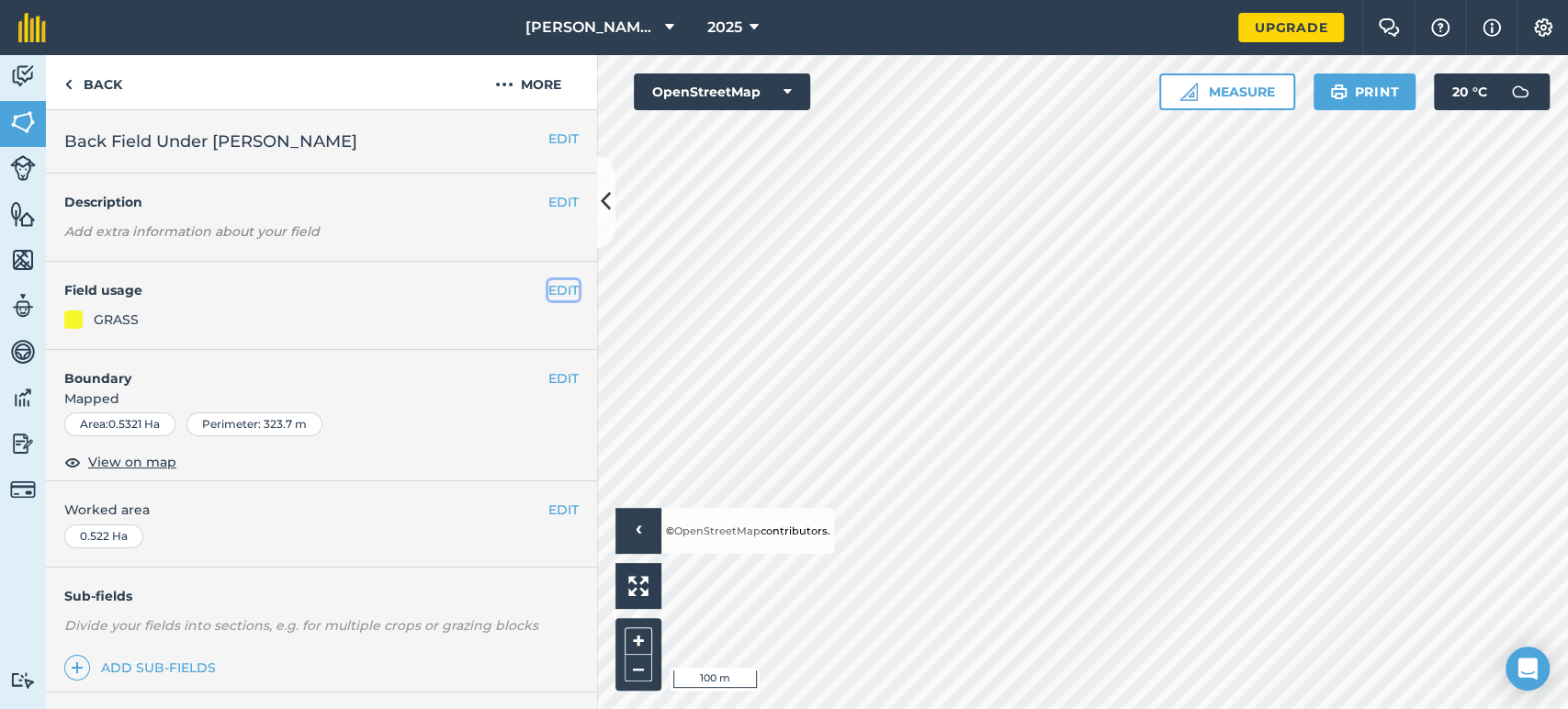click on "EDIT" at bounding box center [563, 290] 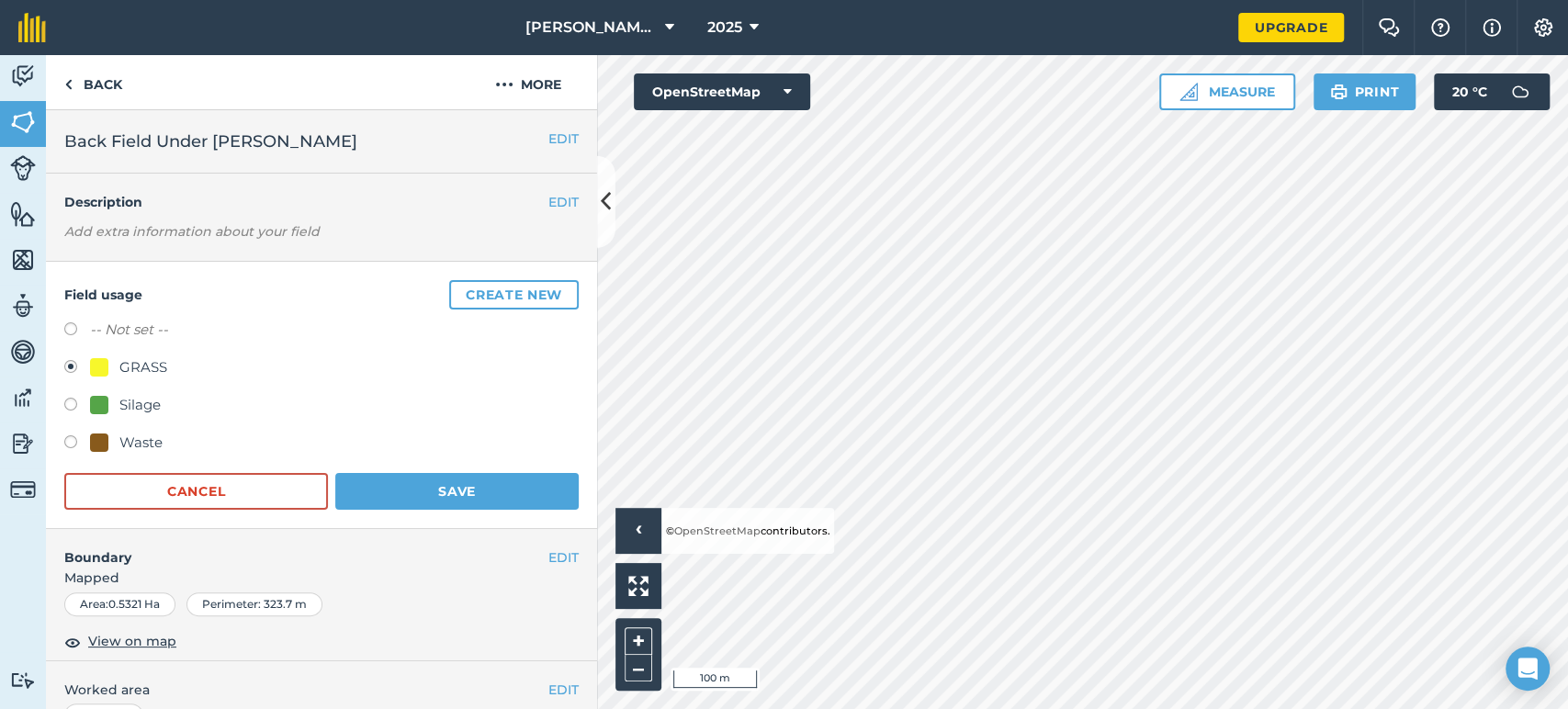 click on "Silage" at bounding box center (125, 405) 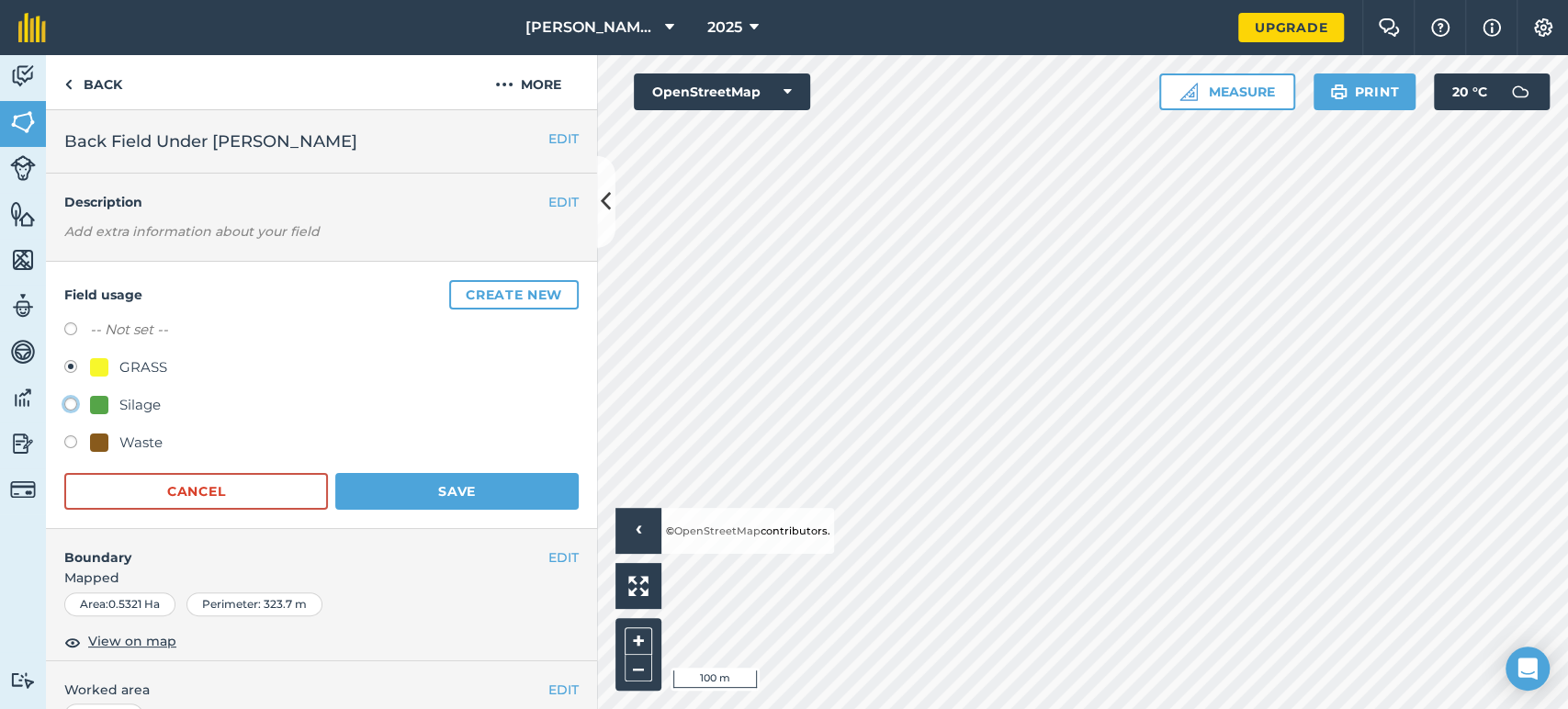 click on "Silage" at bounding box center [-9115, 403] 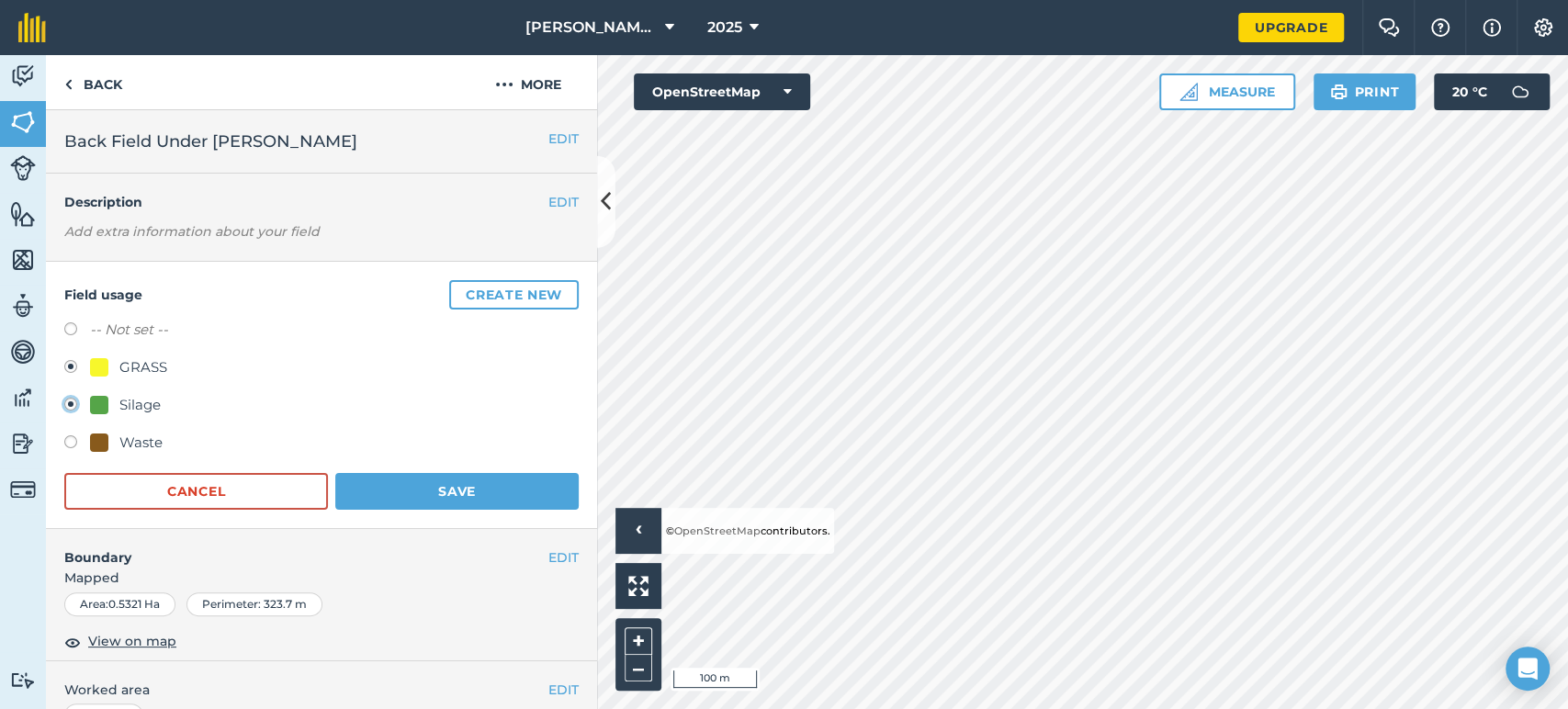 radio on "true" 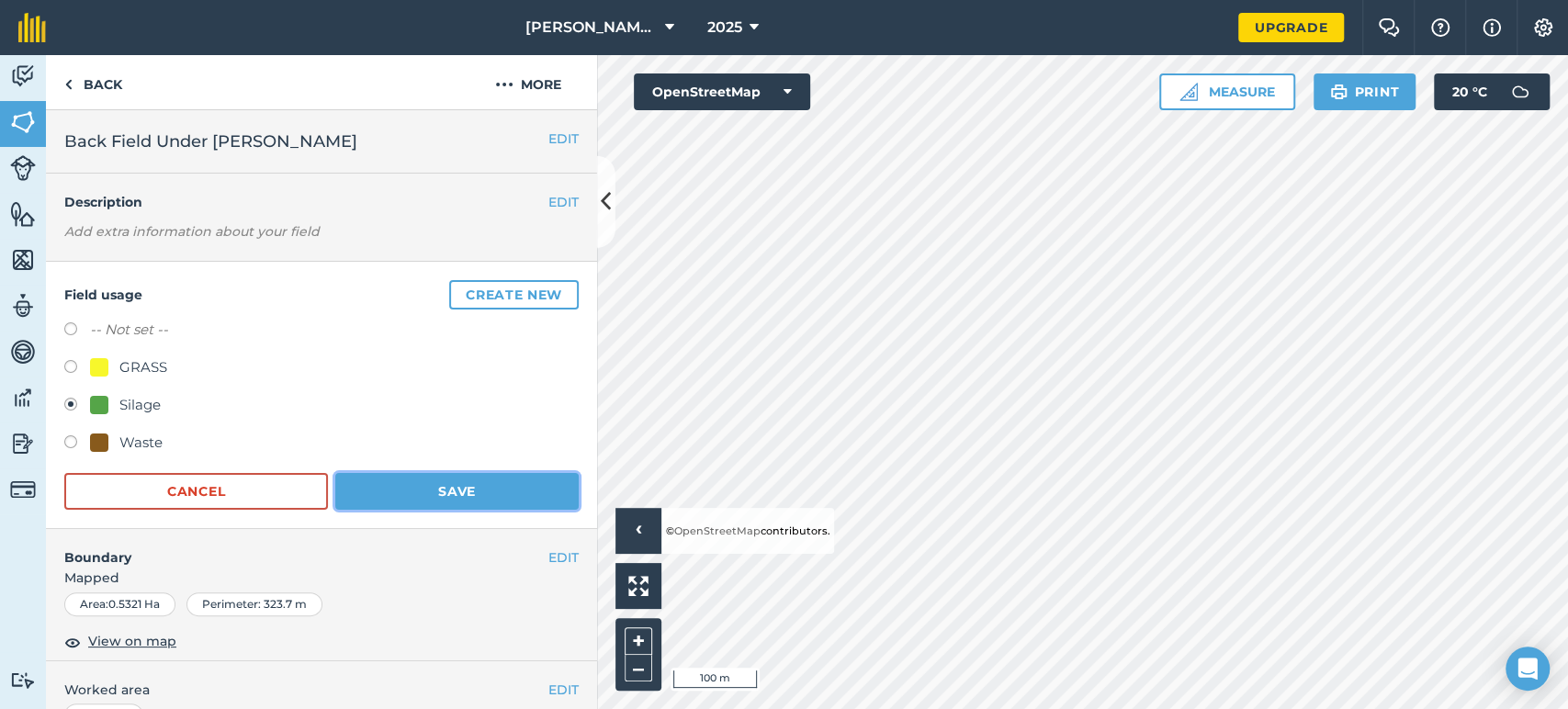 click on "Save" at bounding box center (457, 491) 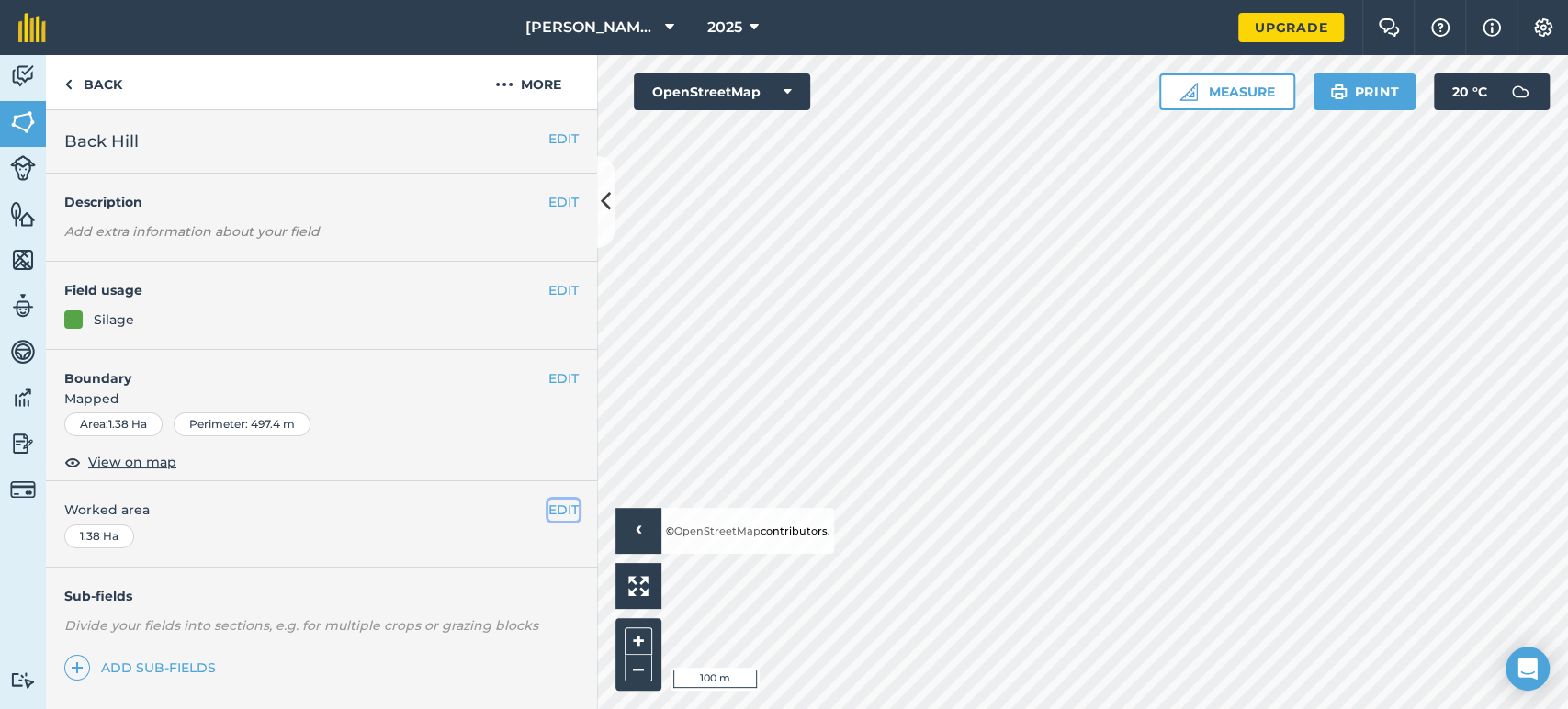 click on "EDIT" at bounding box center (563, 510) 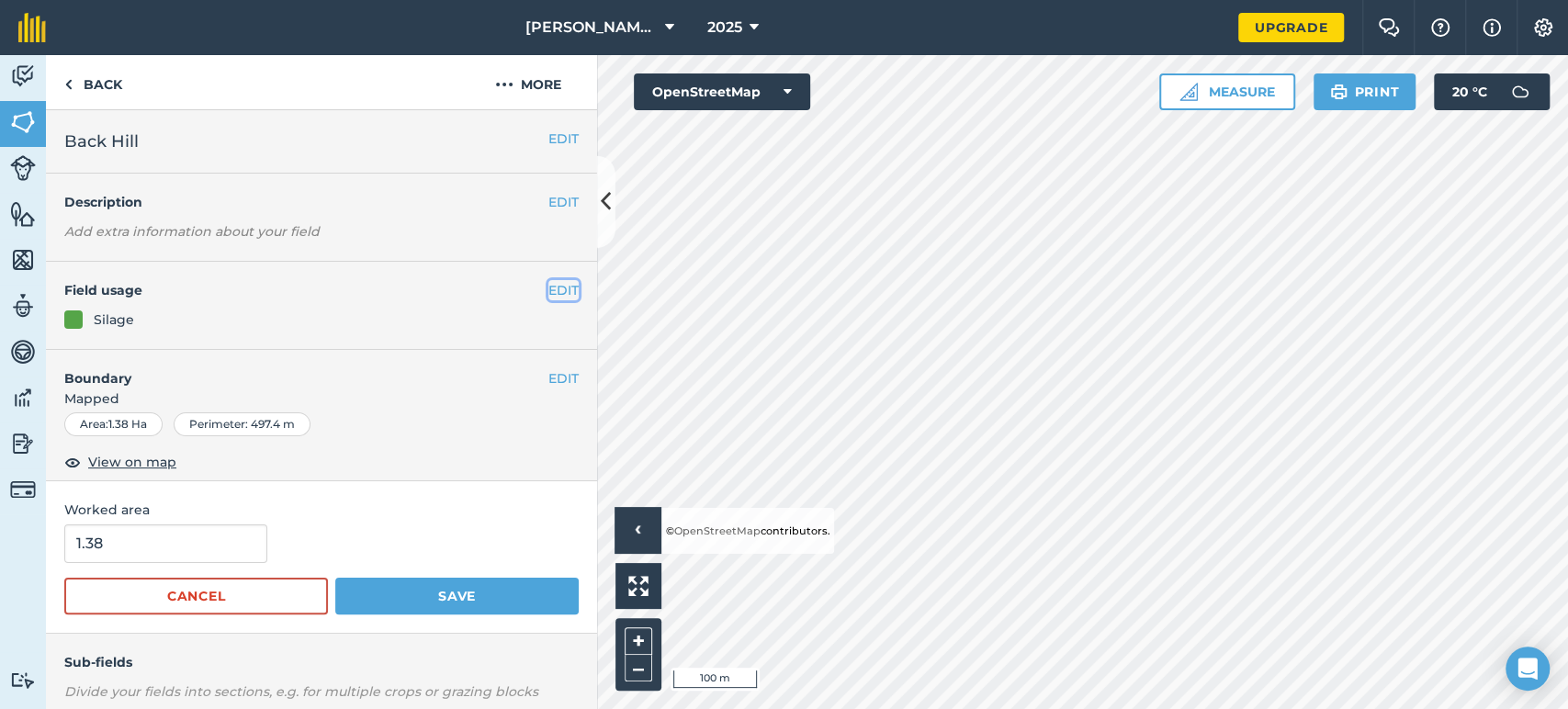 click on "EDIT" at bounding box center (563, 290) 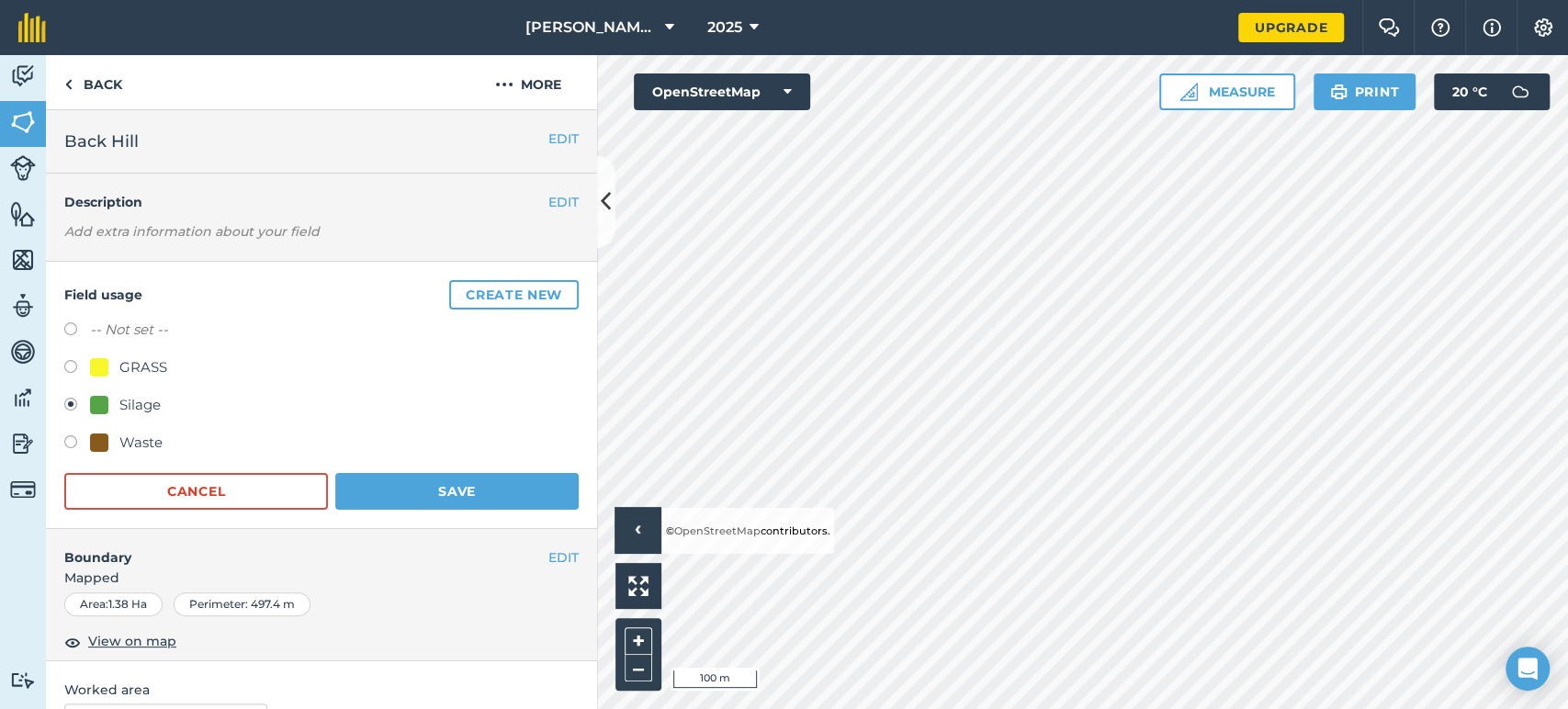 click at bounding box center (99, 367) 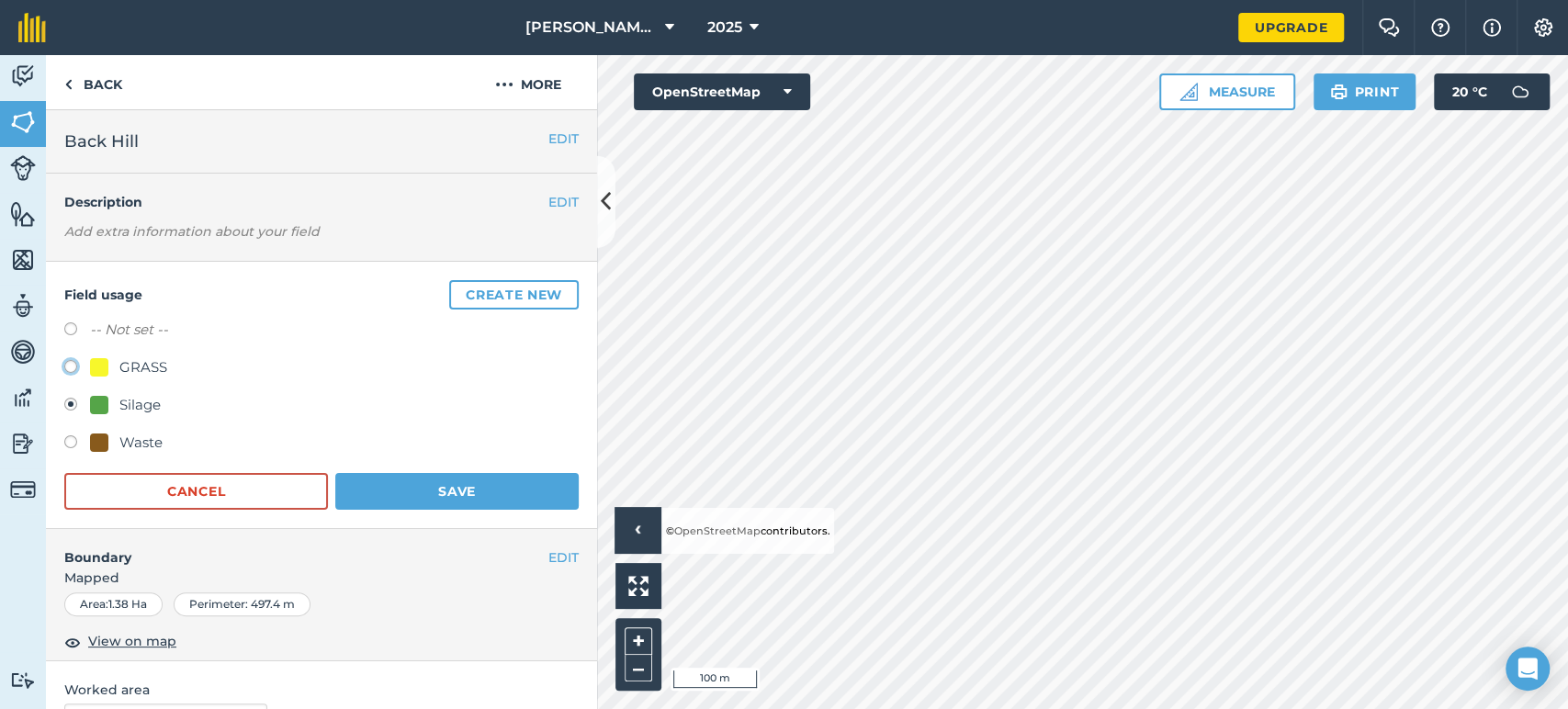 click on "GRASS" at bounding box center (-9115, 366) 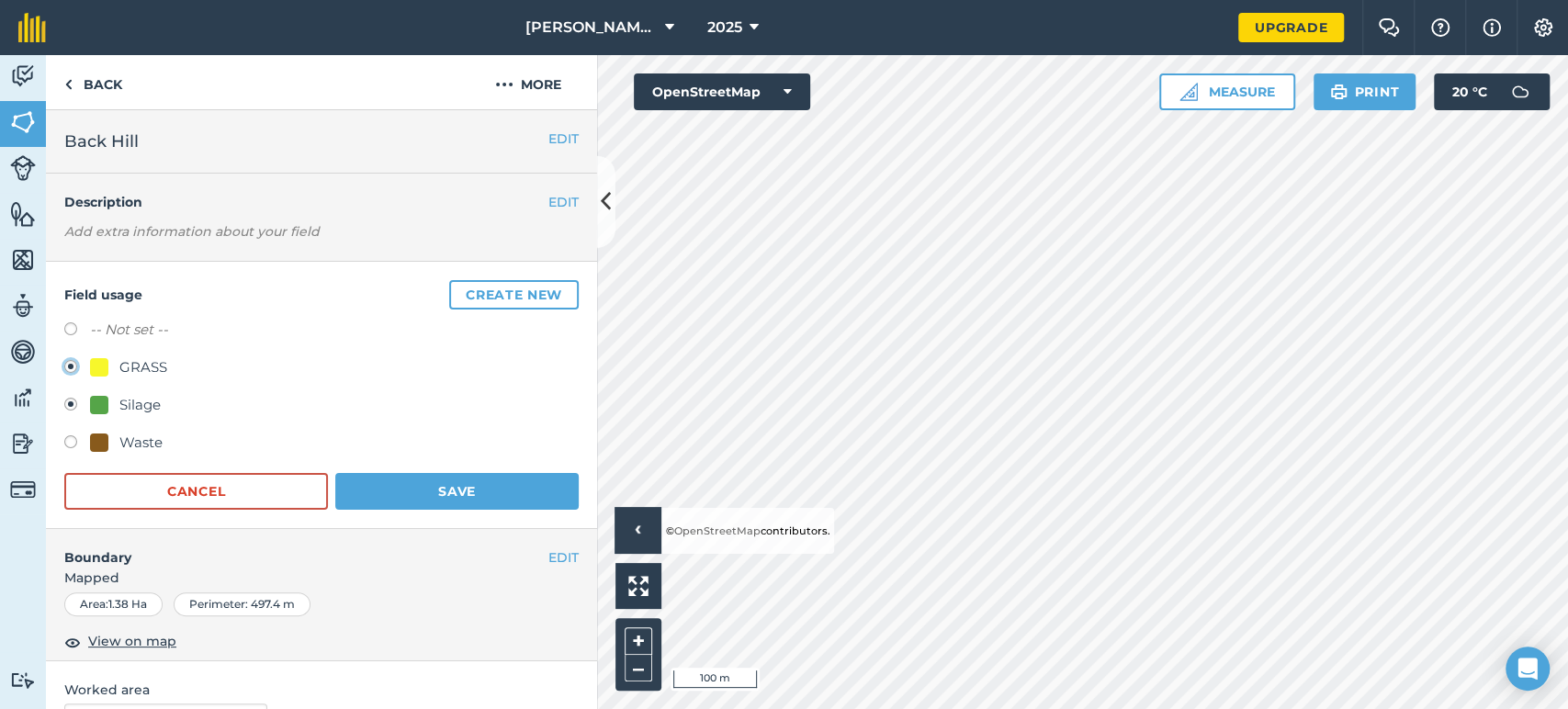 radio on "true" 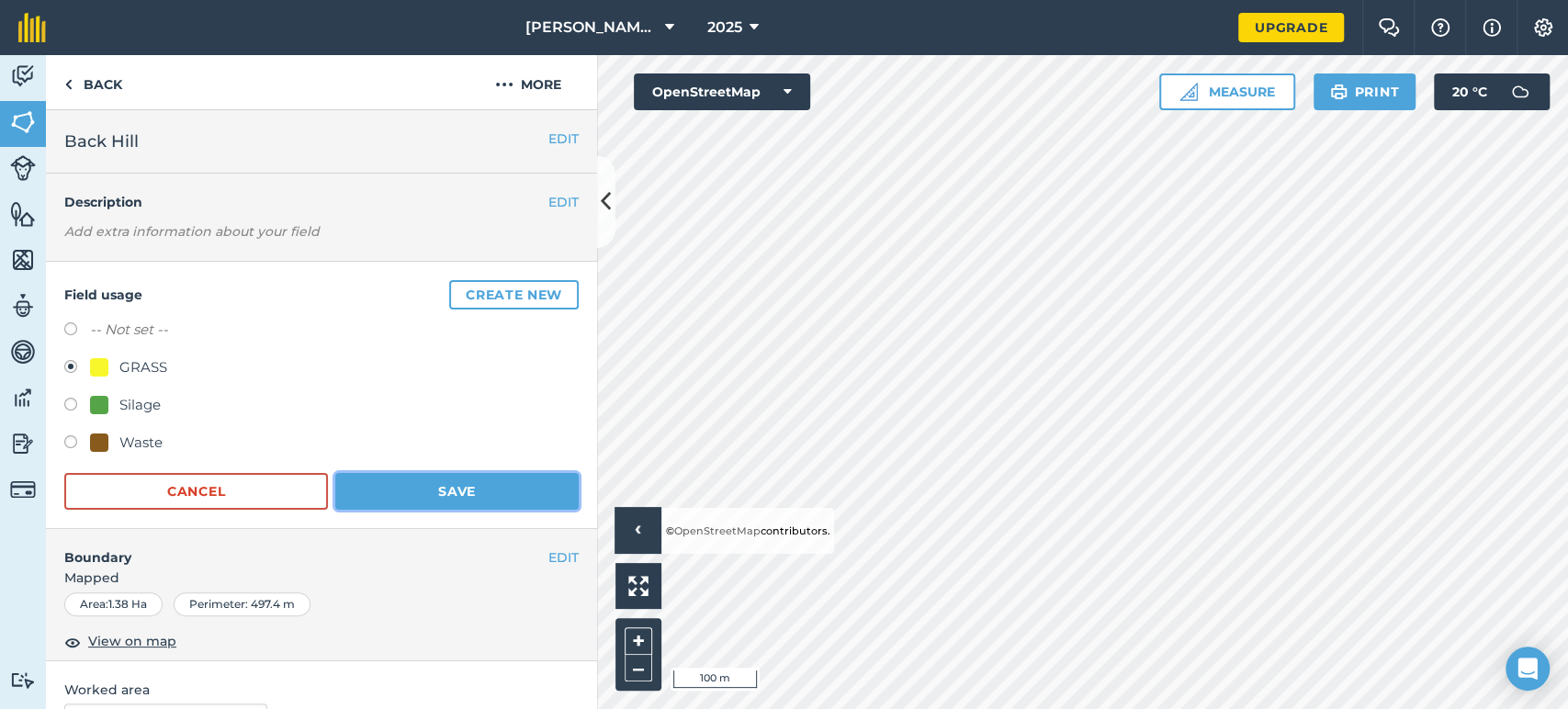 click on "Save" at bounding box center [457, 491] 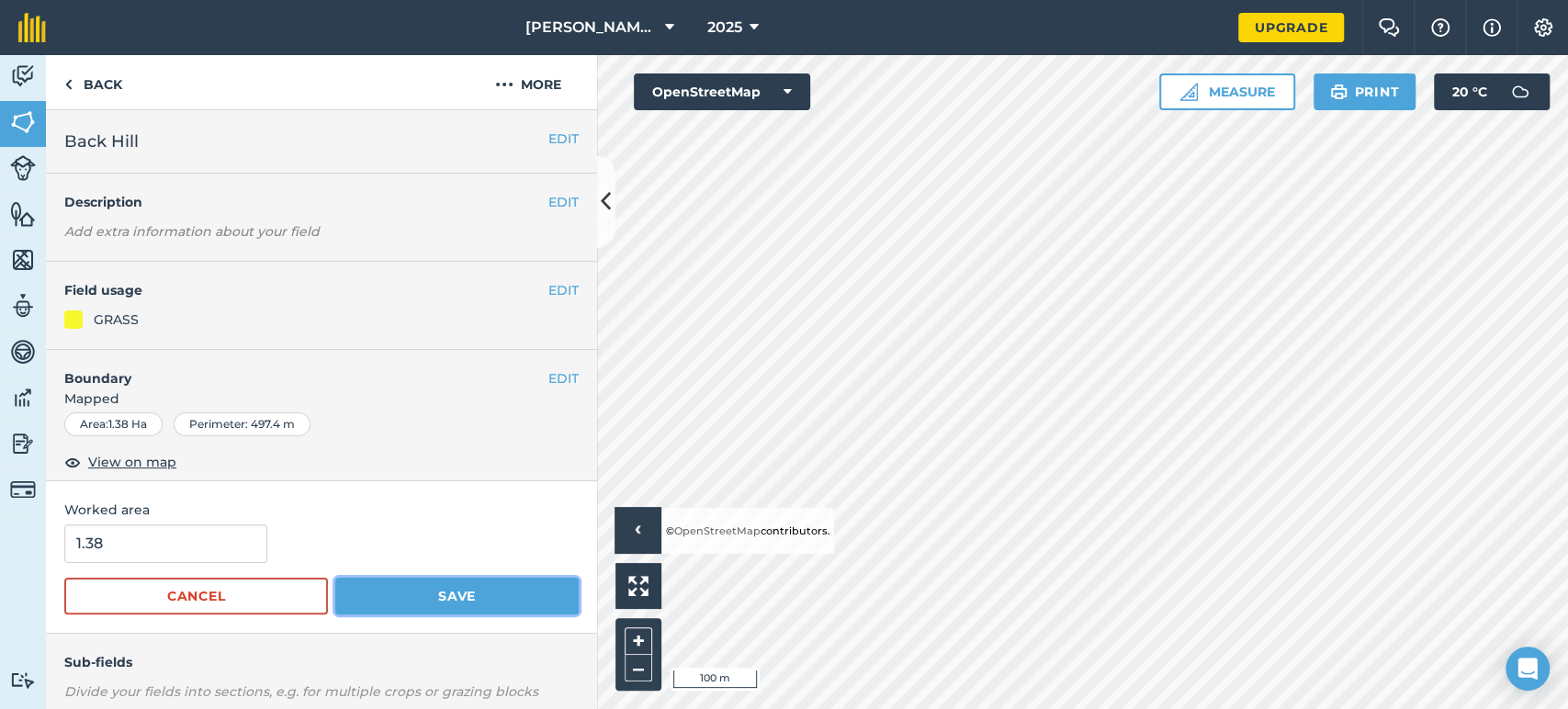 click on "Save" at bounding box center [457, 596] 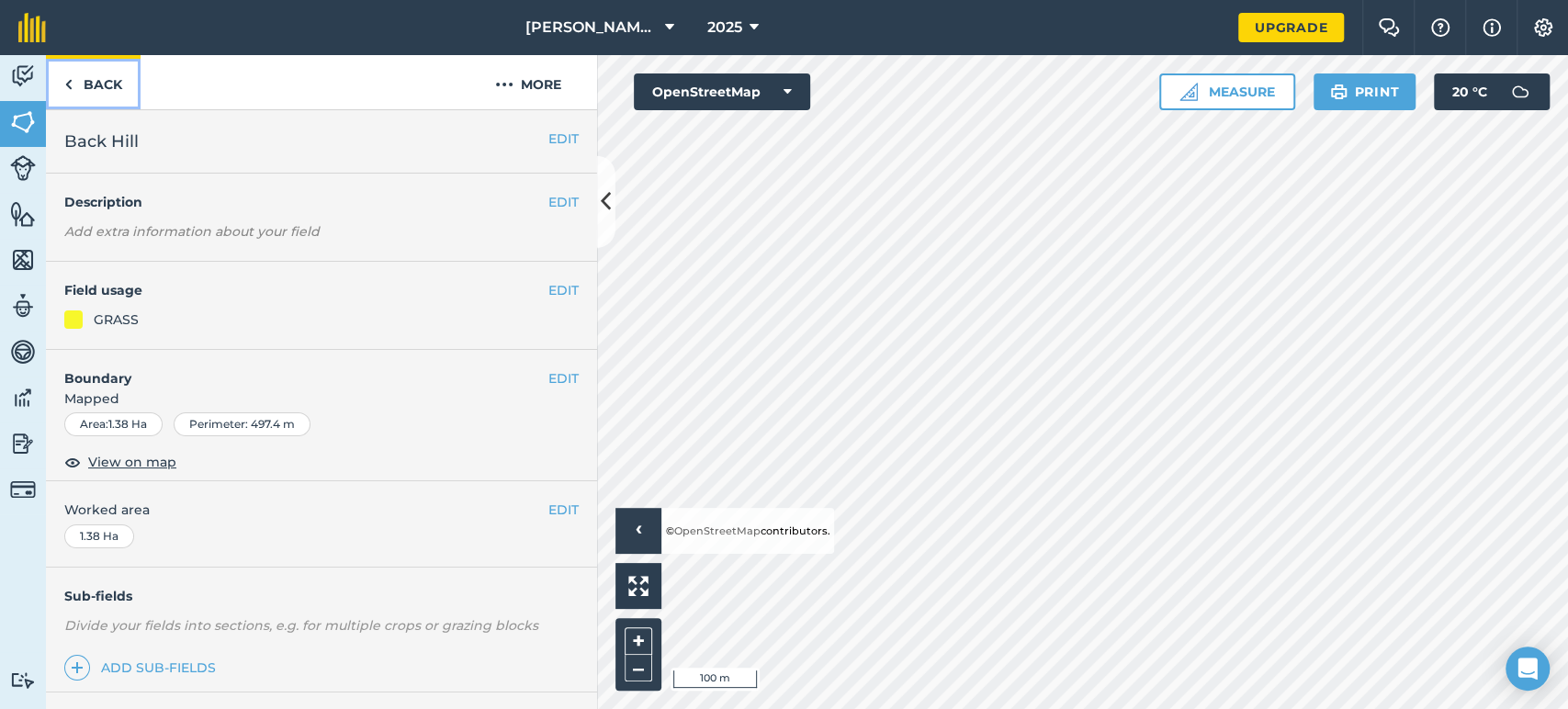 click on "Back" at bounding box center [93, 82] 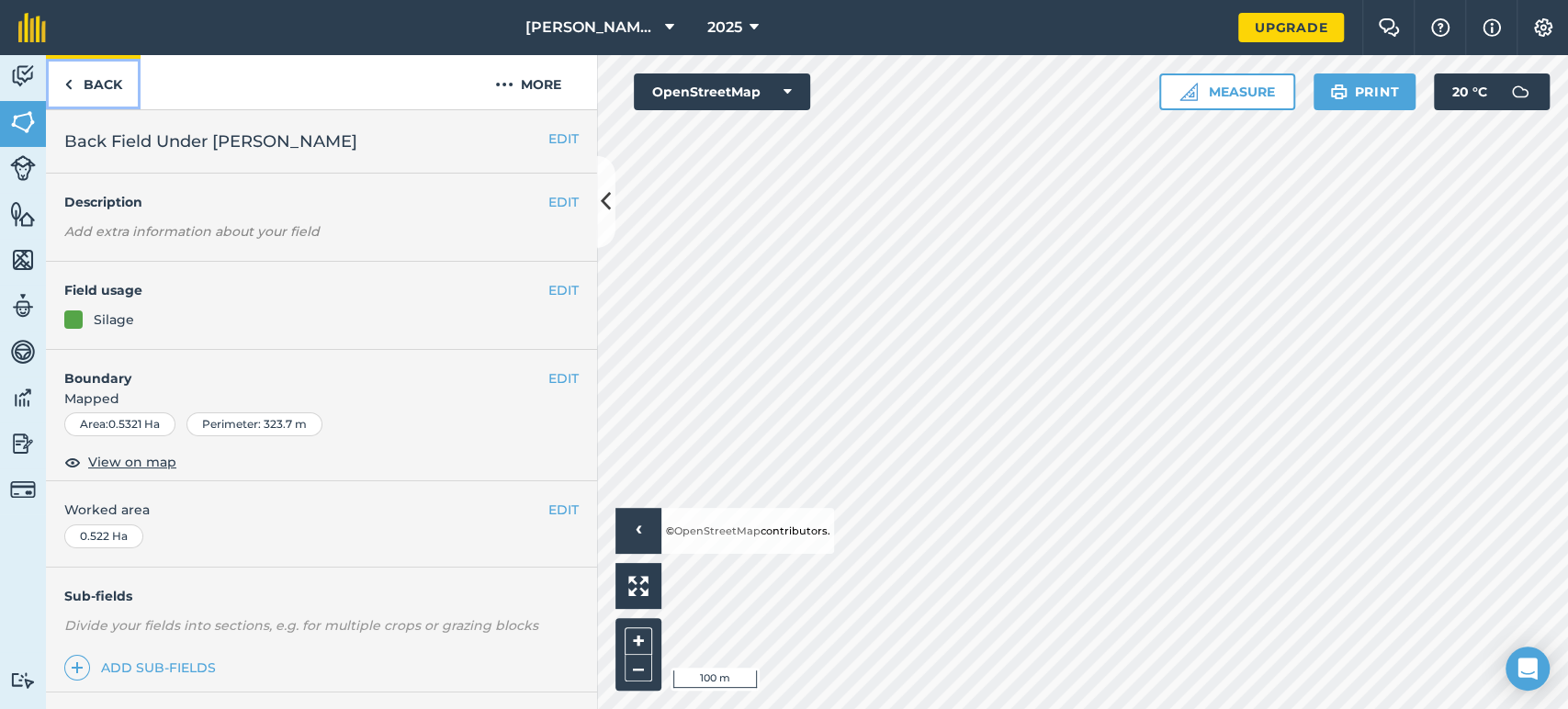 click on "Back" at bounding box center (93, 82) 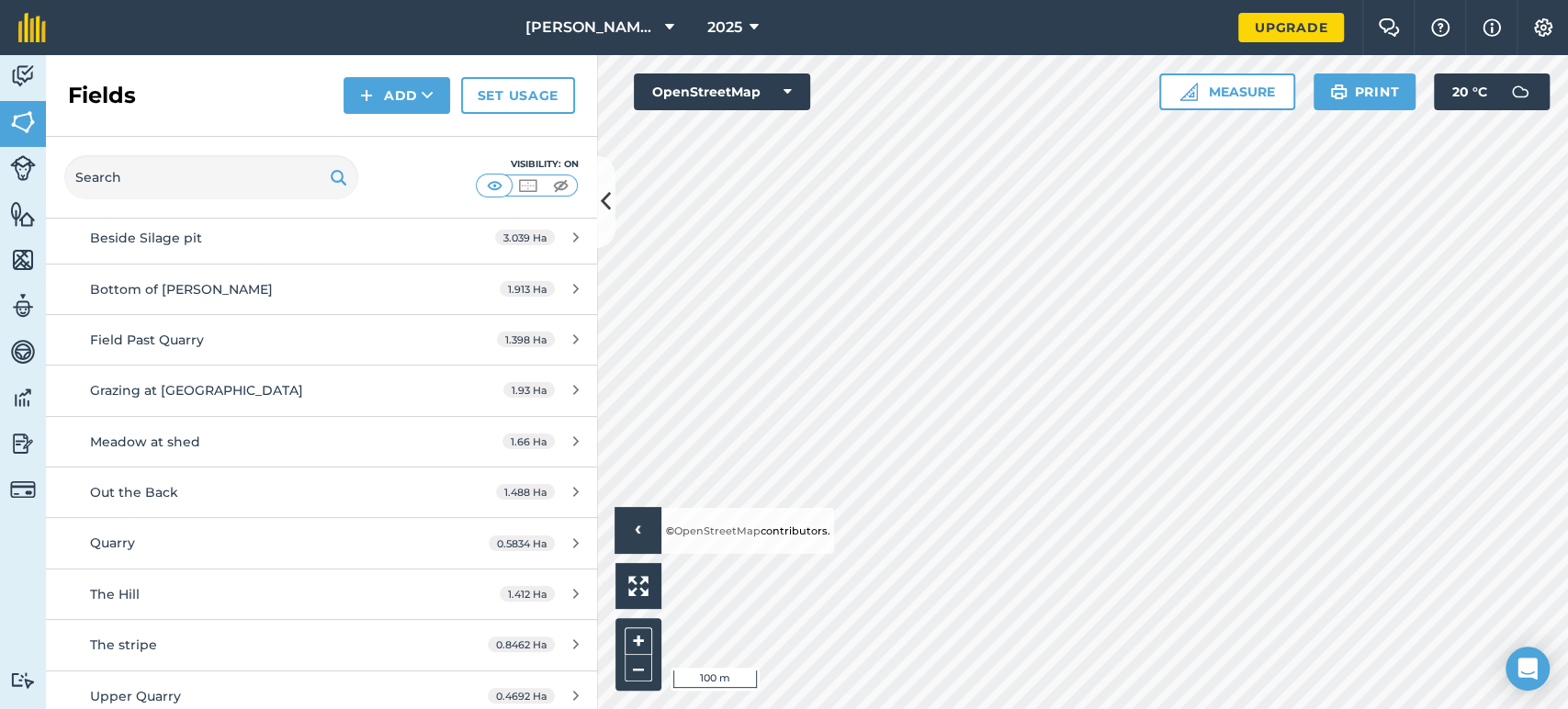 scroll, scrollTop: 383, scrollLeft: 0, axis: vertical 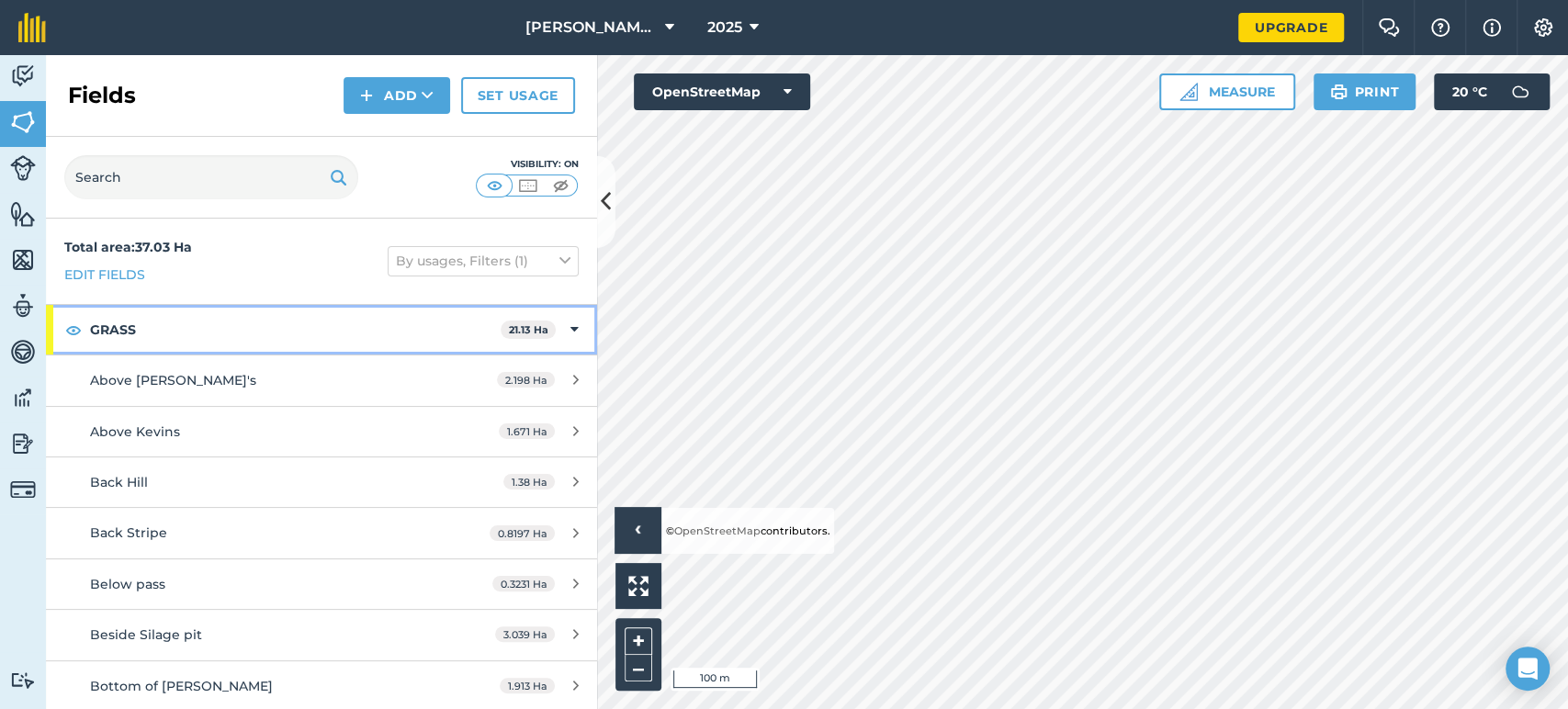 click at bounding box center (574, 330) 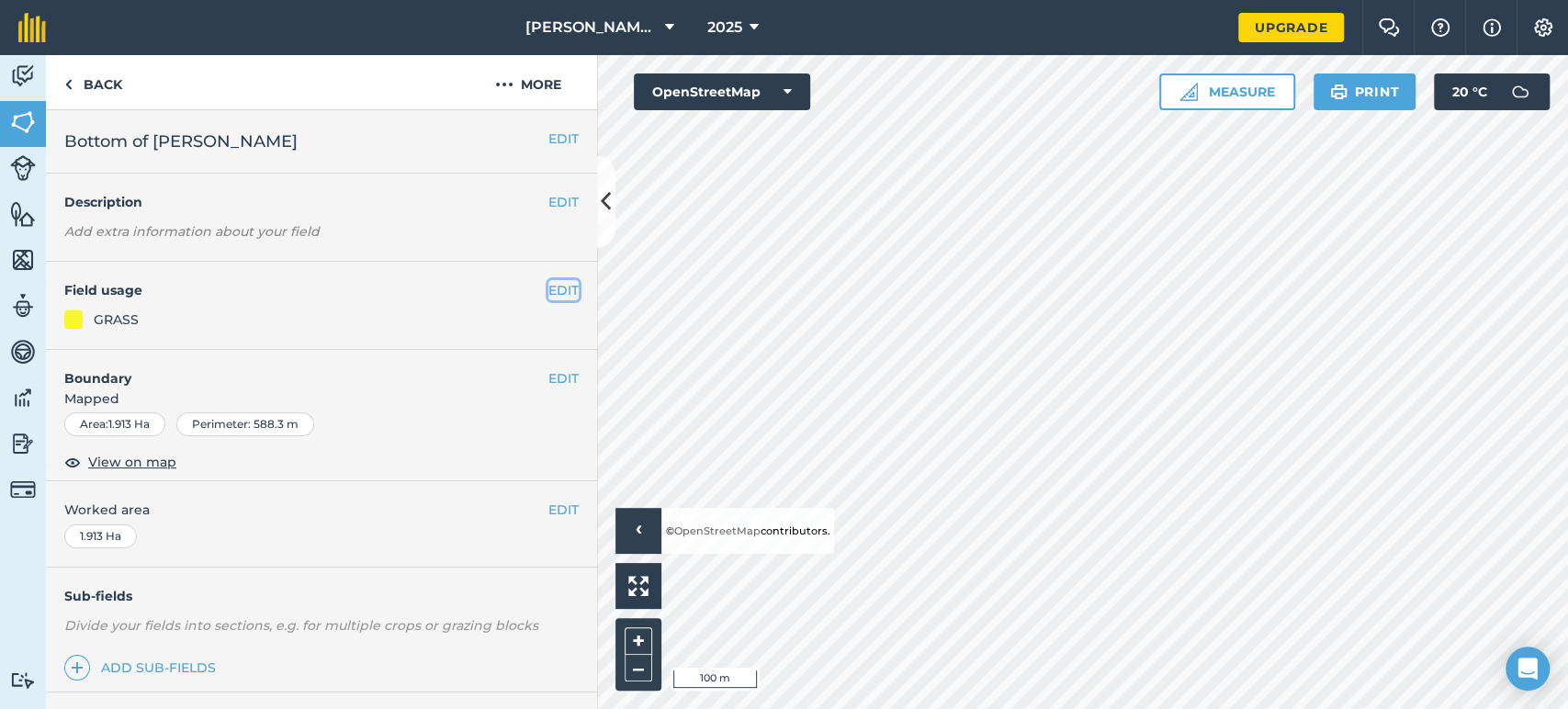 click on "EDIT" at bounding box center [563, 290] 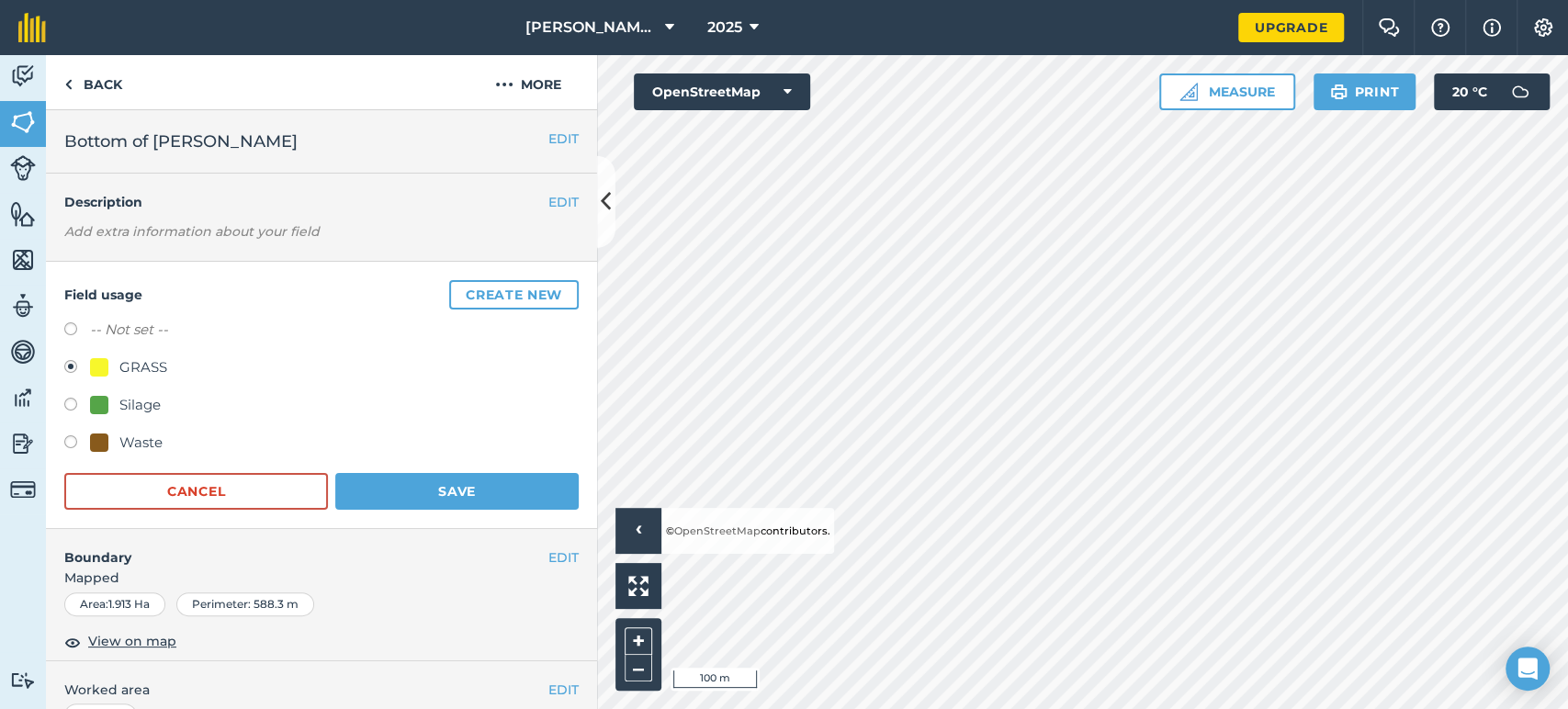 click on "Silage" at bounding box center (140, 405) 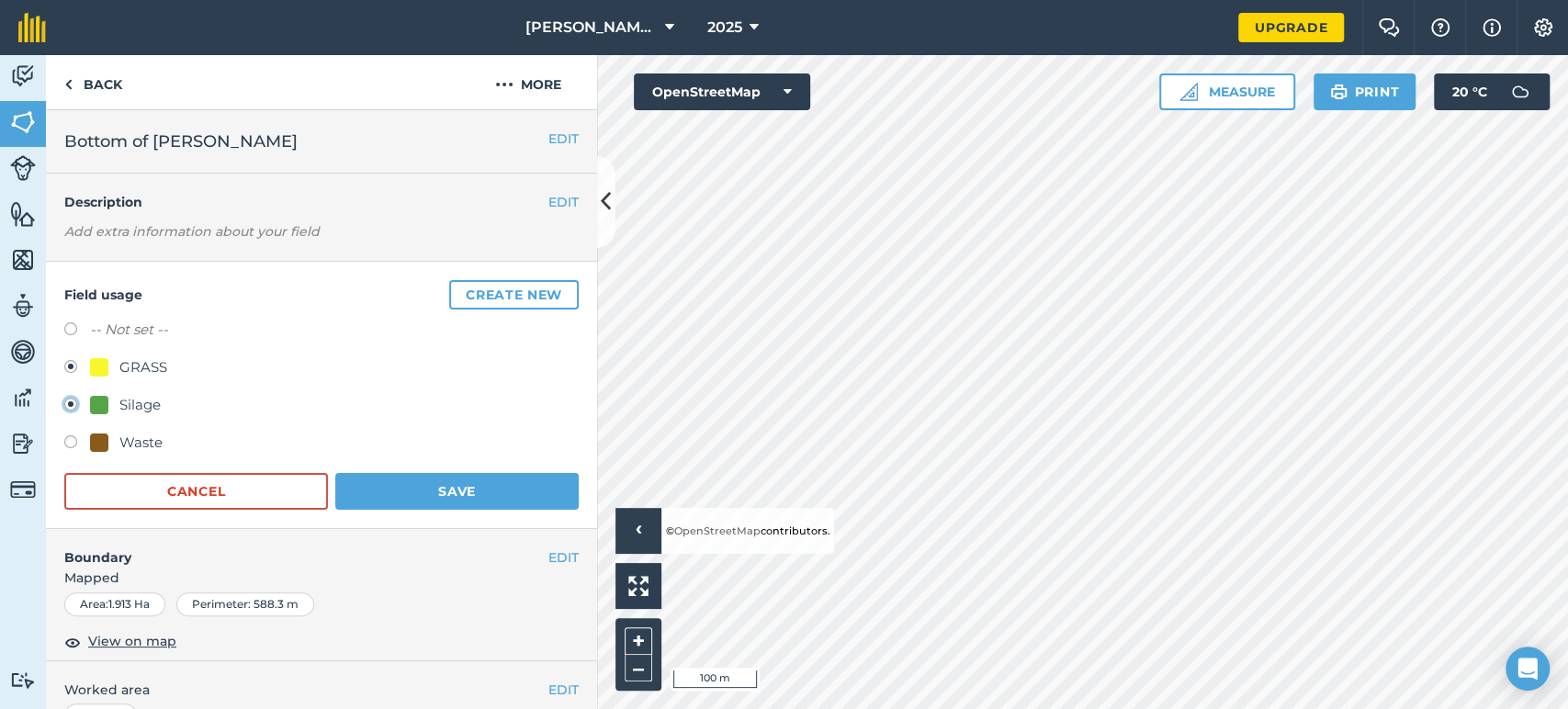 radio on "true" 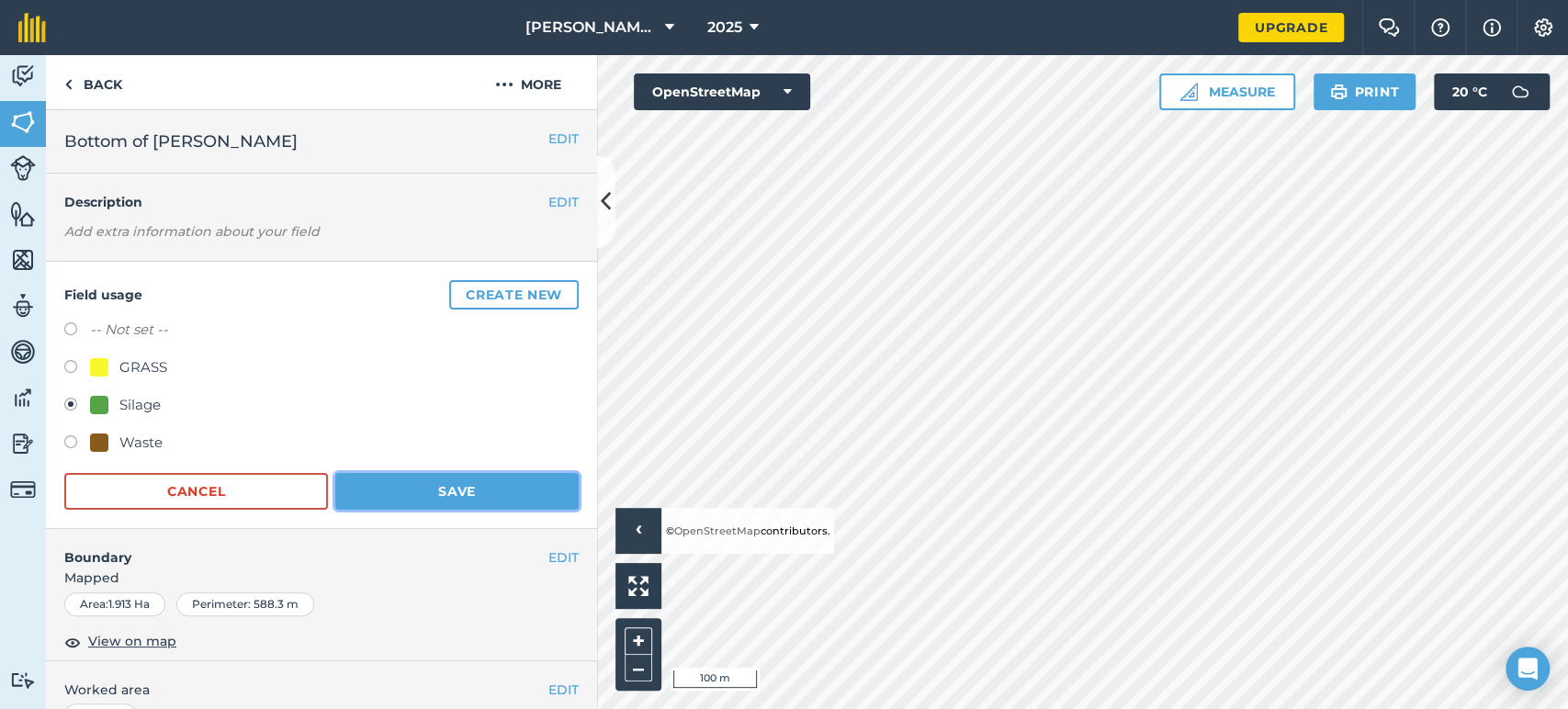 click on "Save" at bounding box center (457, 491) 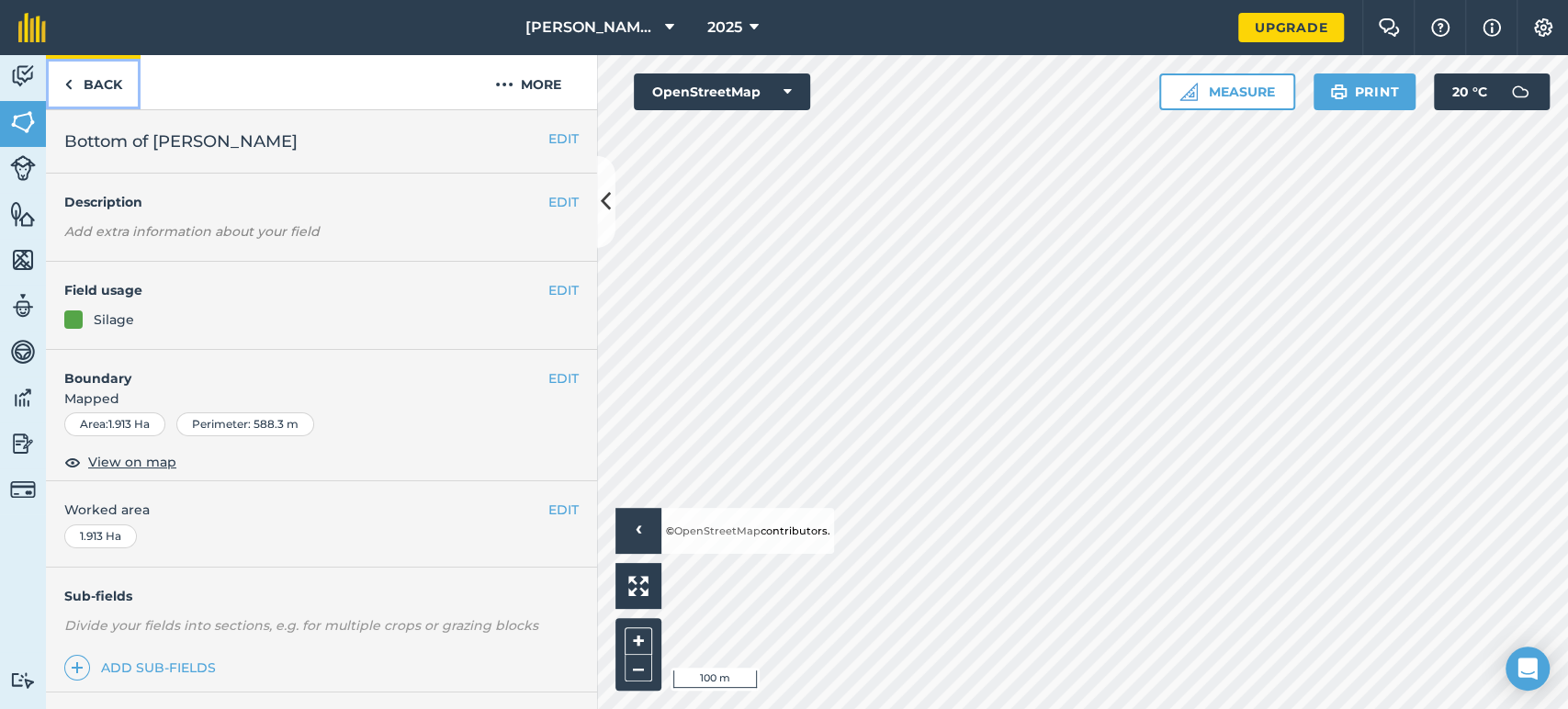 click on "Back" at bounding box center [93, 82] 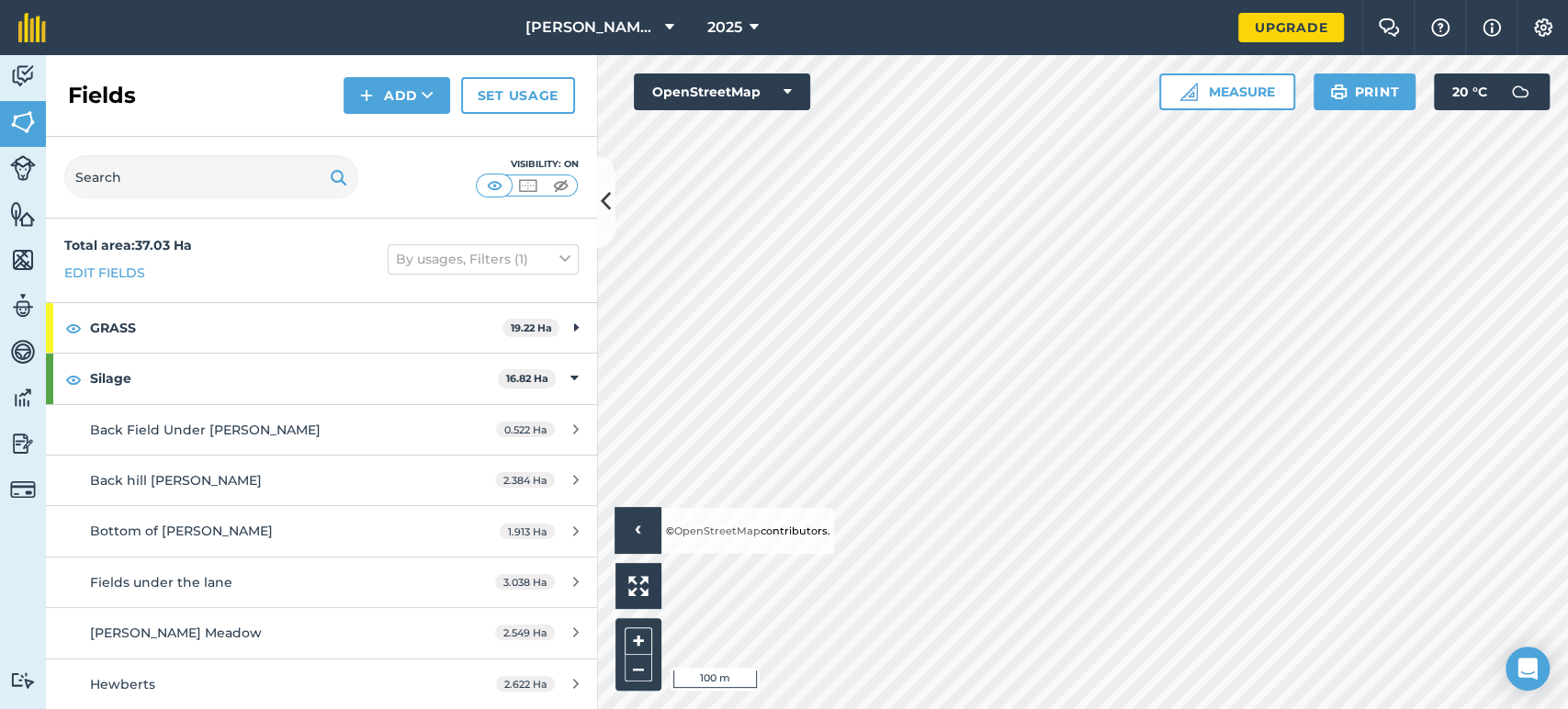 scroll, scrollTop: 0, scrollLeft: 0, axis: both 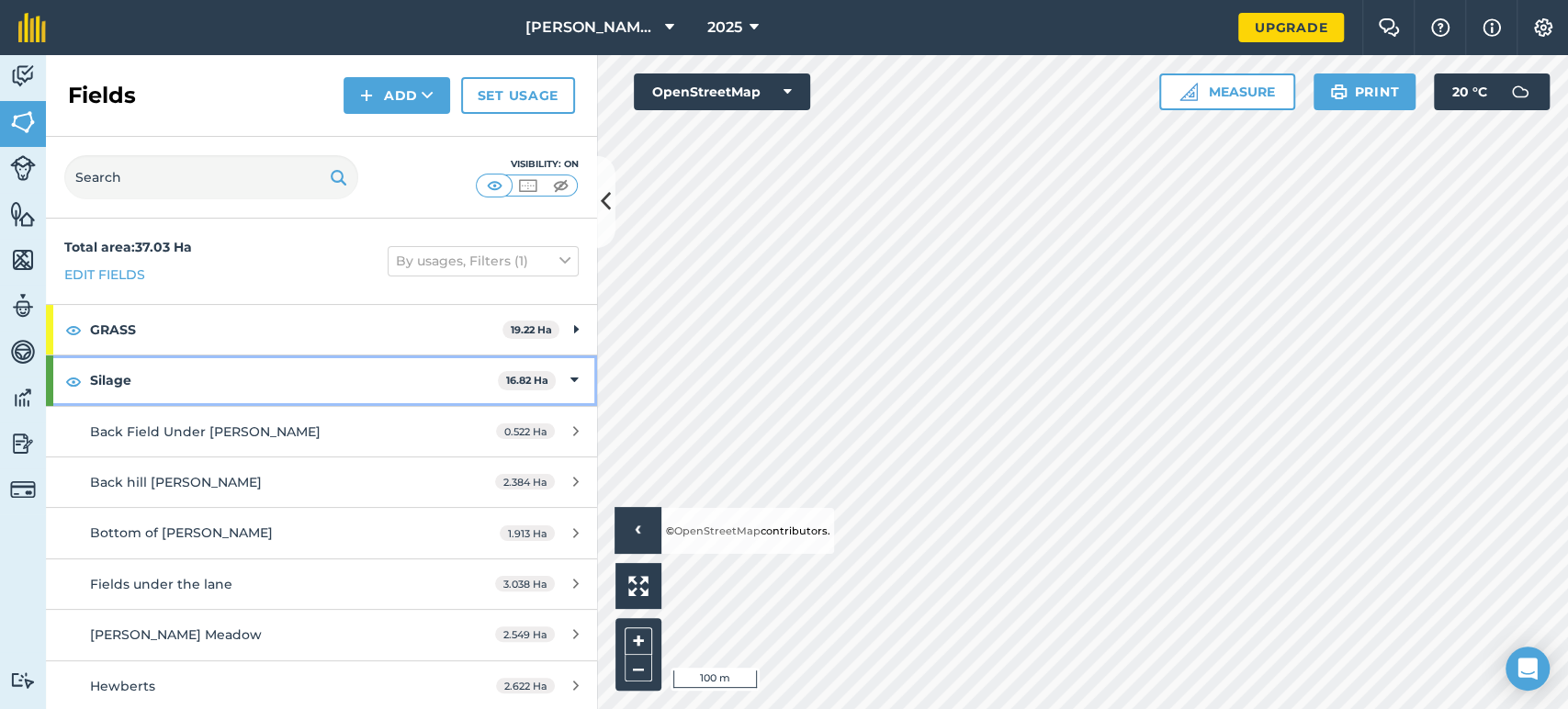 click on "Silage 16.82   Ha" at bounding box center (321, 380) 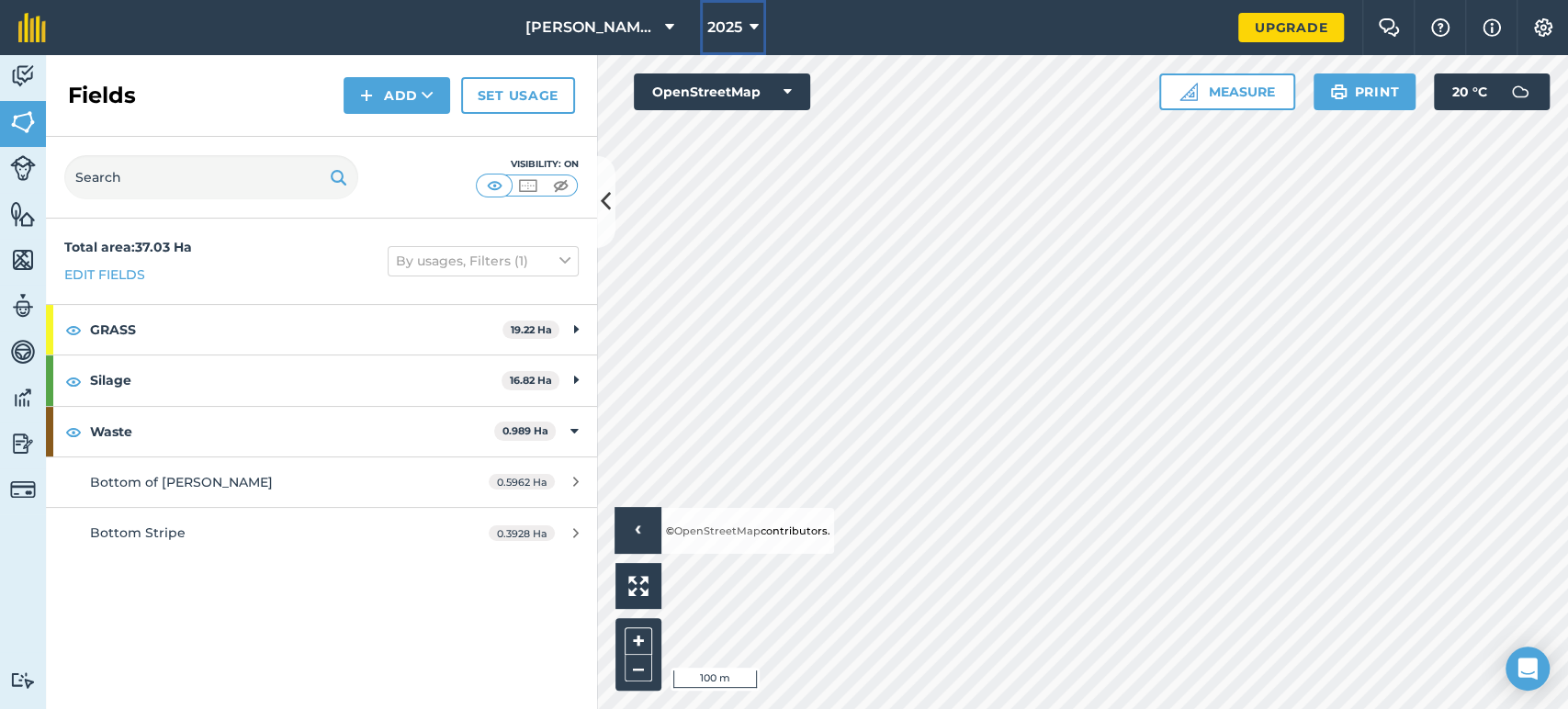 click on "2025" at bounding box center (725, 28) 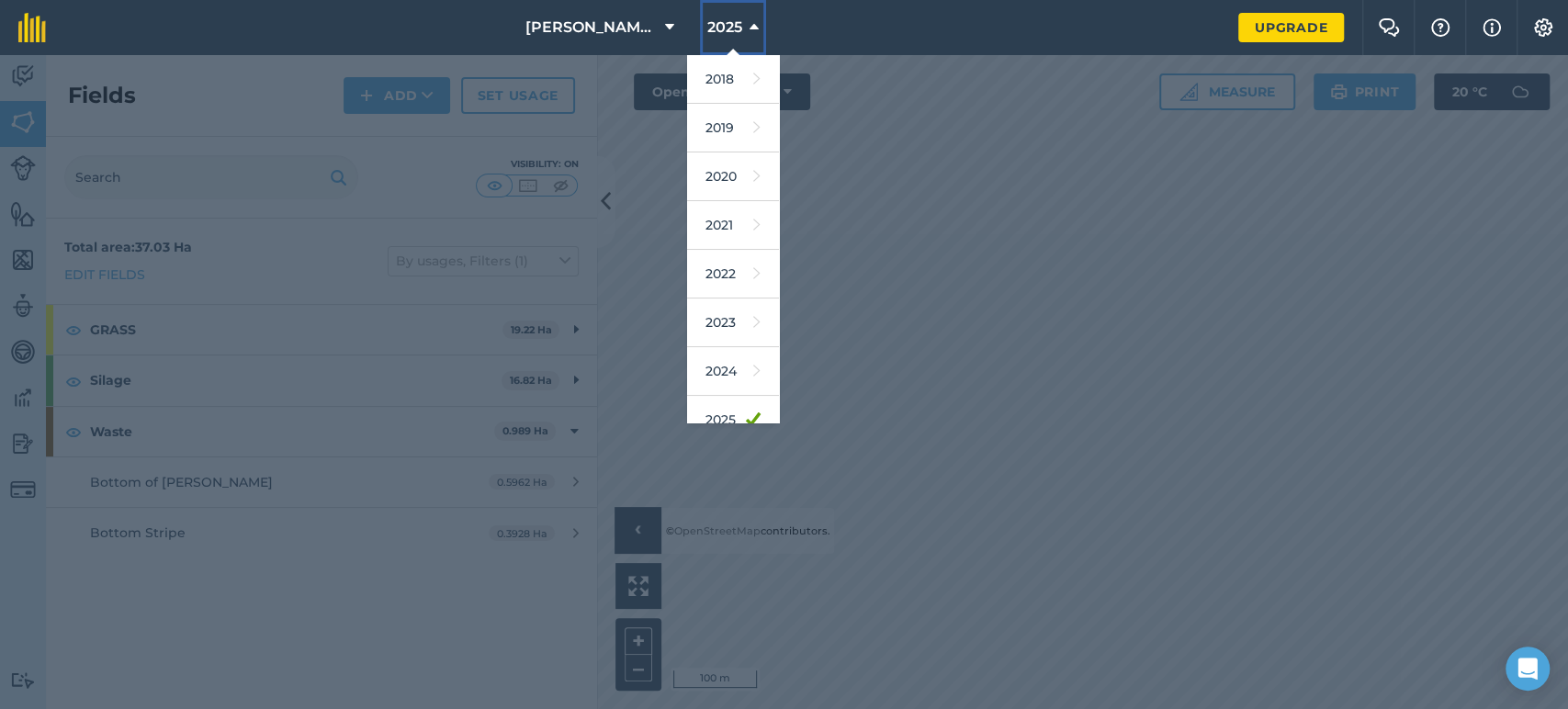 click on "2025" at bounding box center [725, 28] 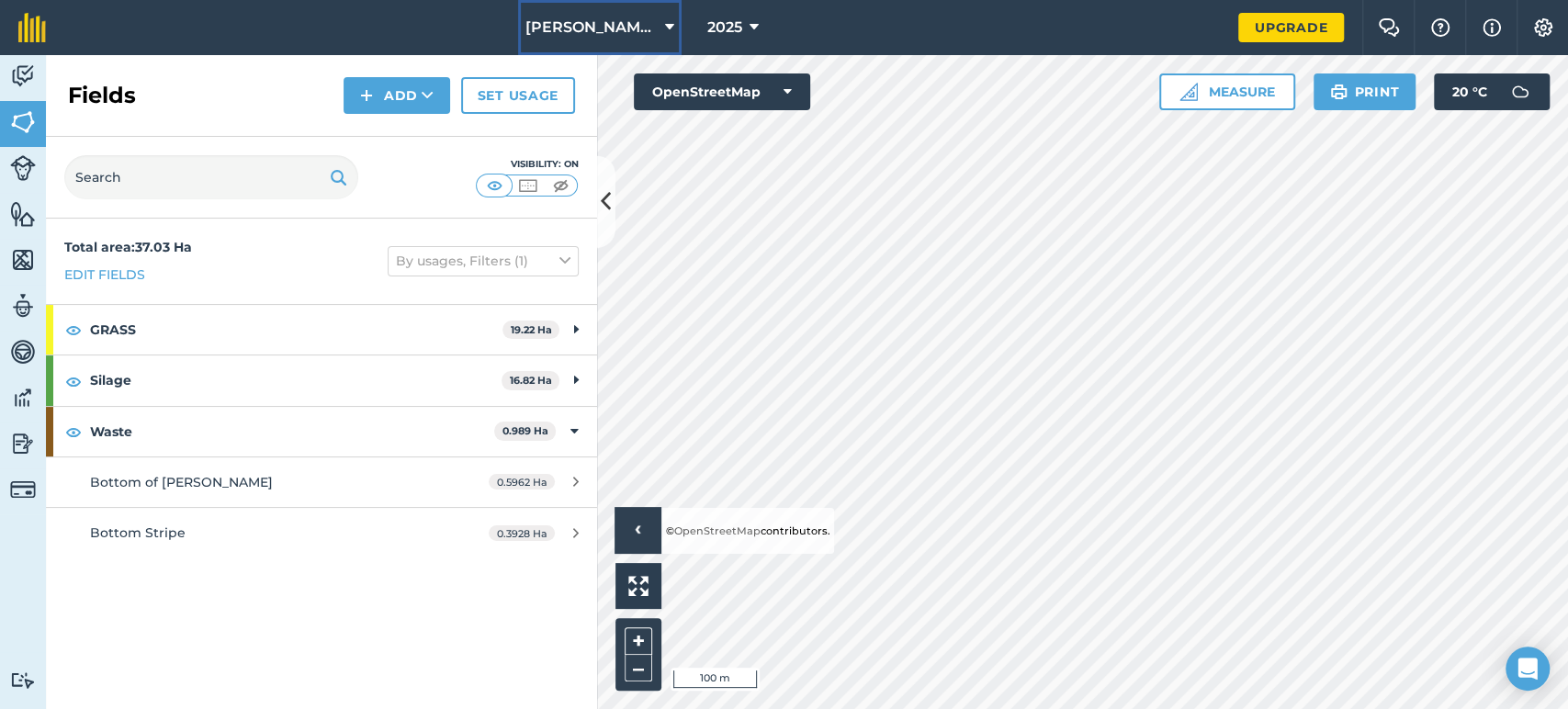 click on "[PERSON_NAME] Farm" at bounding box center (600, 28) 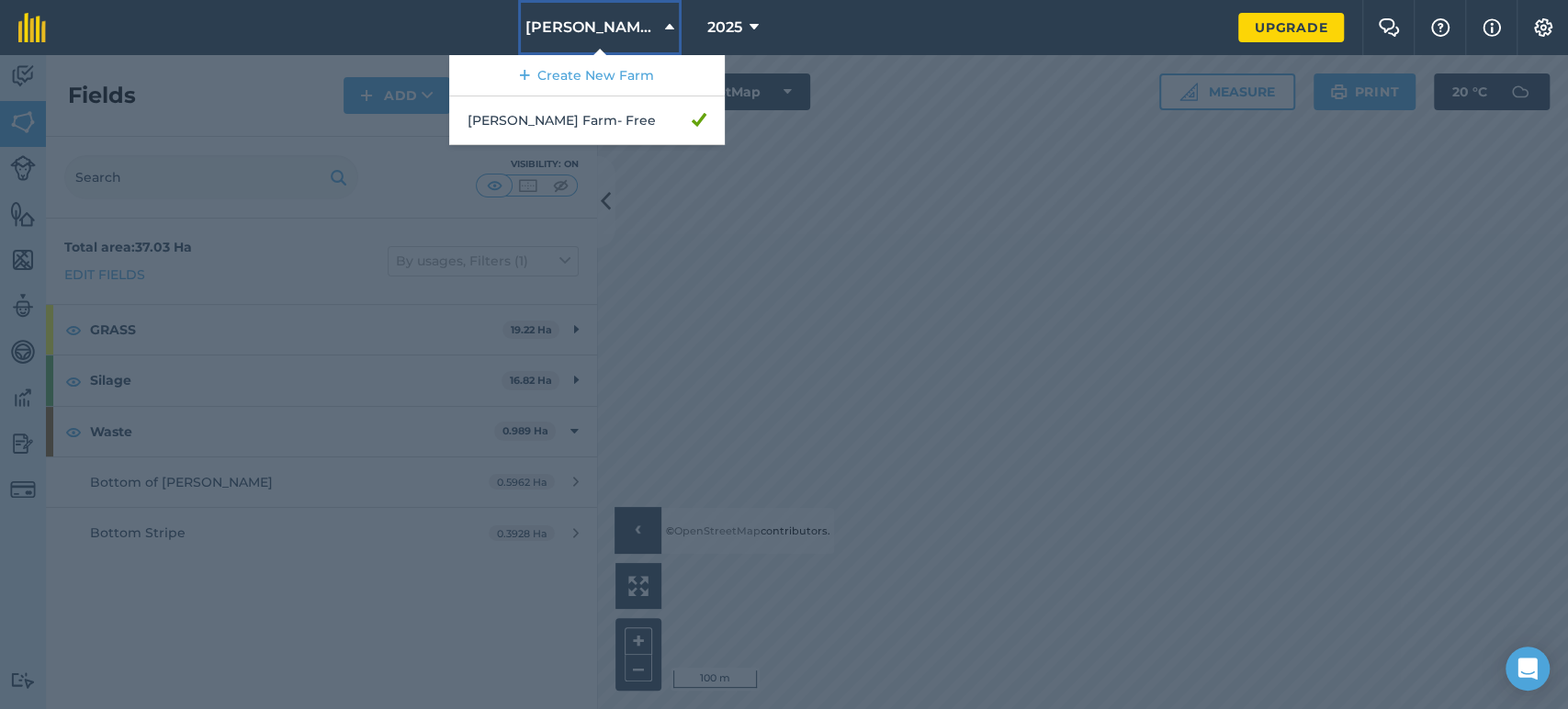 click on "[PERSON_NAME] Farm" at bounding box center [592, 28] 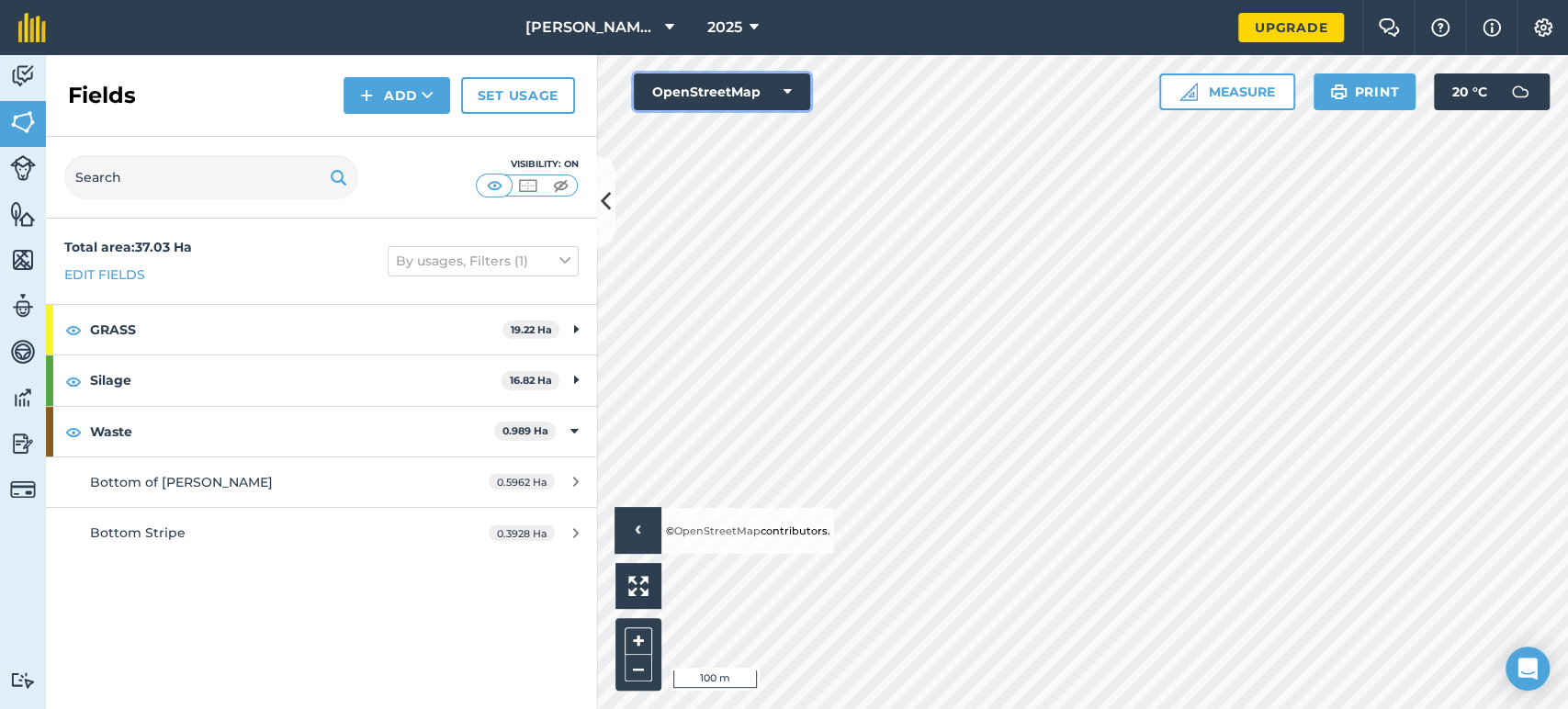 click on "OpenStreetMap" at bounding box center (722, 92) 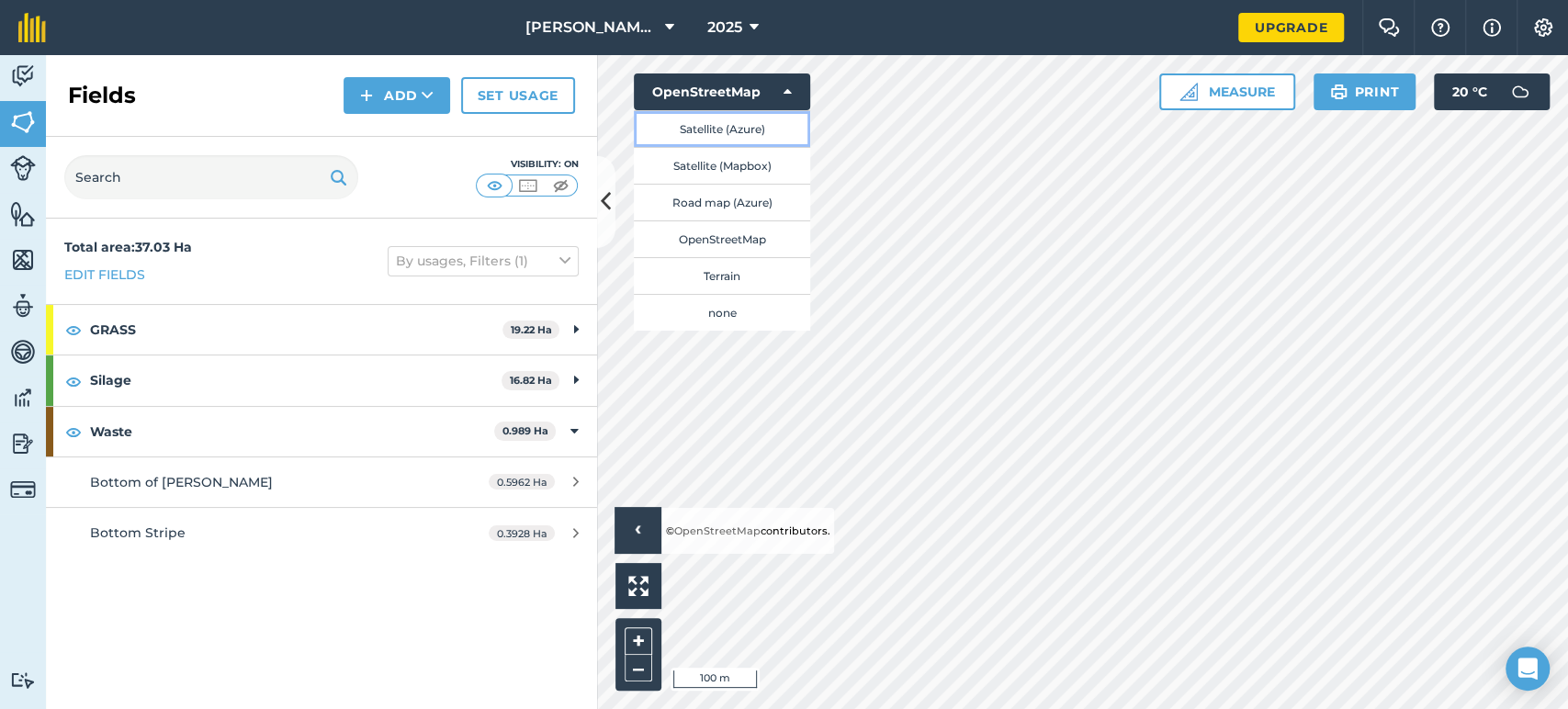 click on "Satellite (Azure)" at bounding box center (722, 129) 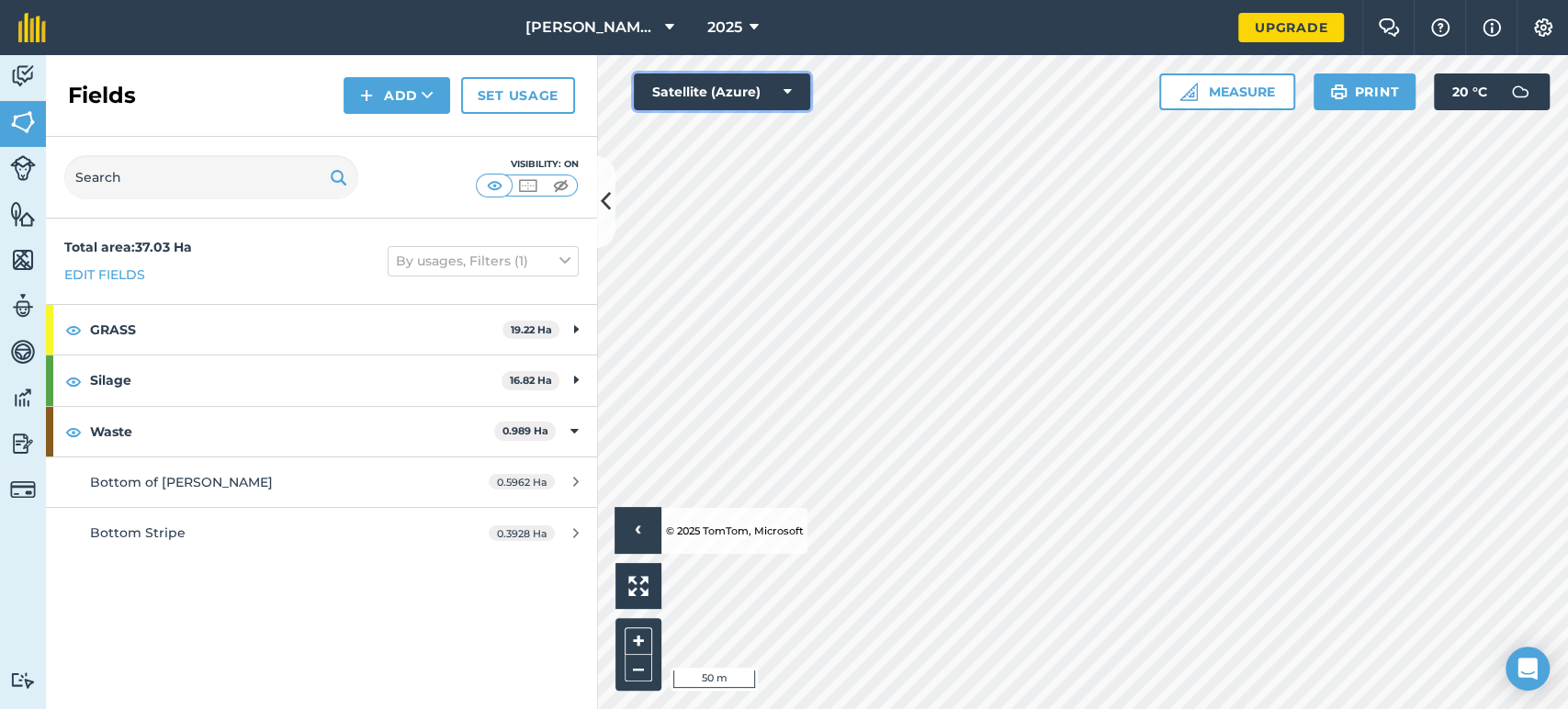 click on "Satellite (Azure)" at bounding box center (722, 92) 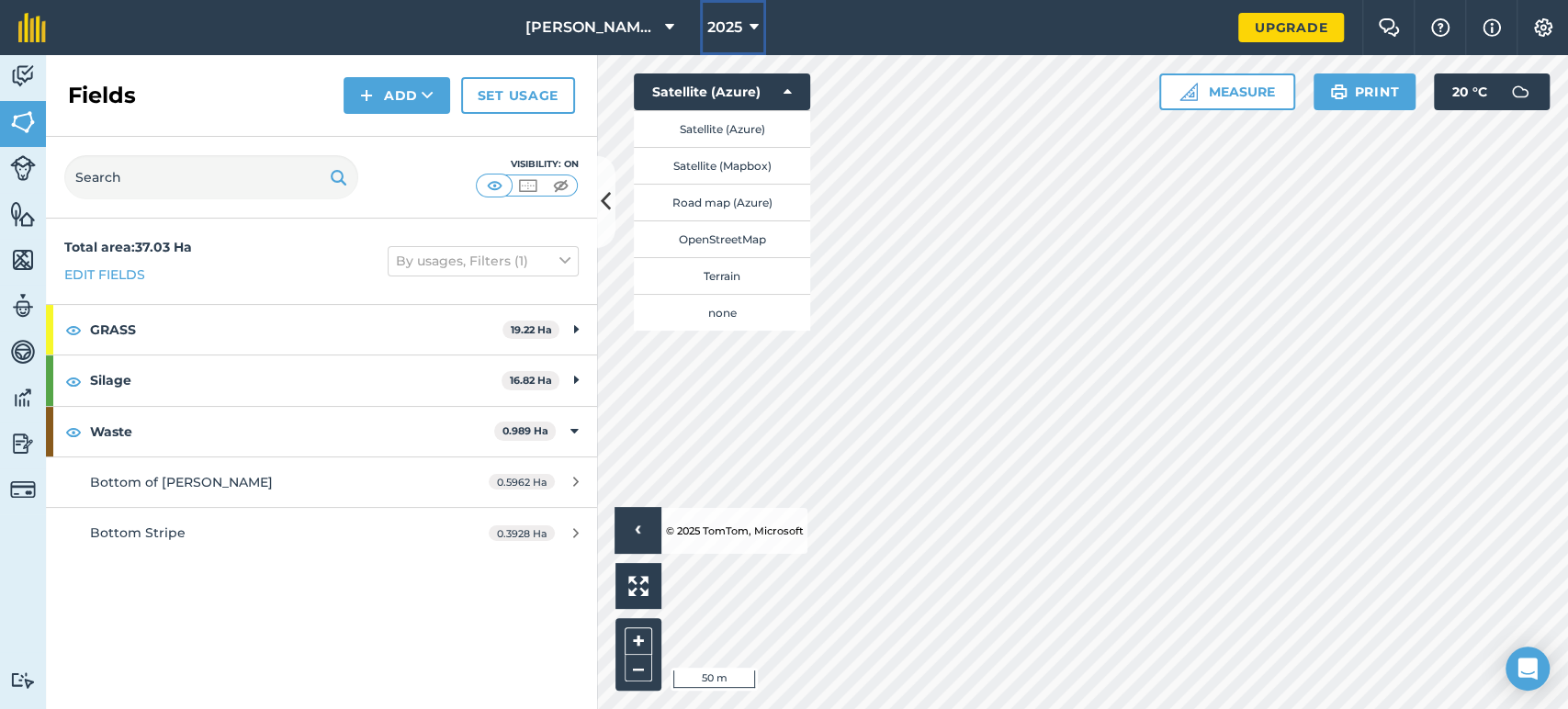click on "2025" at bounding box center [725, 28] 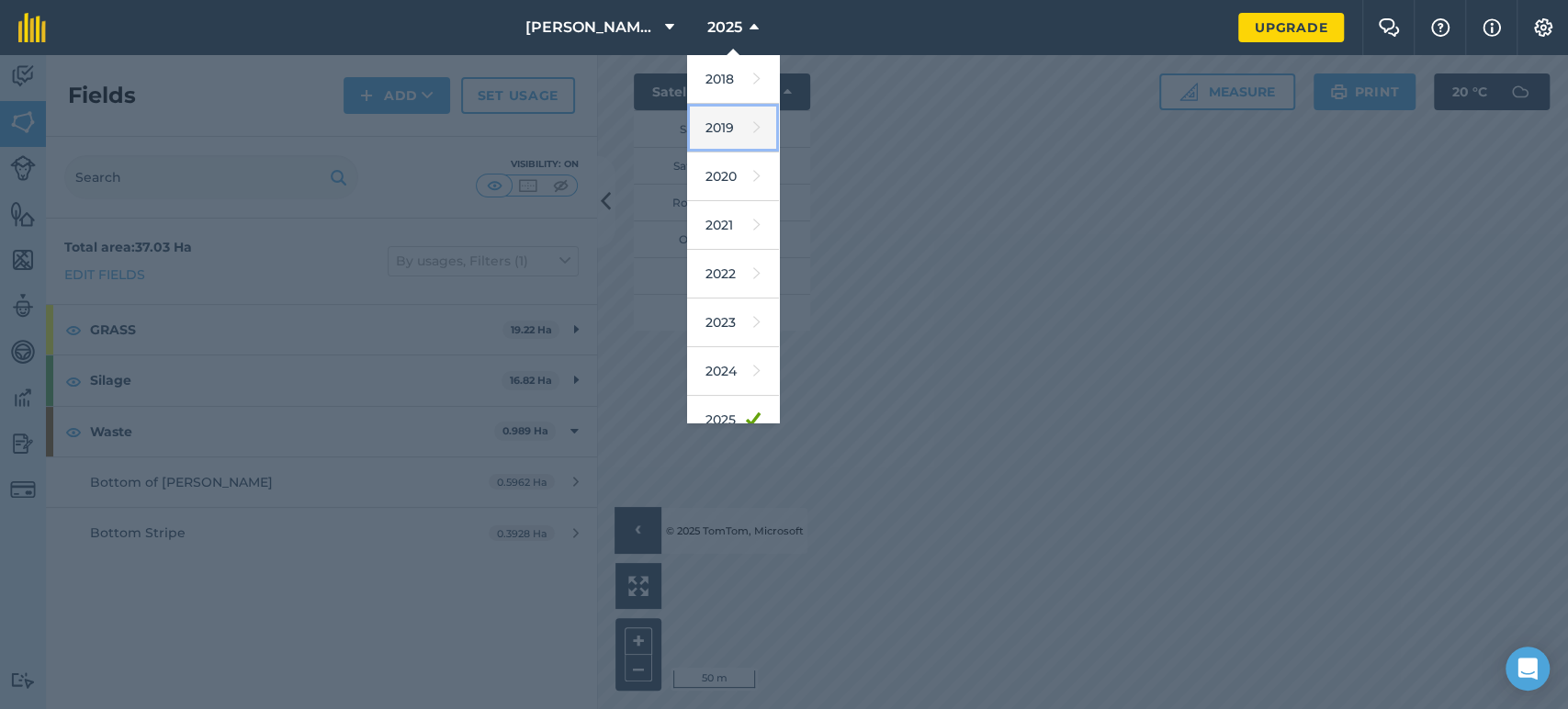 click on "2019" at bounding box center [733, 128] 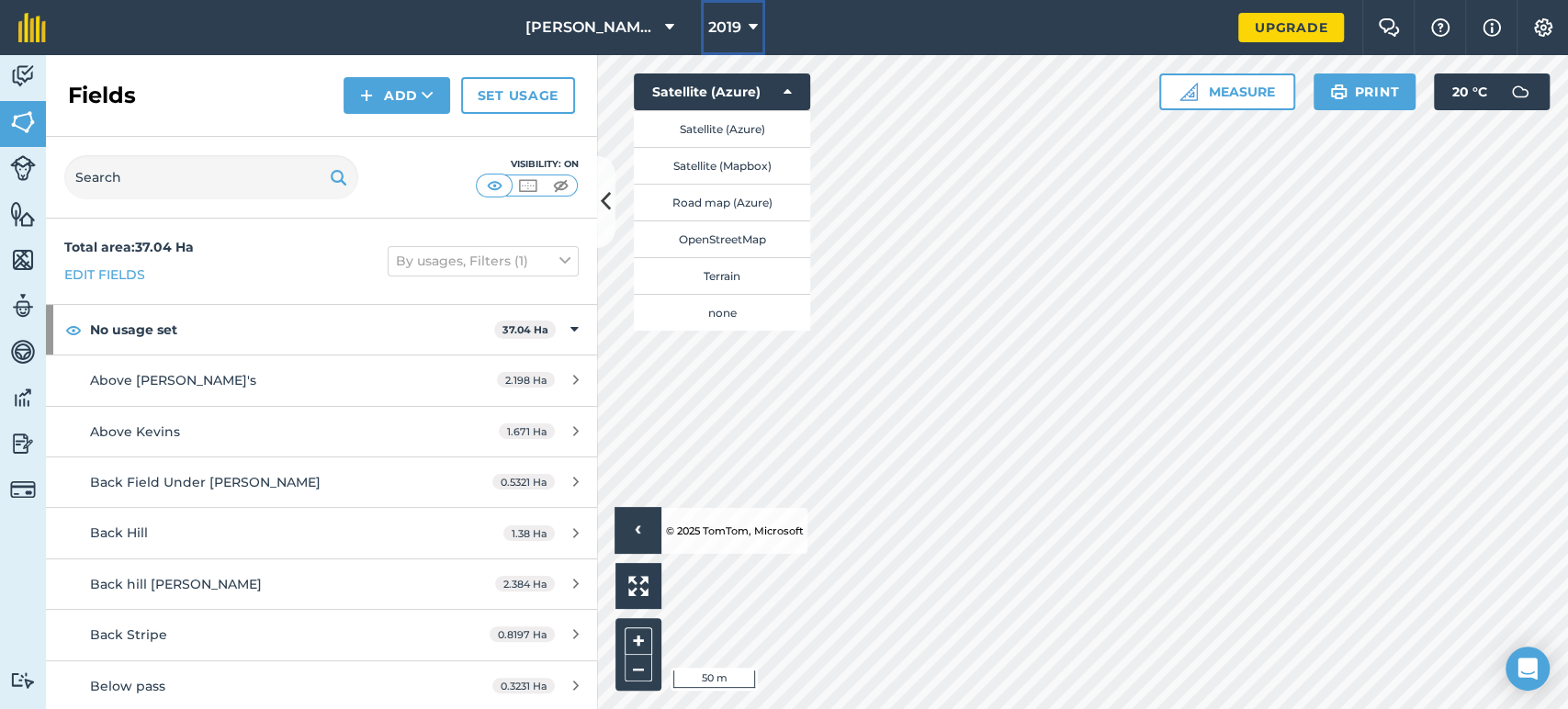 click on "2019" at bounding box center (725, 28) 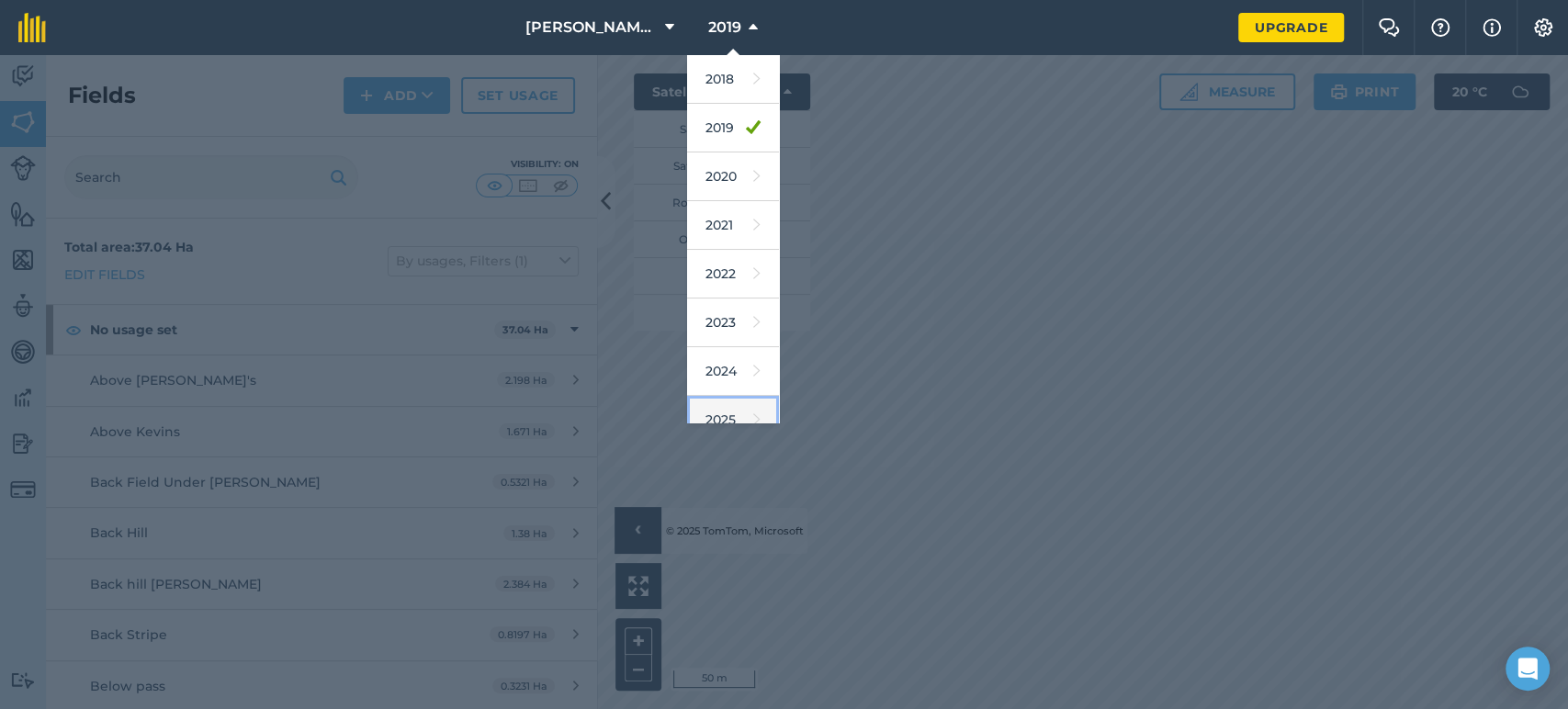 click on "2025" at bounding box center (733, 420) 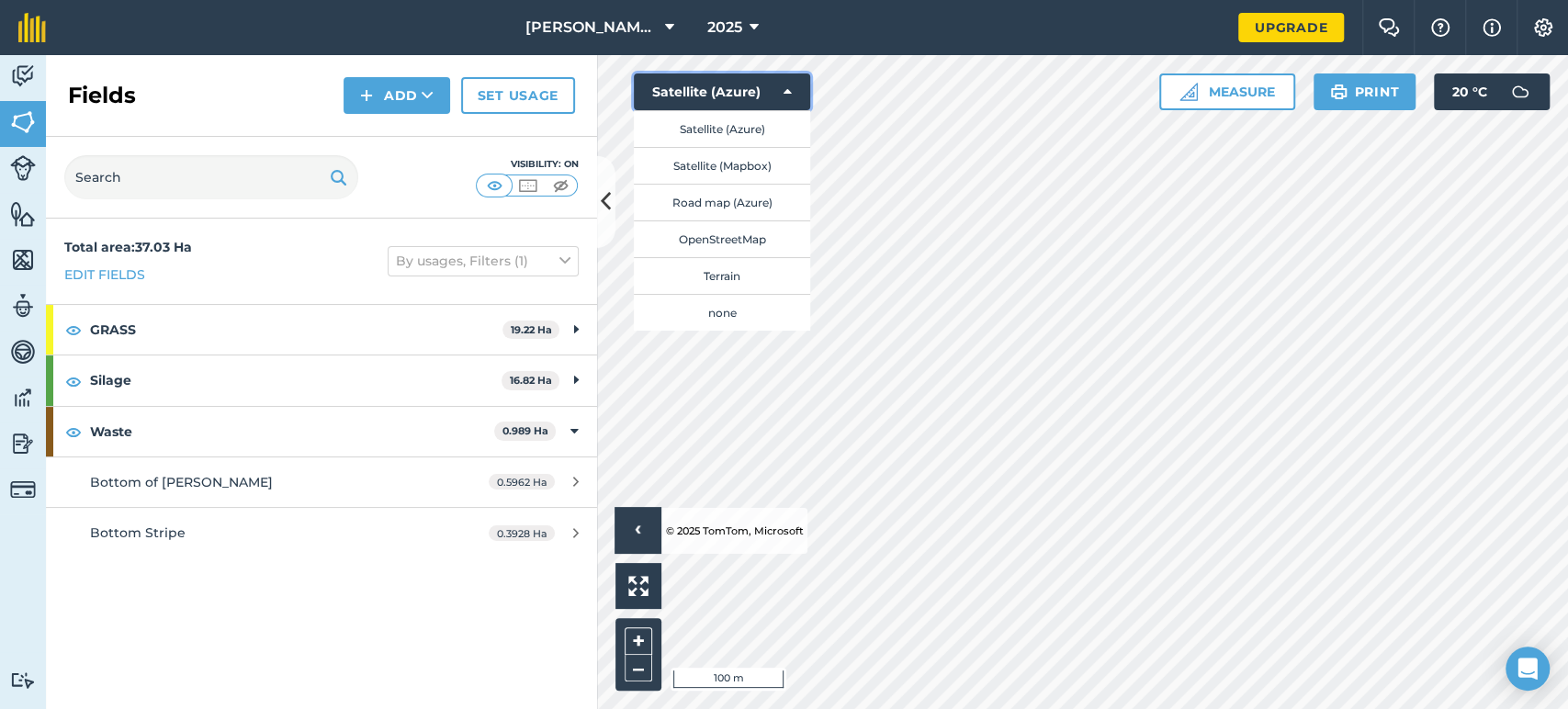 click on "Satellite (Azure)" at bounding box center (722, 92) 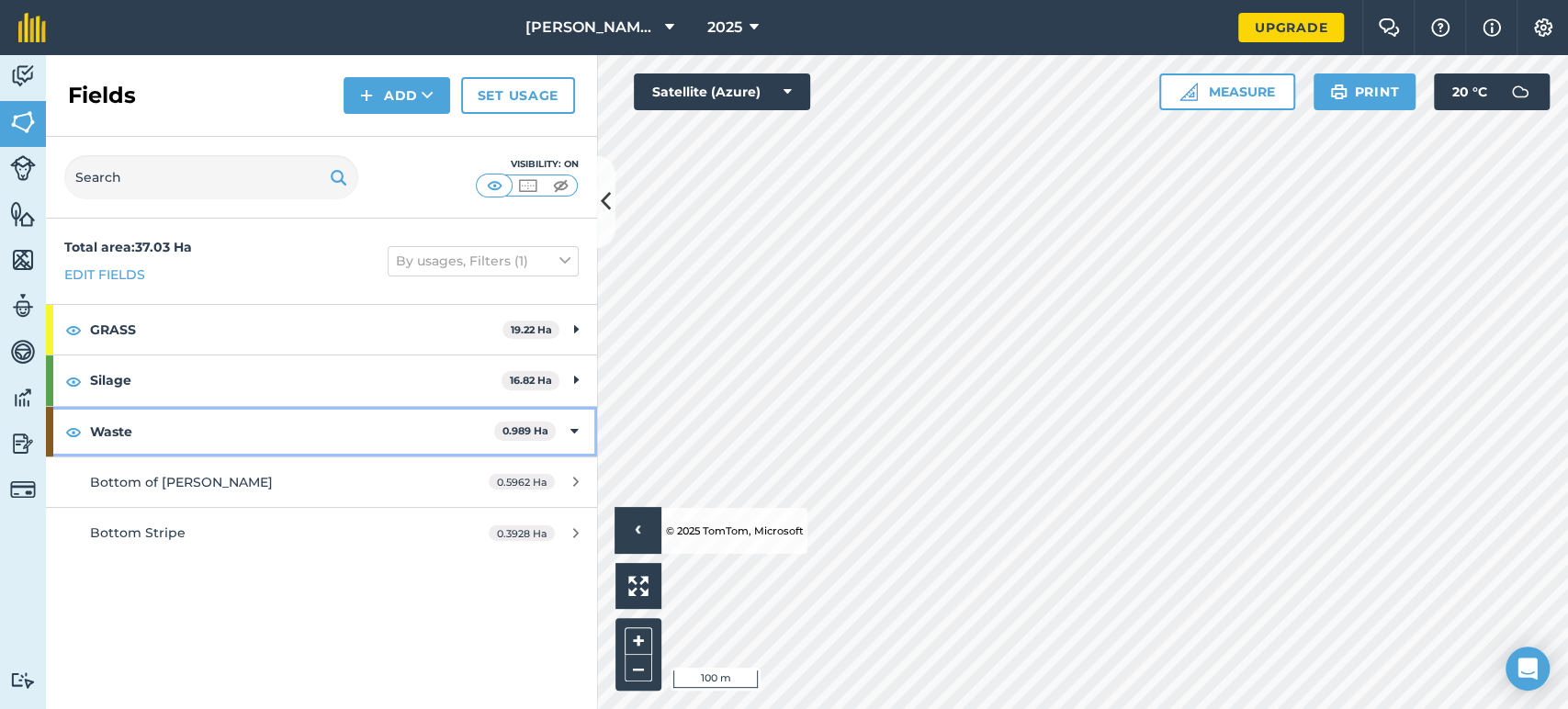 click on "Waste 0.989   Ha" at bounding box center (321, 432) 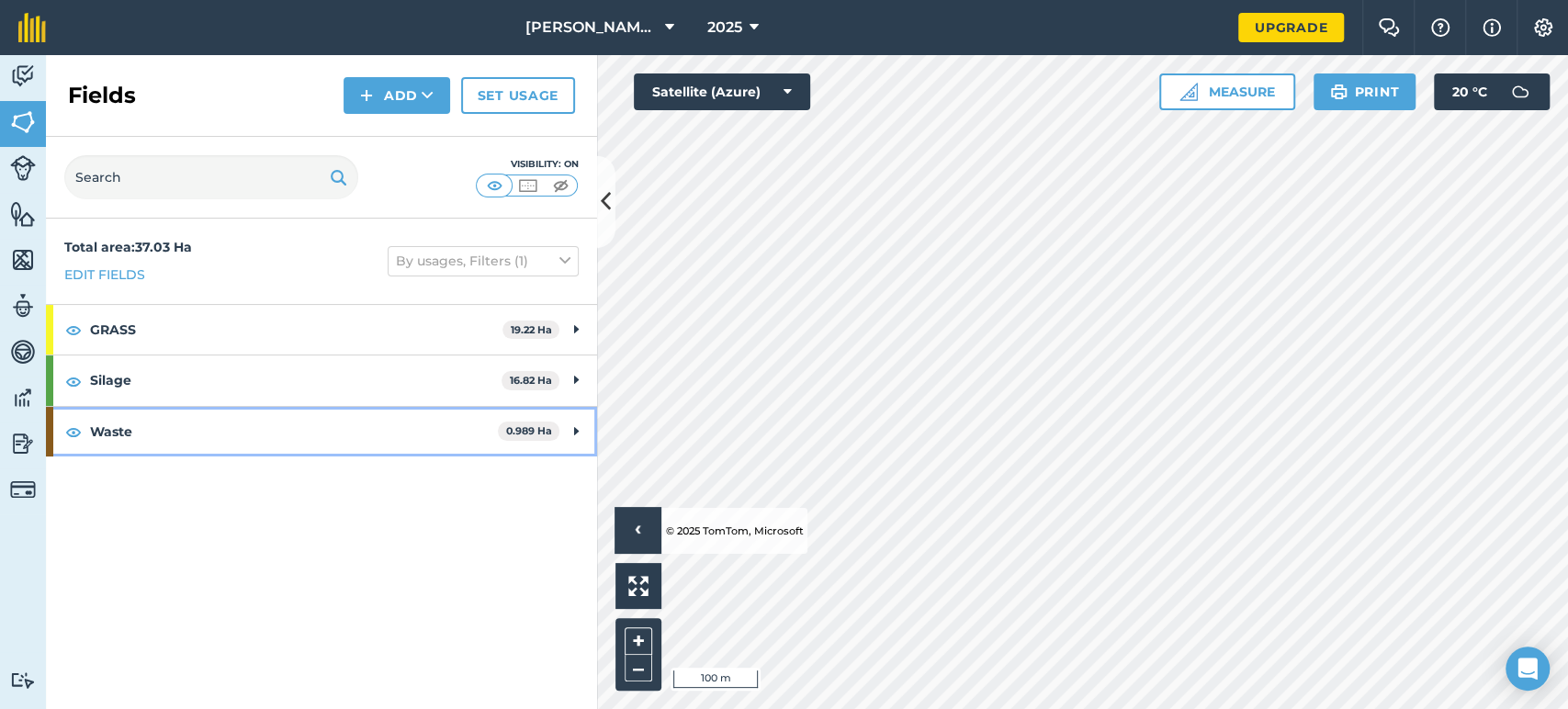 click on "Waste 0.989   Ha" at bounding box center (321, 432) 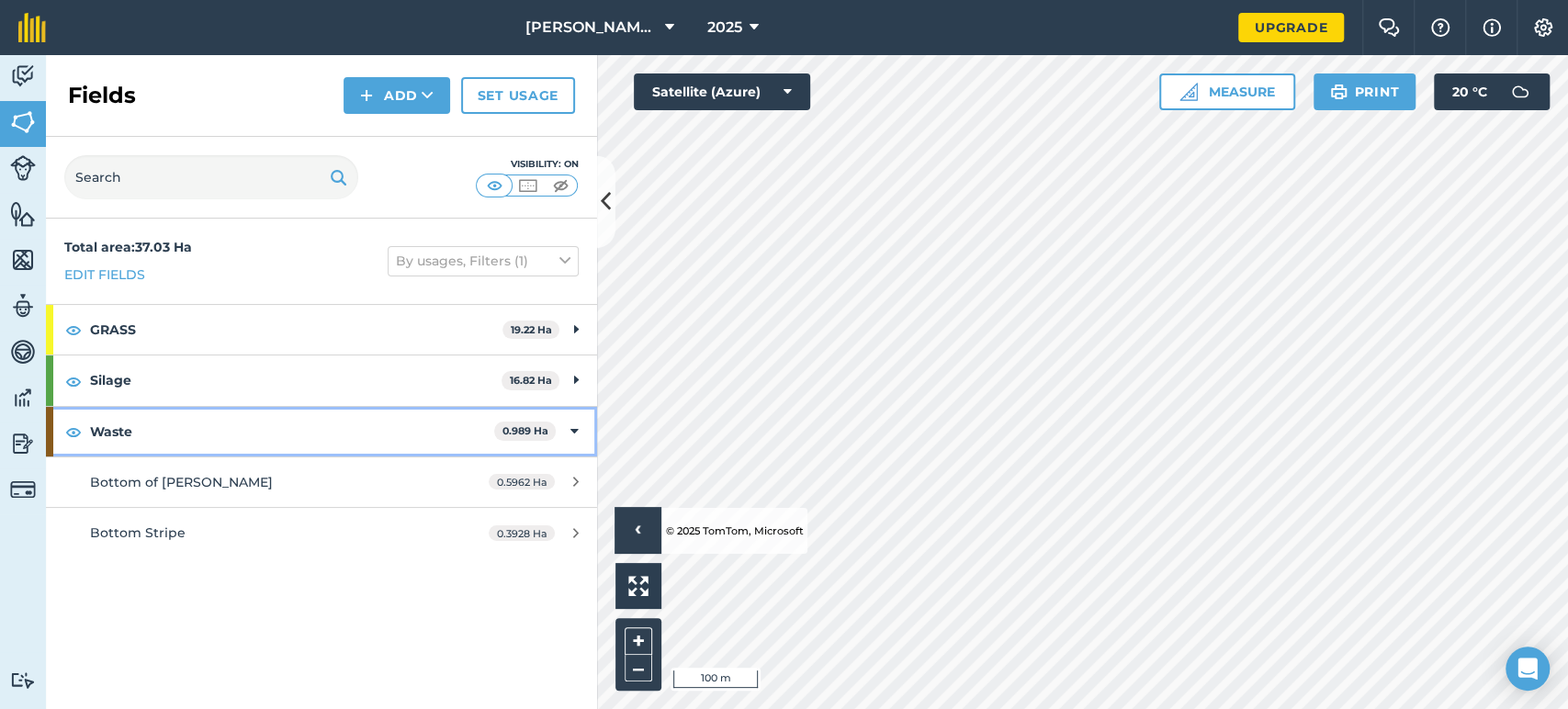 click on "Waste 0.989   Ha" at bounding box center [321, 432] 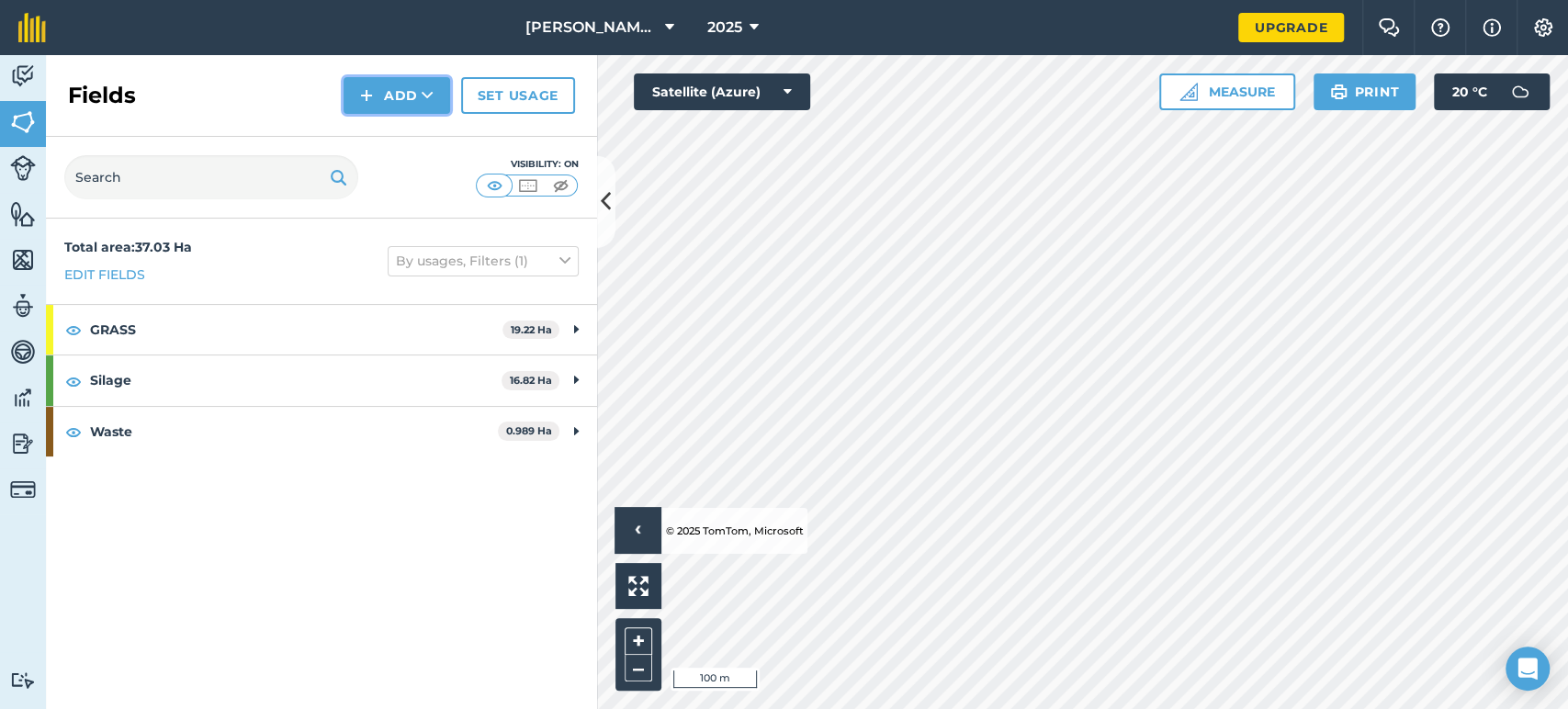 click on "Add" at bounding box center (397, 96) 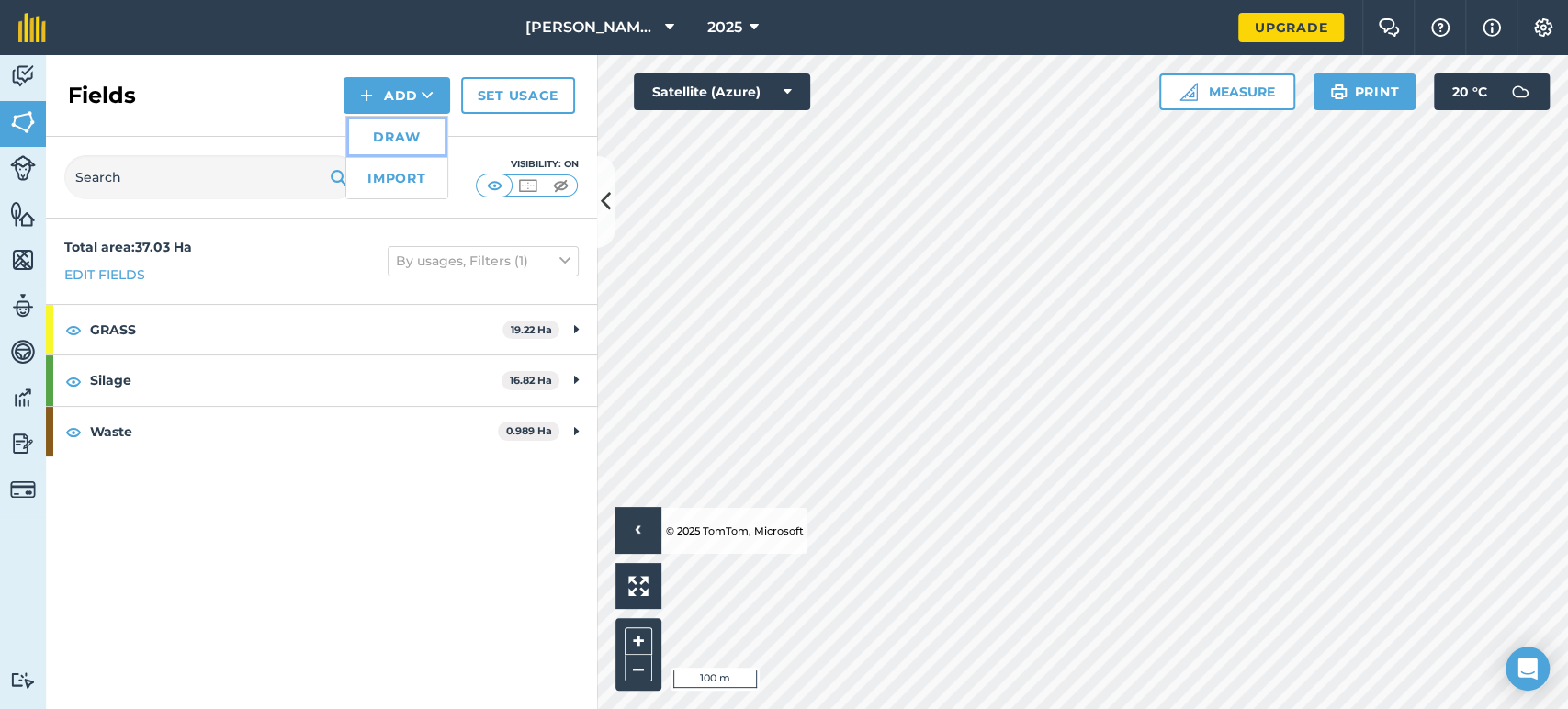 click on "Draw" at bounding box center [397, 137] 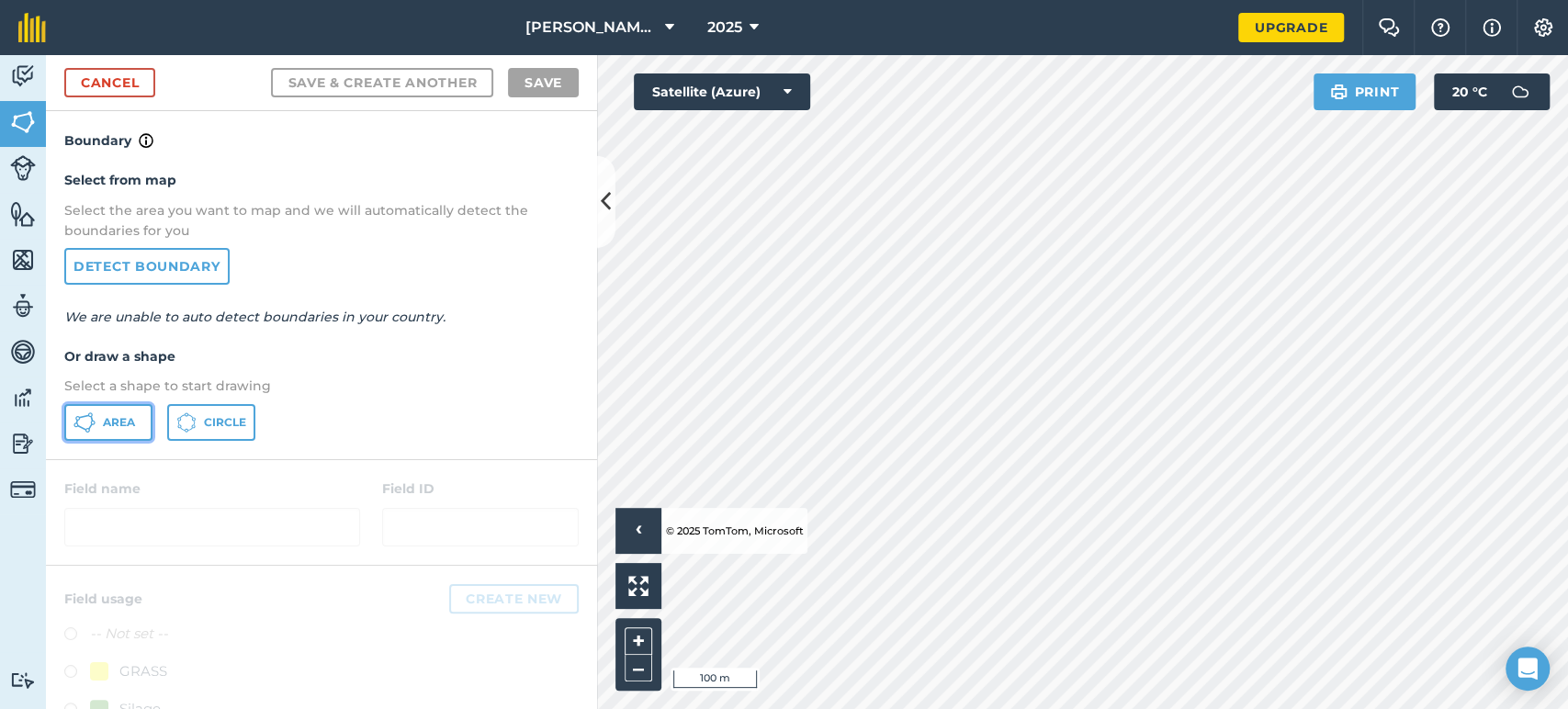 click on "Area" at bounding box center [118, 422] 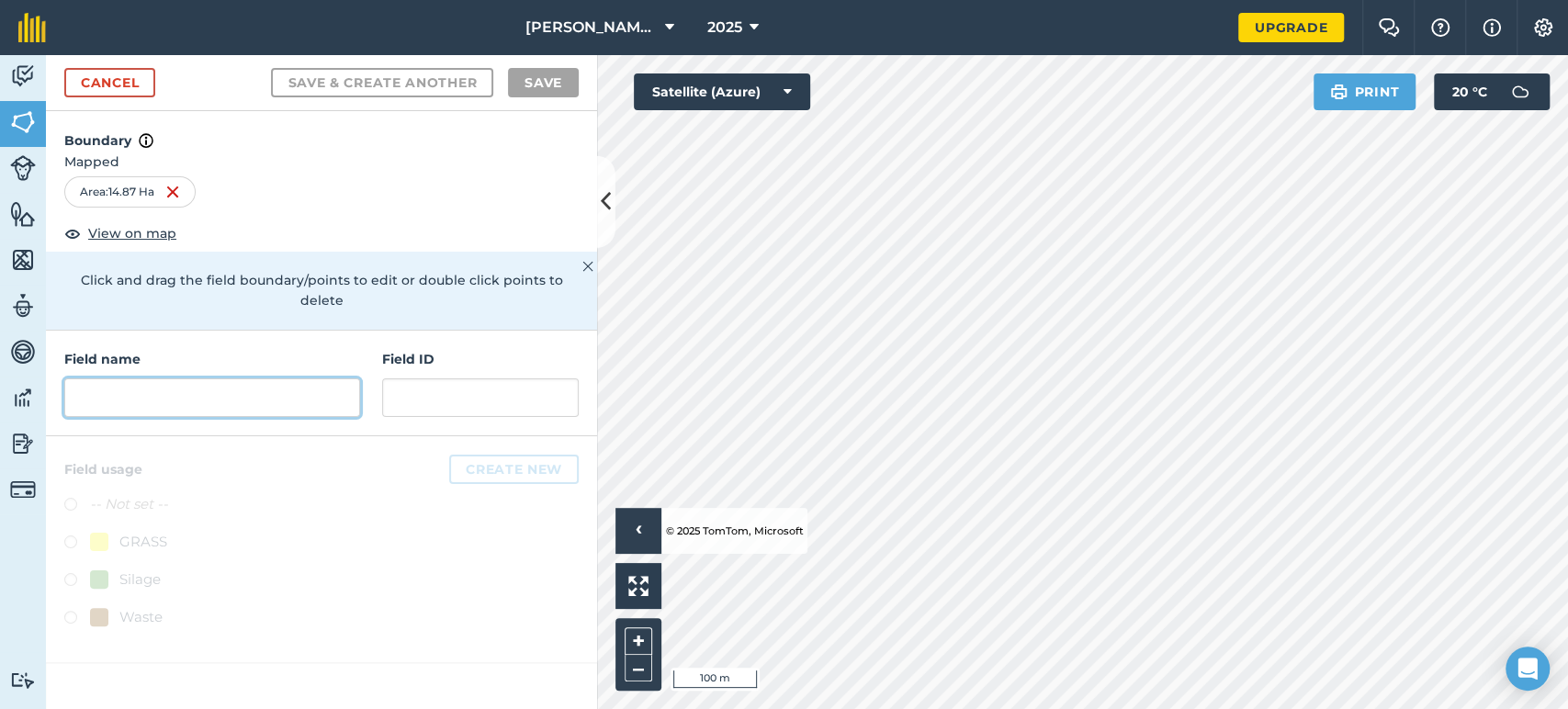click at bounding box center [212, 398] 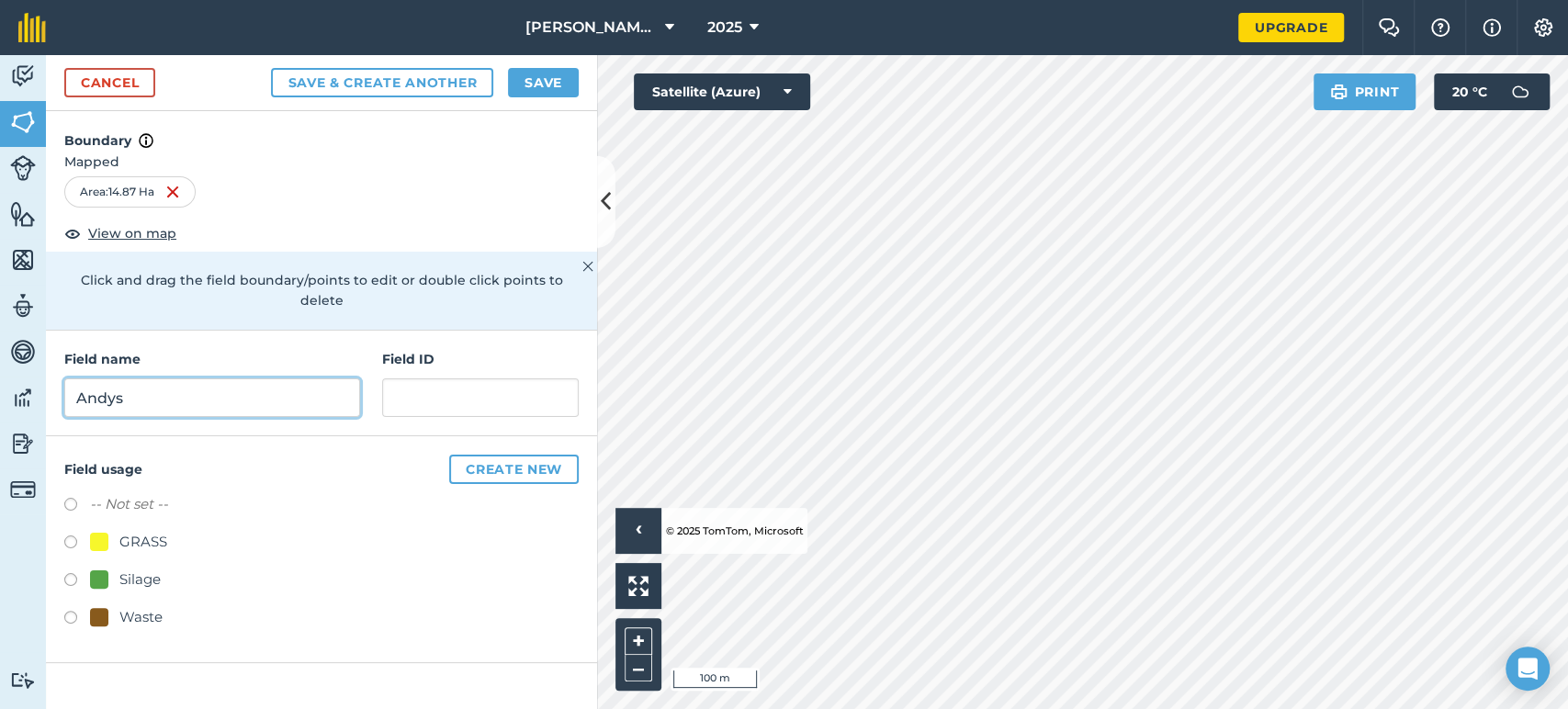 type on "Andys" 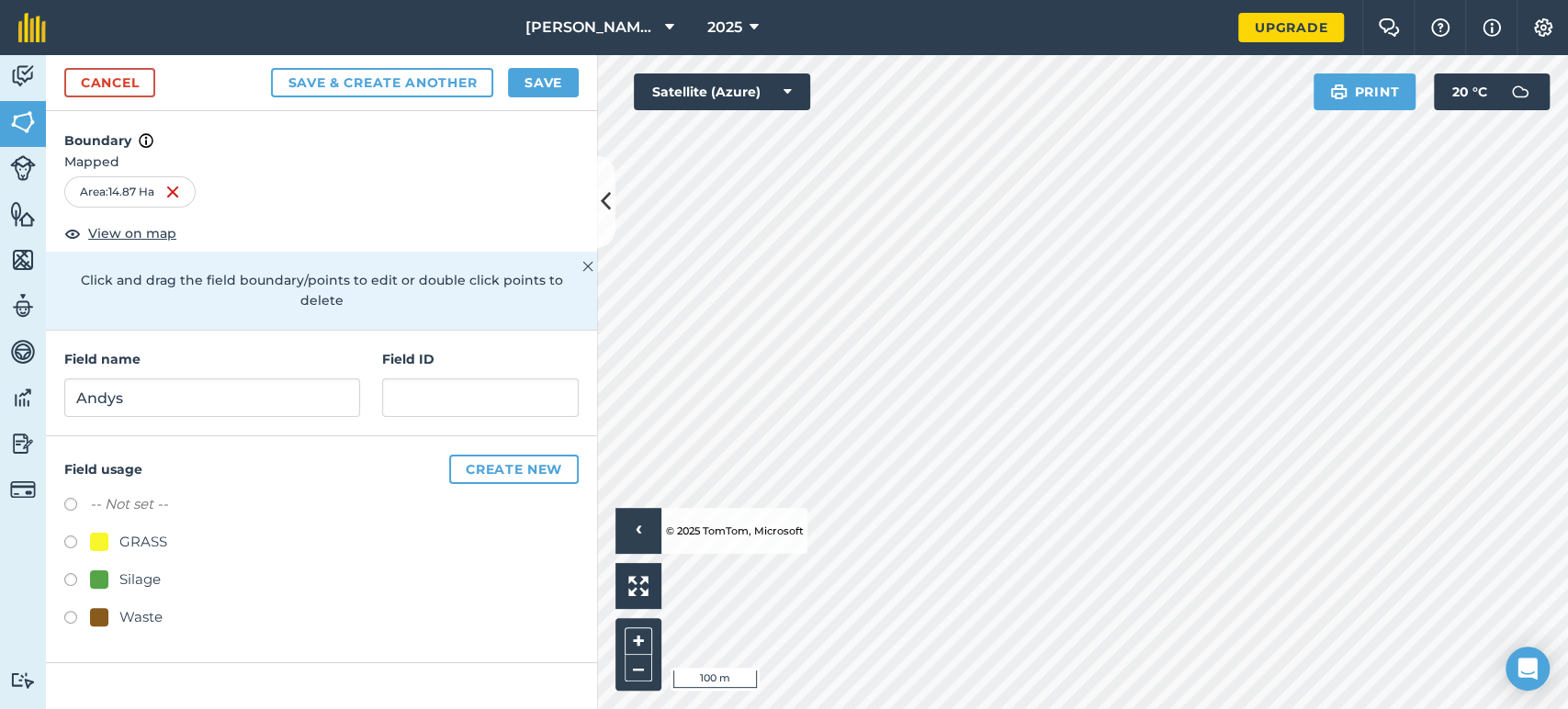 click on "-- Not set --" at bounding box center [129, 504] 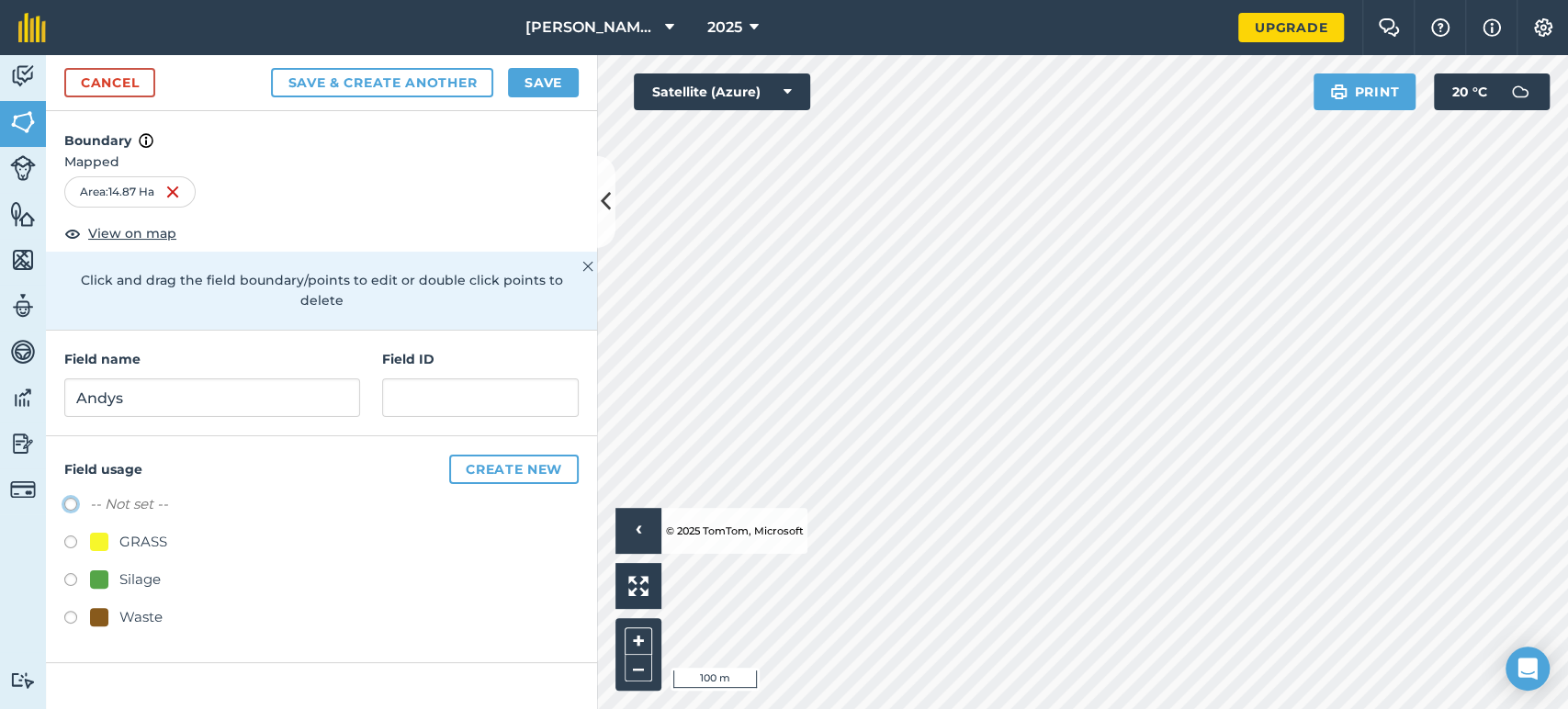 click on "-- Not set --" at bounding box center [-9115, 503] 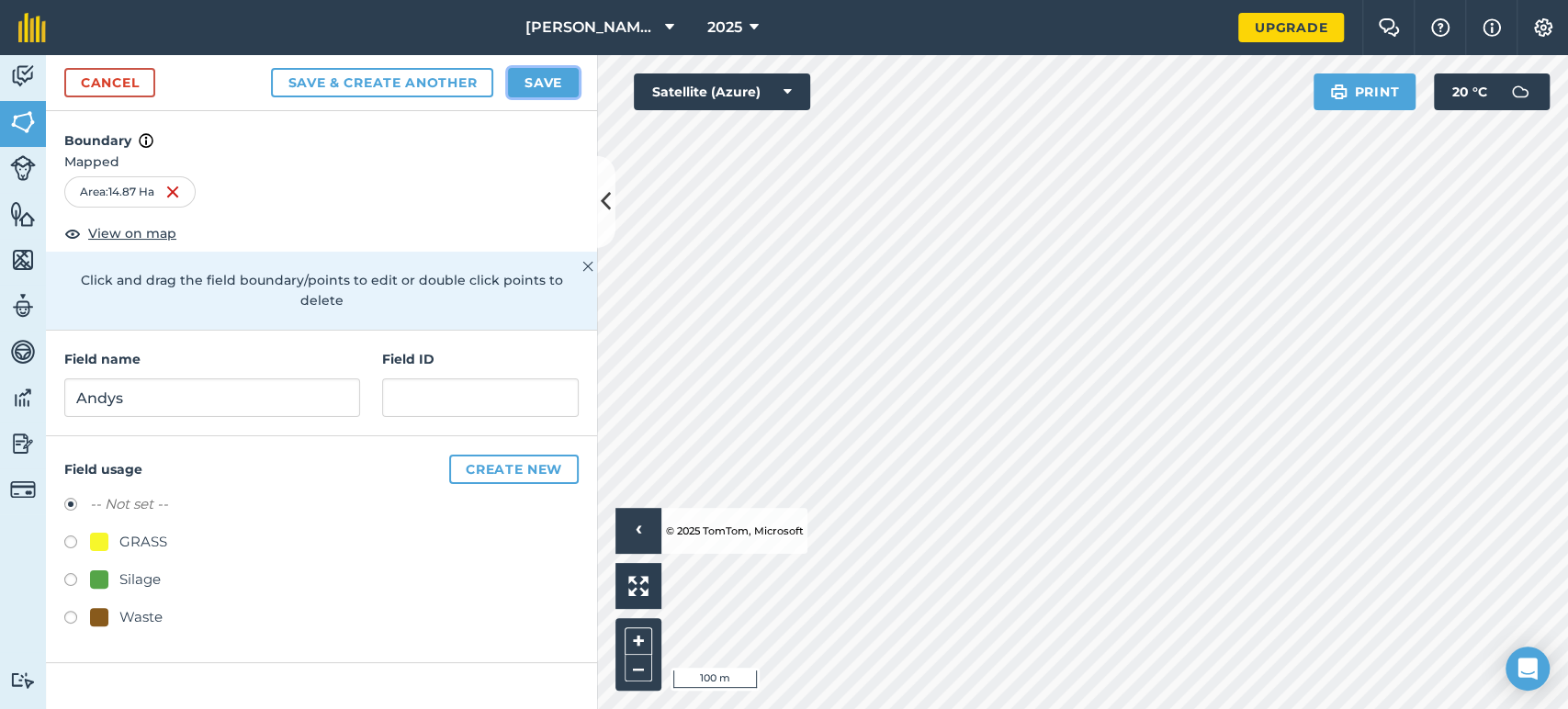 click on "Save" at bounding box center [543, 83] 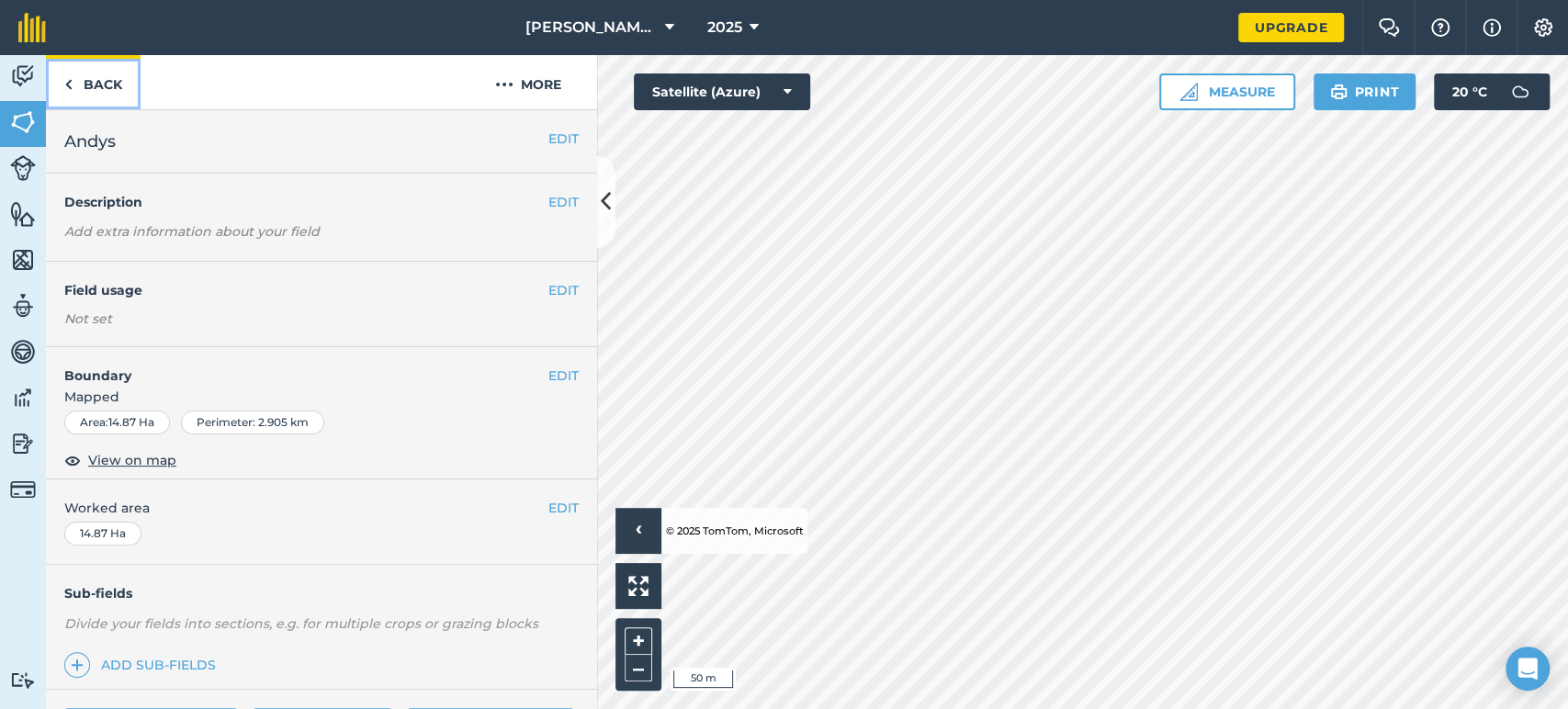 click on "Back" at bounding box center [93, 82] 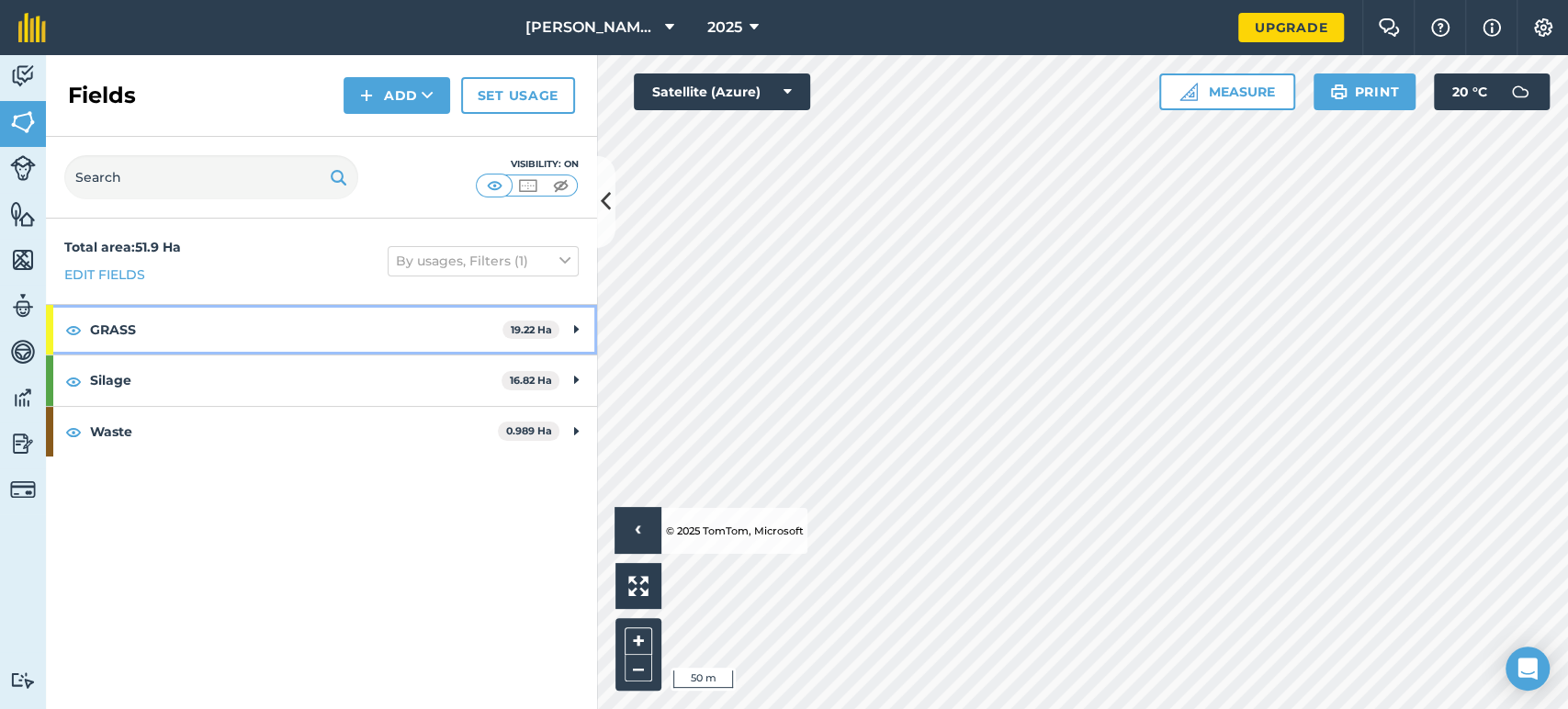 click on "GRASS 19.22   Ha" at bounding box center [321, 330] 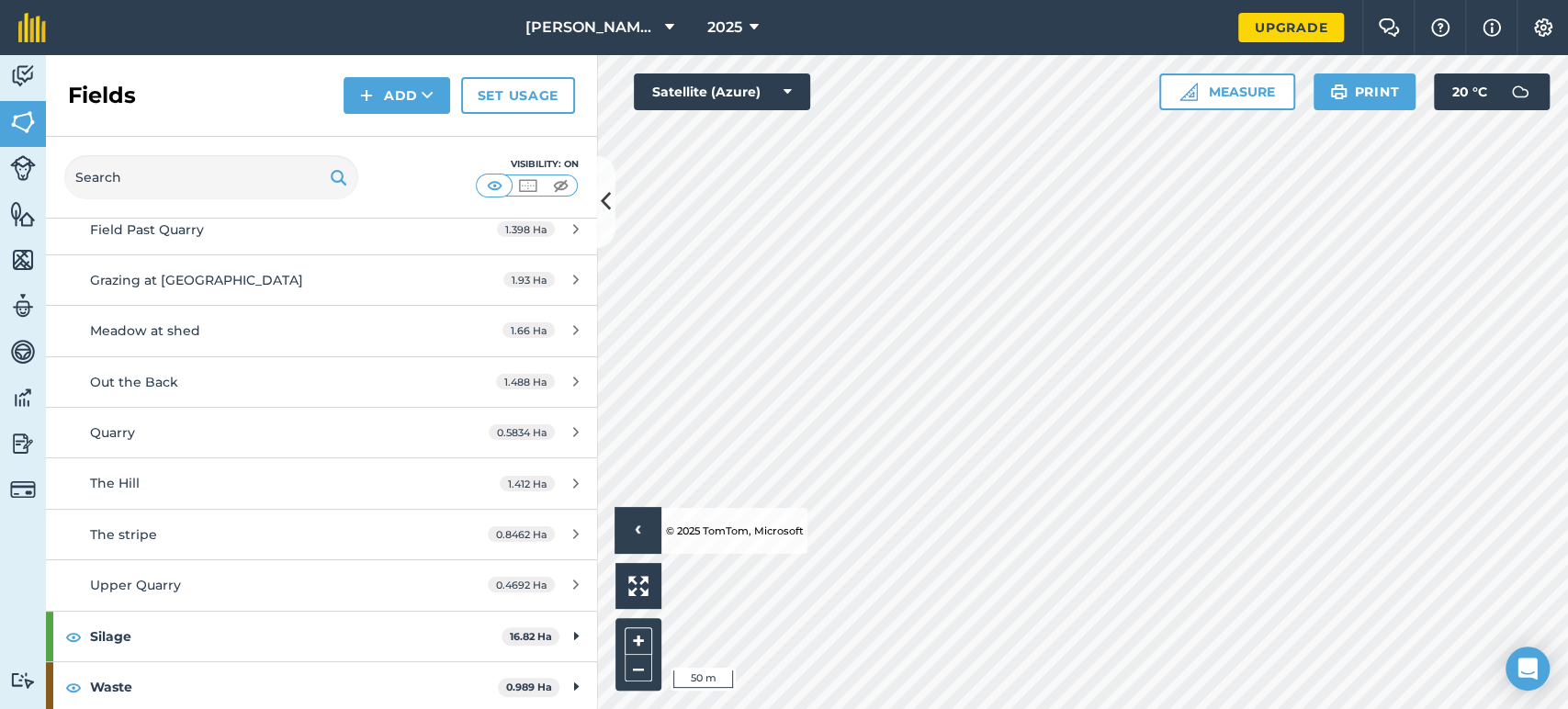 scroll, scrollTop: 453, scrollLeft: 0, axis: vertical 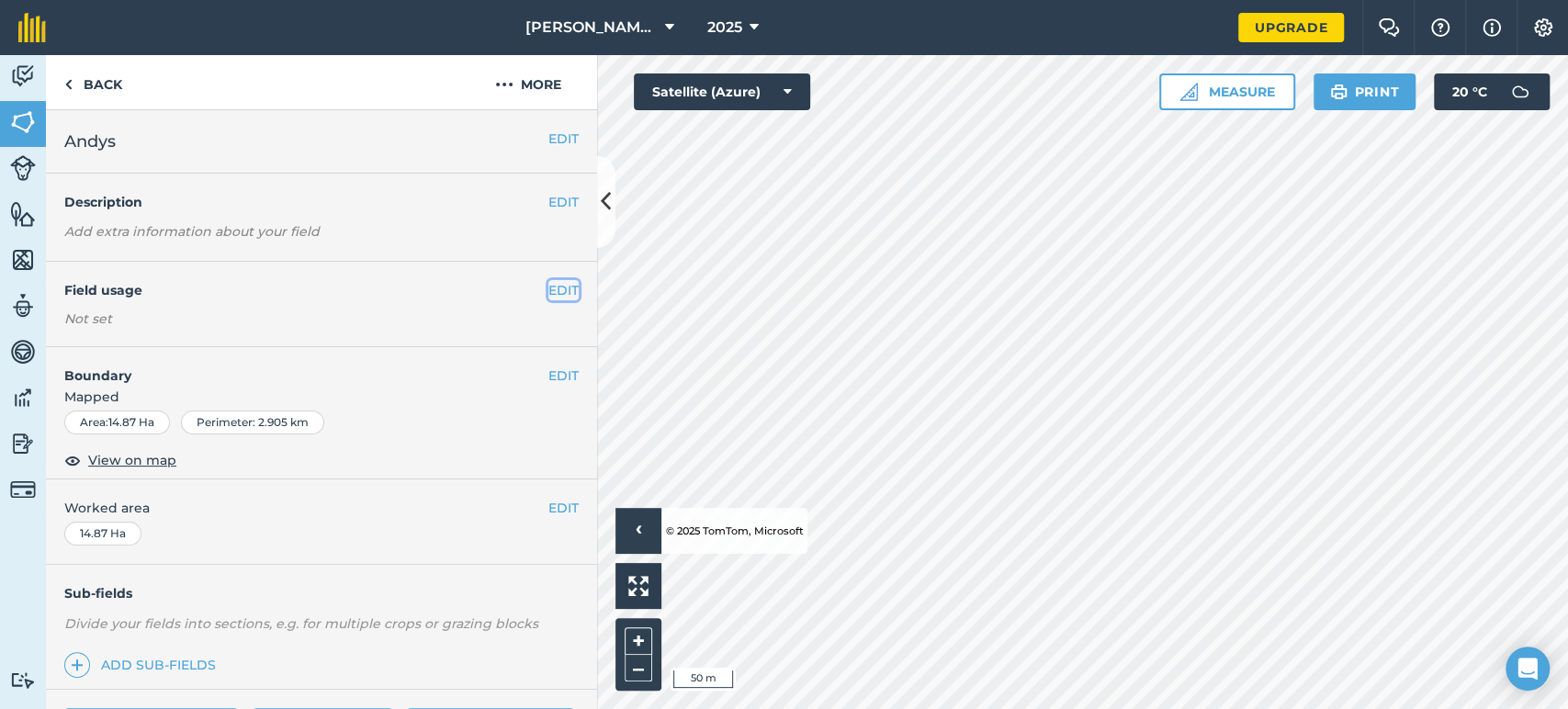 click on "EDIT" at bounding box center (563, 290) 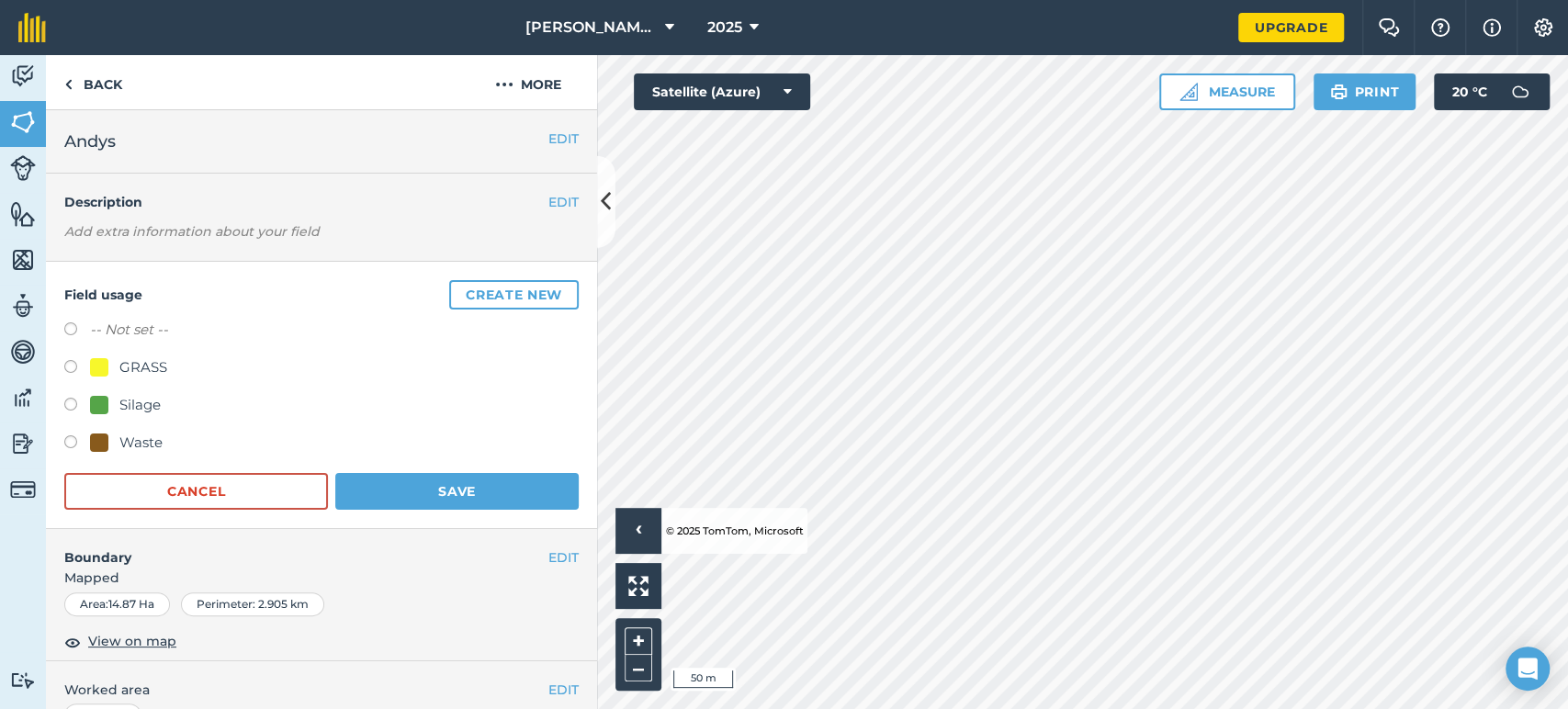 click on "Silage" at bounding box center [321, 407] 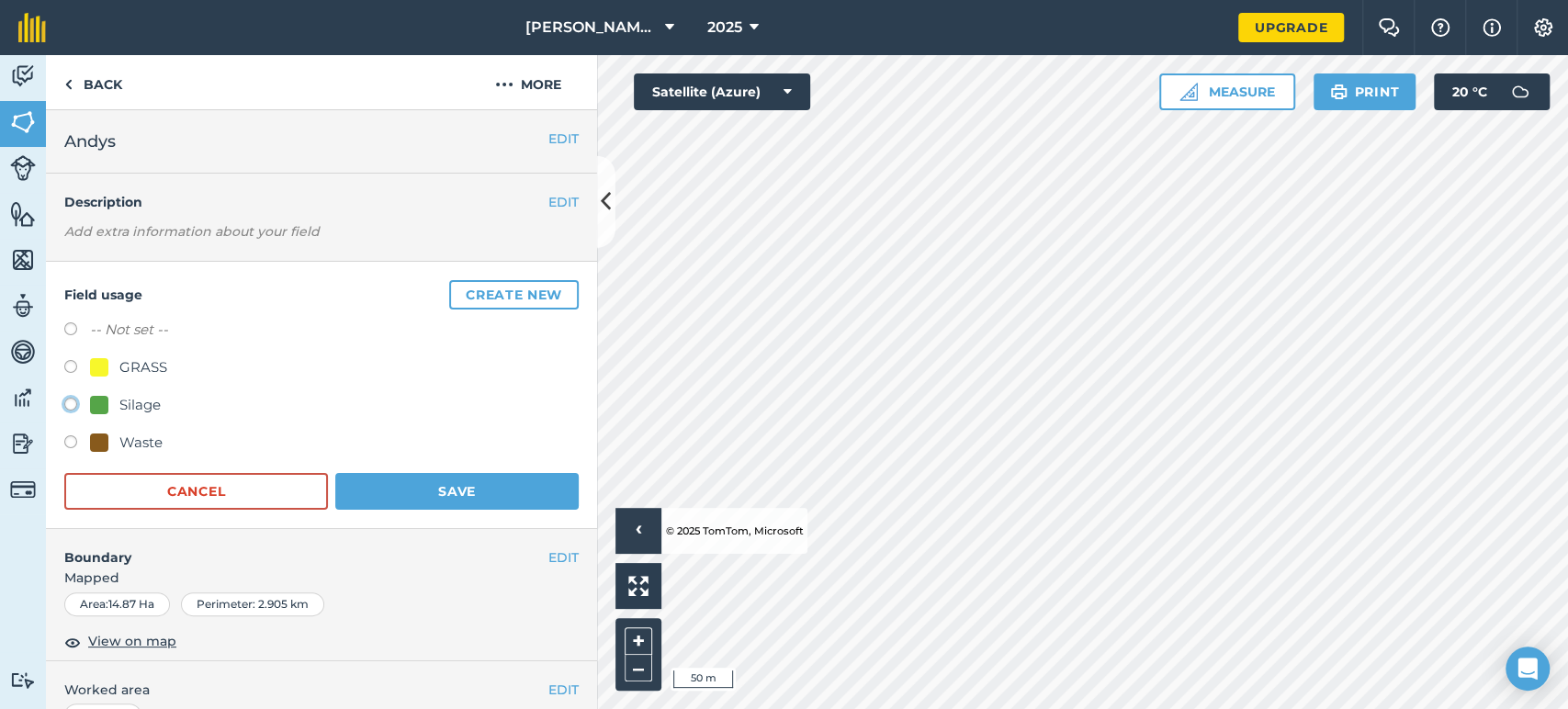 click on "Silage" at bounding box center (-9115, 403) 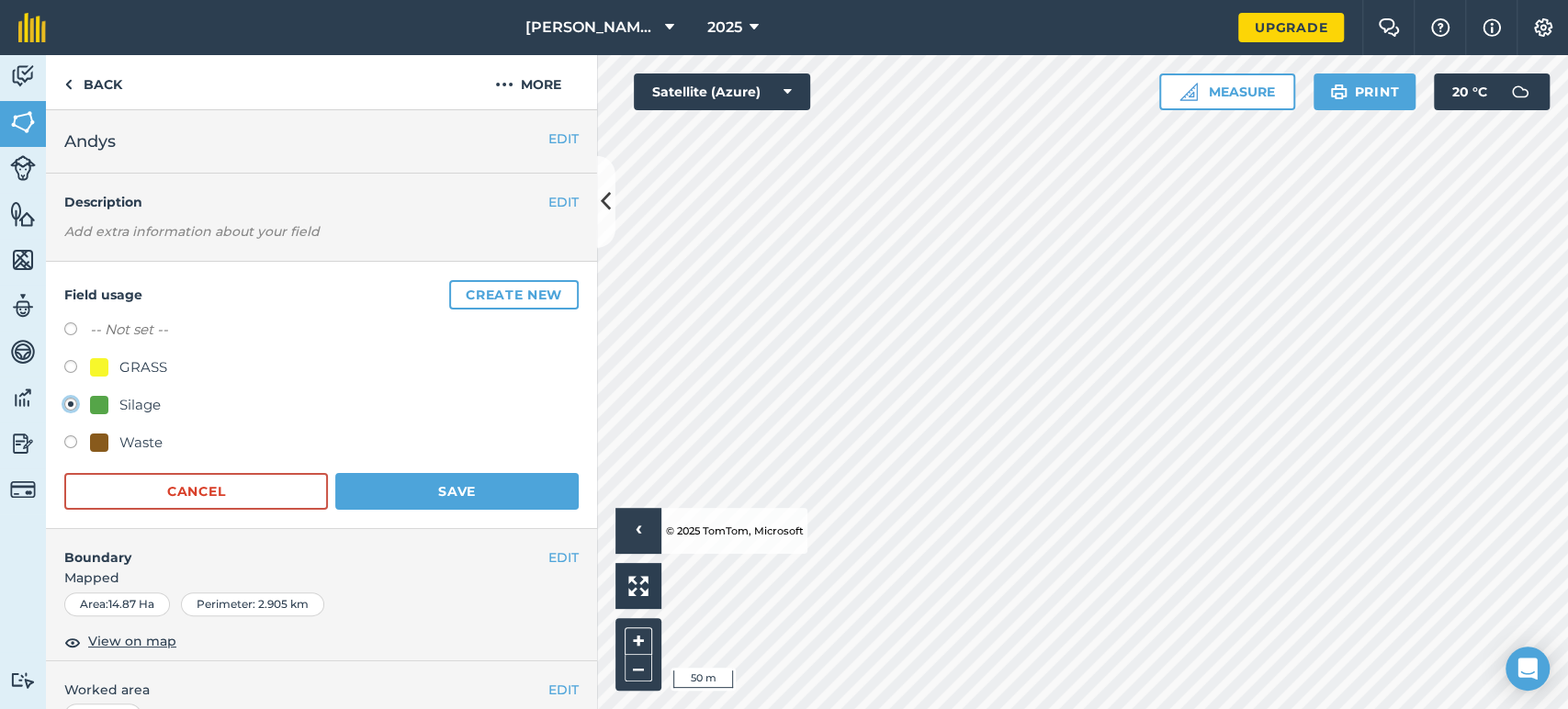 radio on "true" 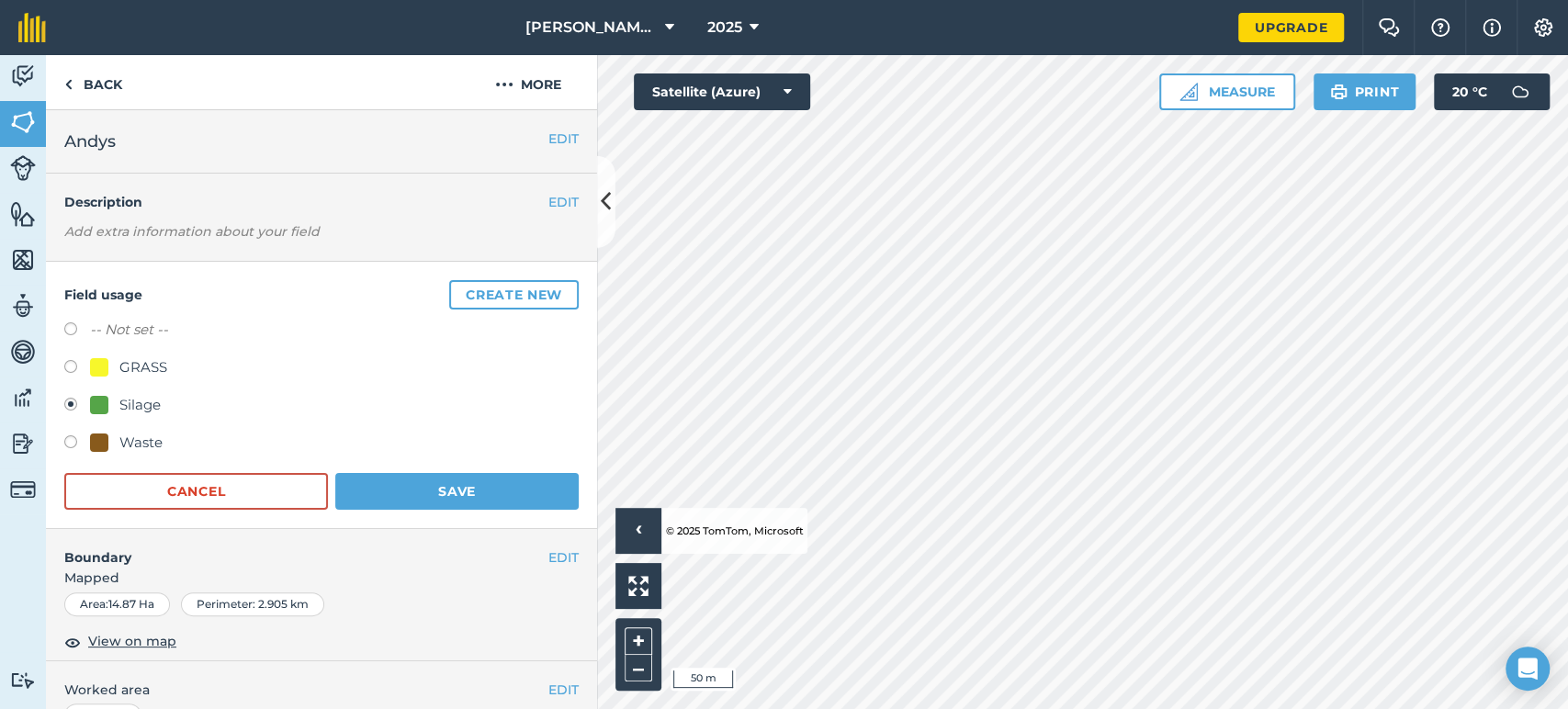 click on "GRASS" at bounding box center [129, 367] 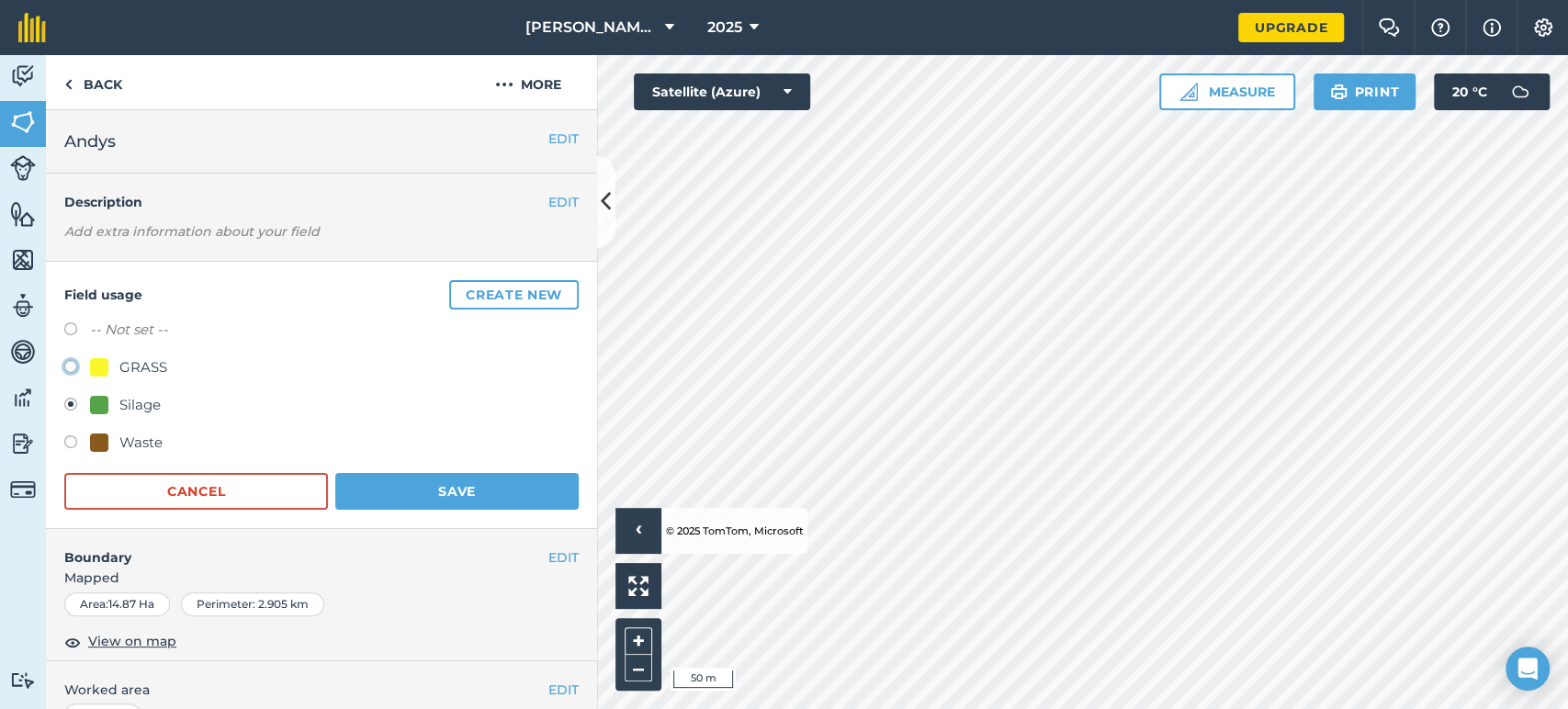 click on "GRASS" at bounding box center [-9115, 366] 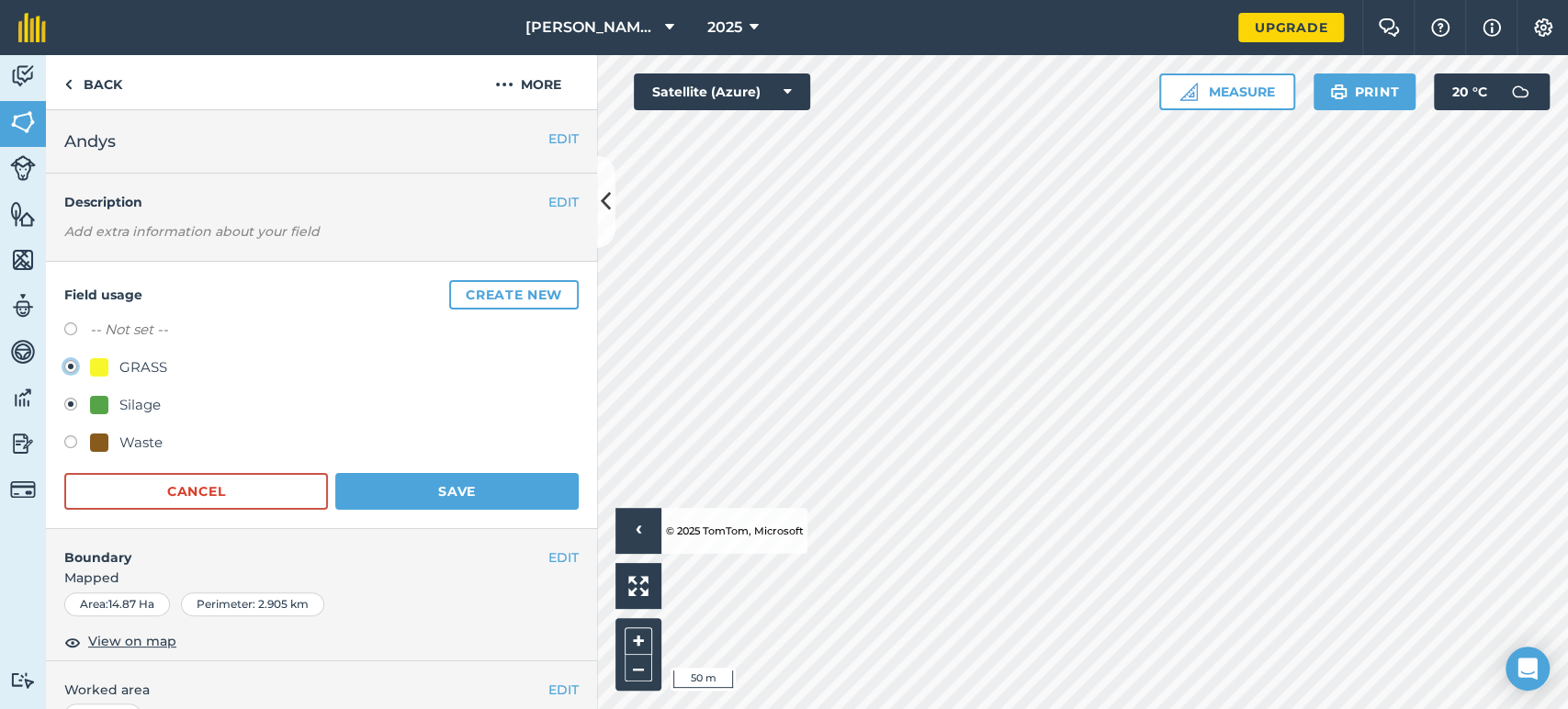 radio on "true" 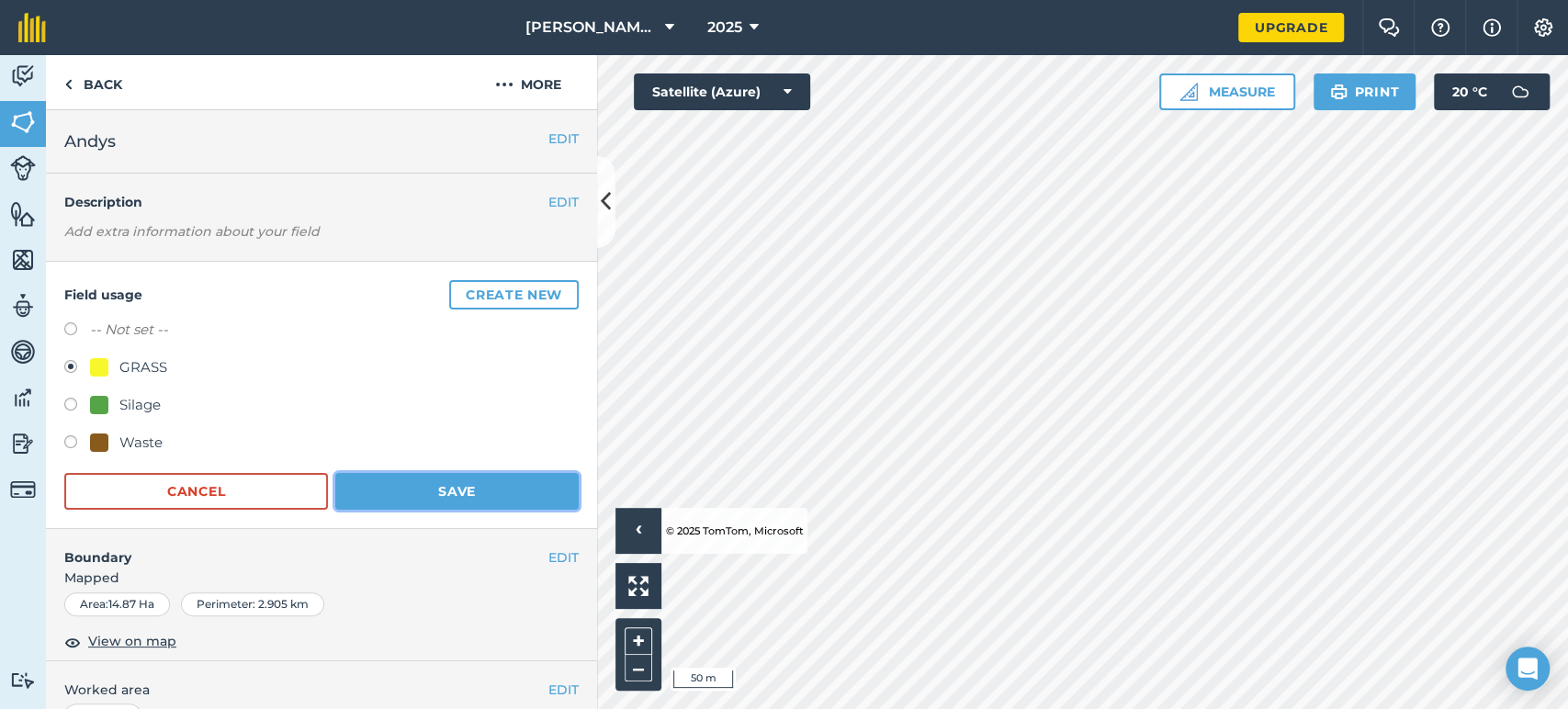 click on "Save" at bounding box center [457, 491] 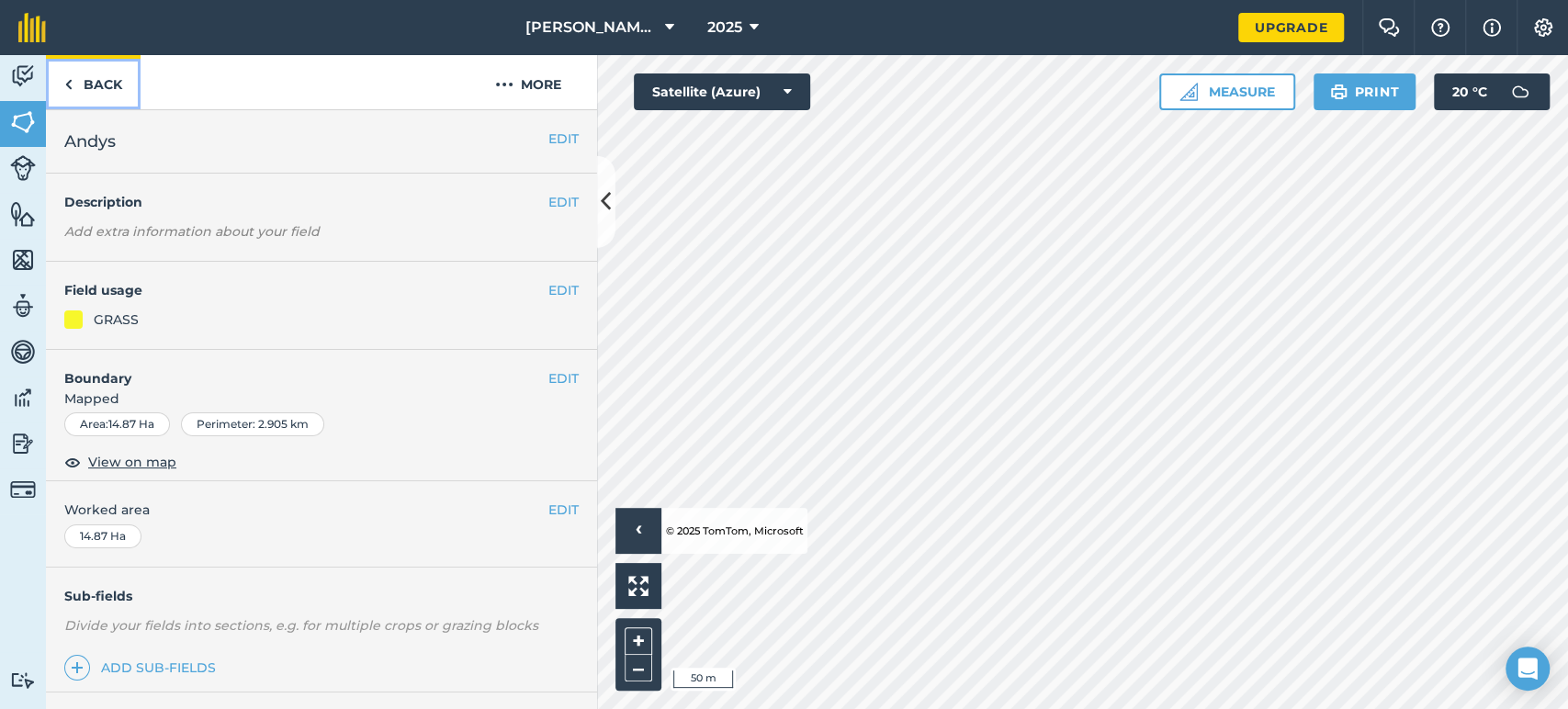 click on "Back" at bounding box center [93, 82] 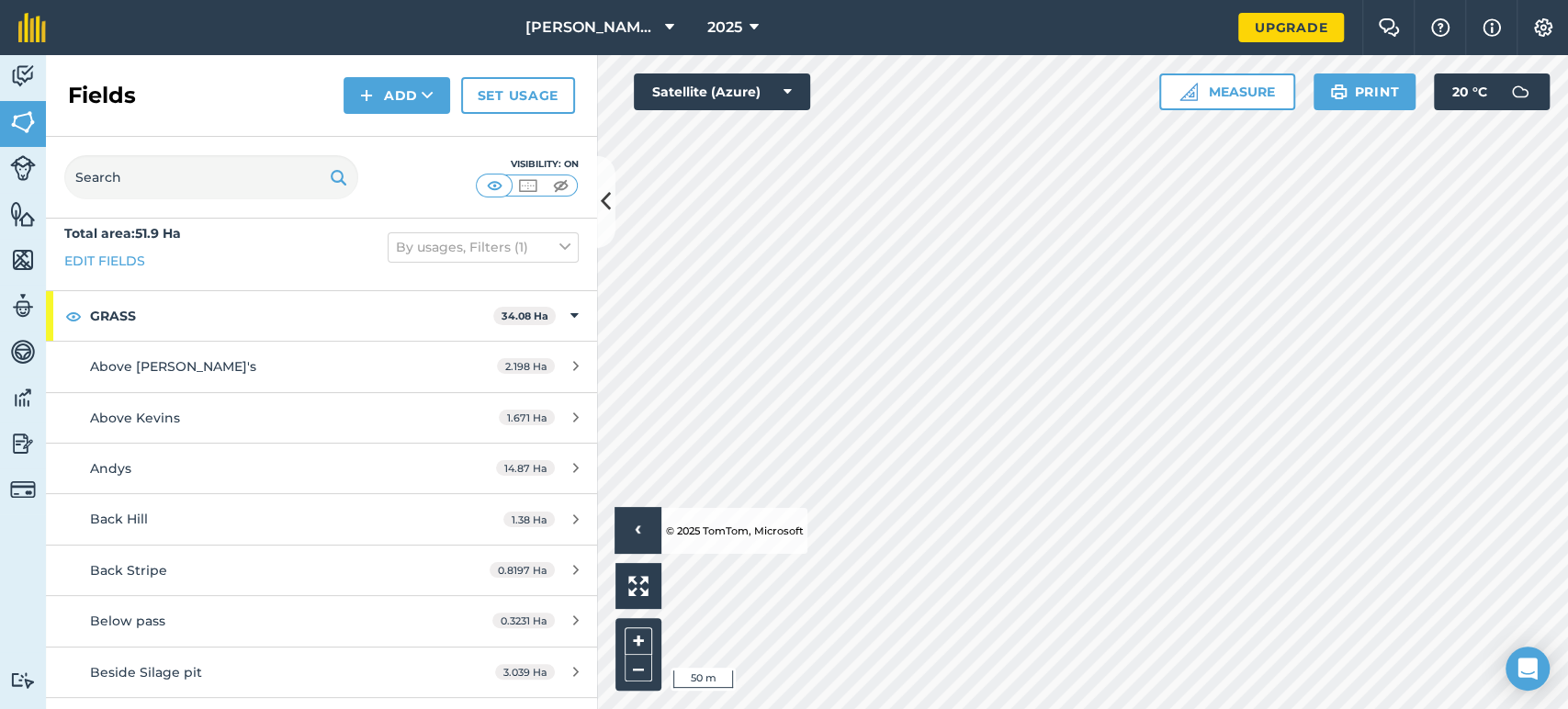 scroll, scrollTop: 6, scrollLeft: 0, axis: vertical 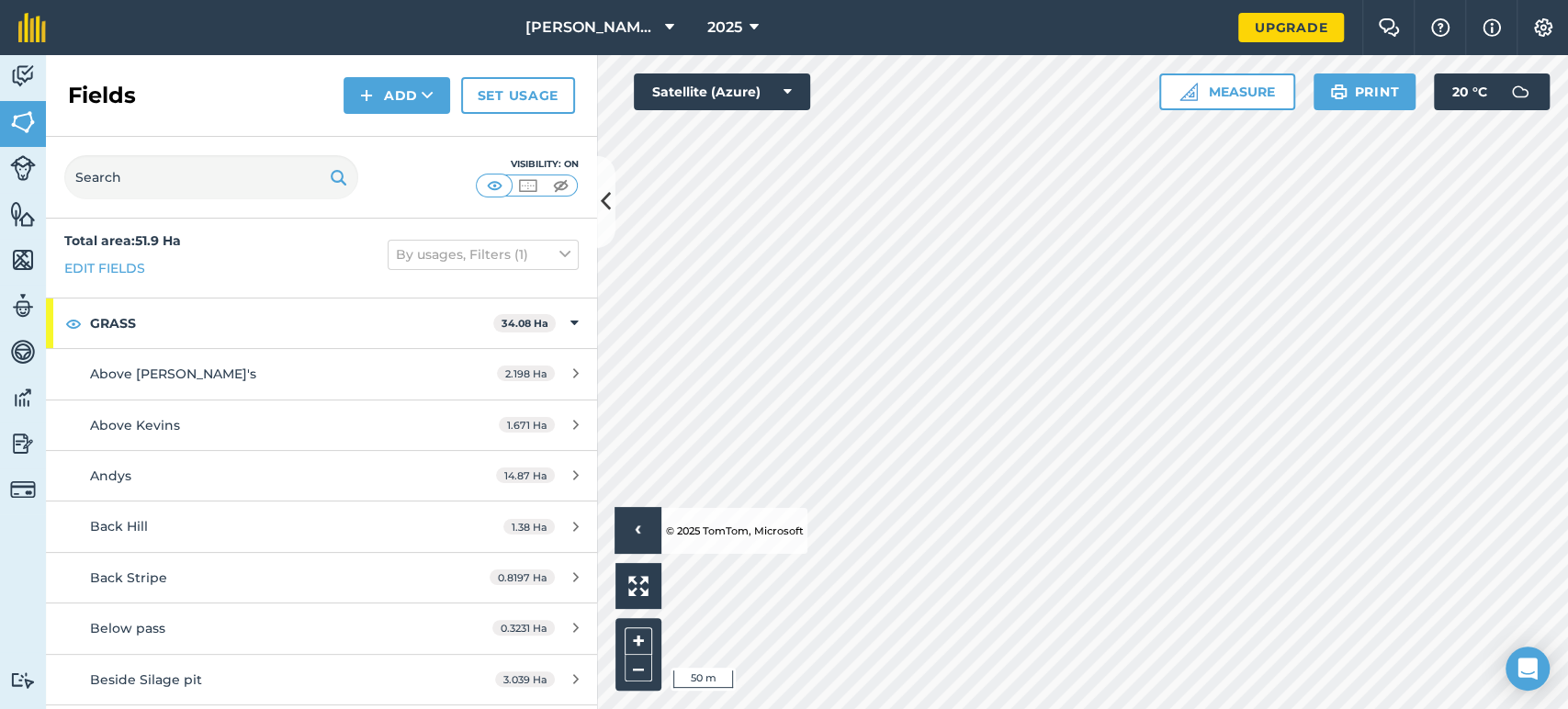 click on "Total area :  51.9   Ha Edit fields By usages, Filters (1)" at bounding box center [321, 254] 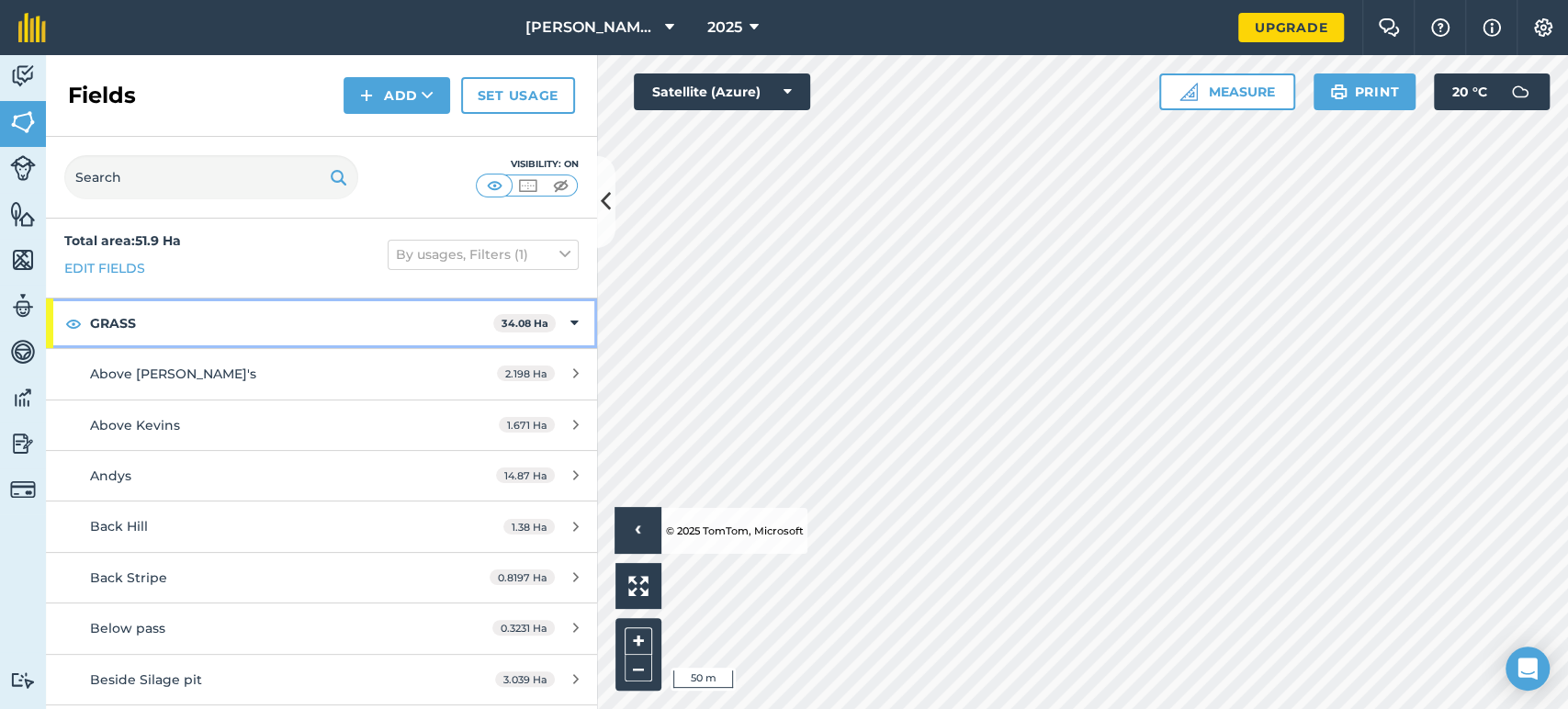 click on "GRASS 34.08   Ha" at bounding box center (321, 323) 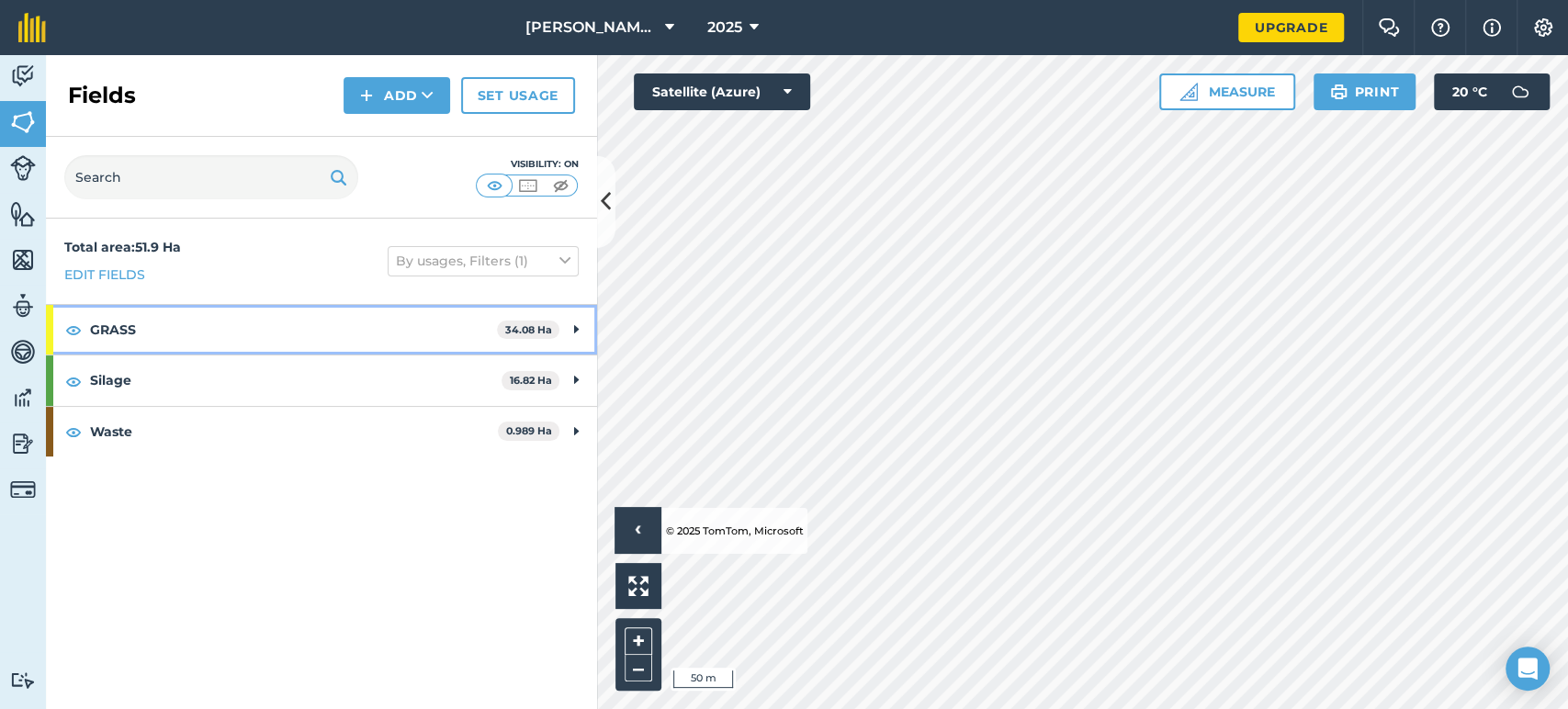 scroll, scrollTop: 0, scrollLeft: 0, axis: both 